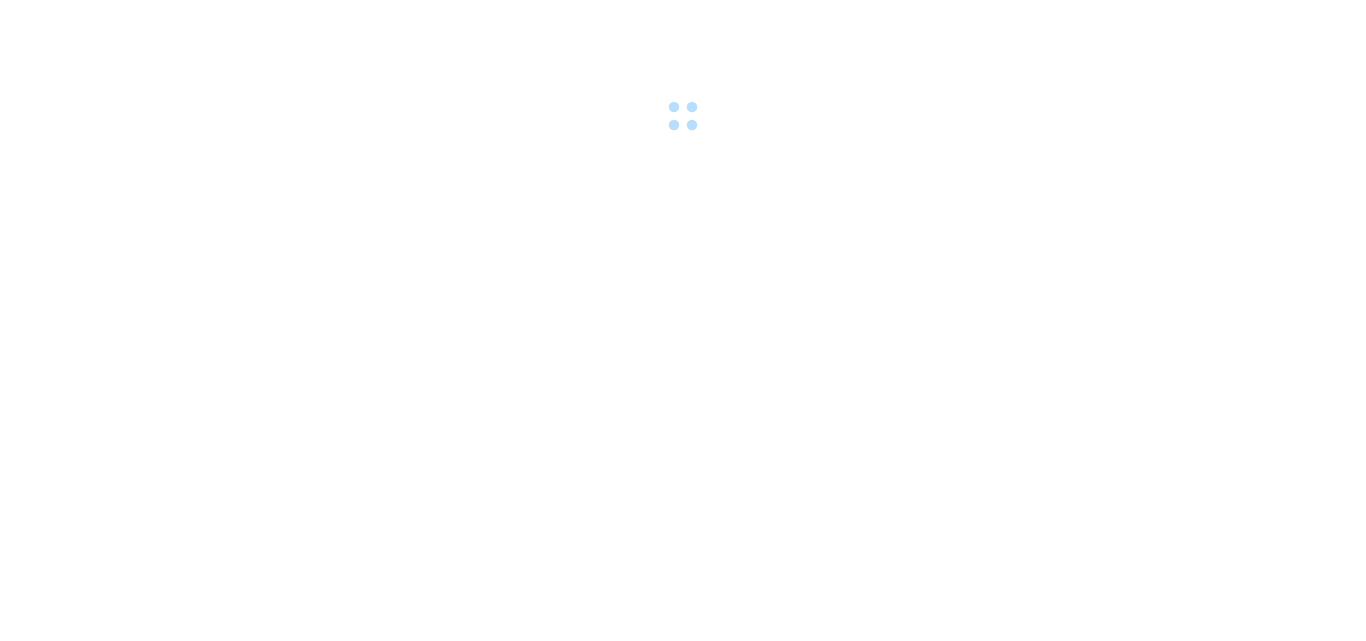 scroll, scrollTop: 0, scrollLeft: 0, axis: both 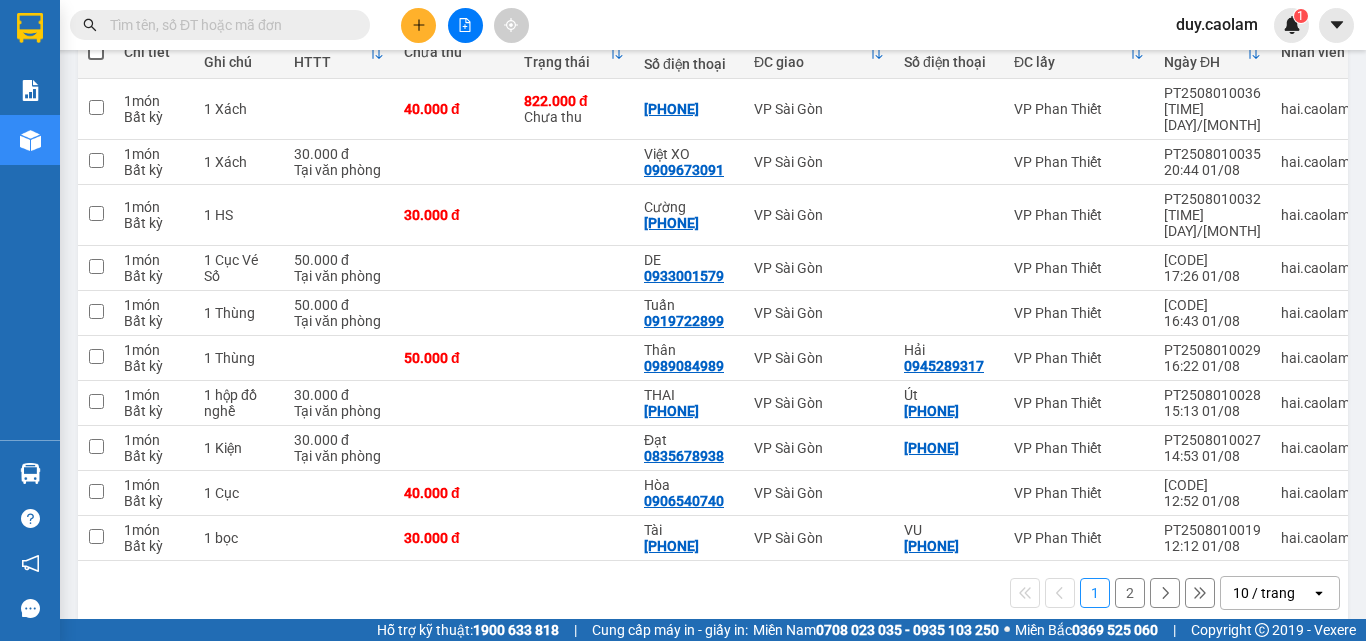 click on "2" at bounding box center [1130, 593] 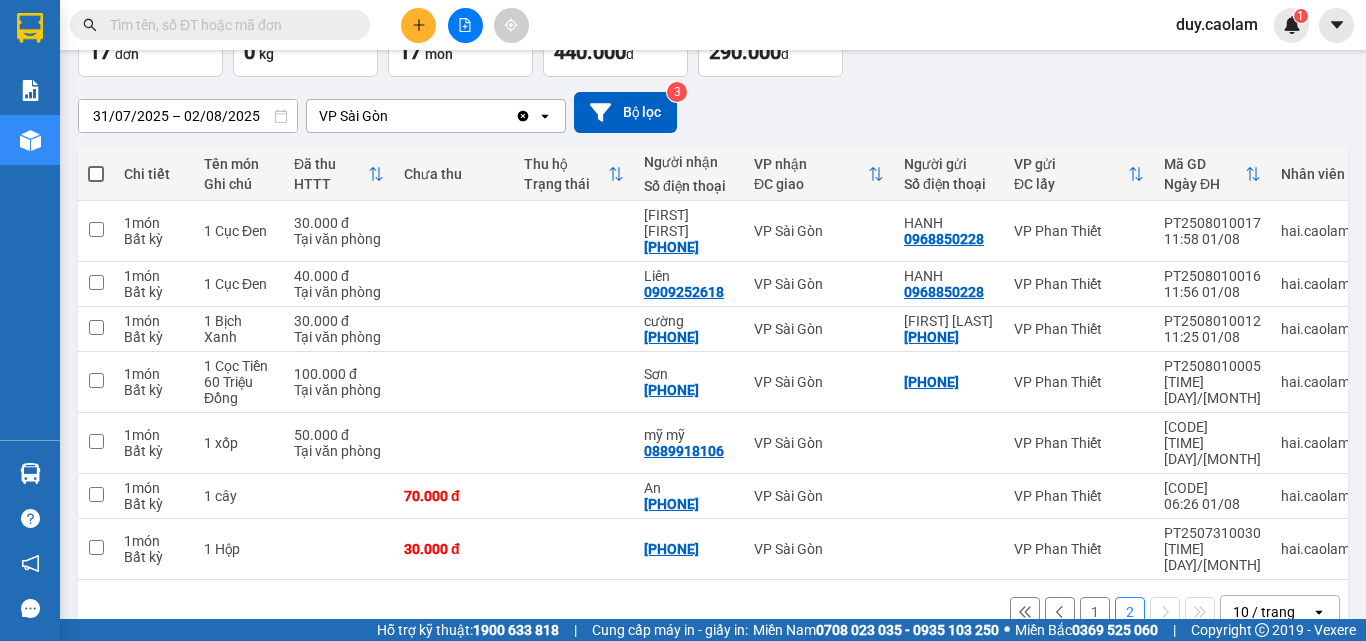 scroll, scrollTop: 137, scrollLeft: 0, axis: vertical 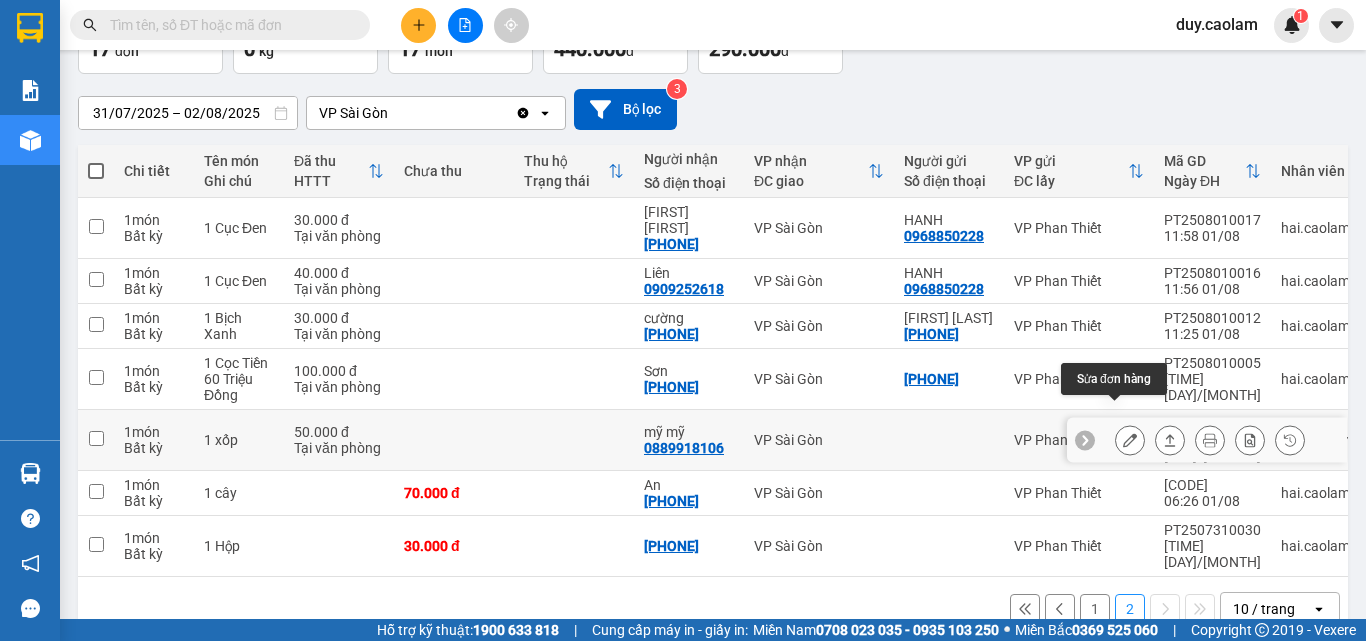 click at bounding box center (1130, 440) 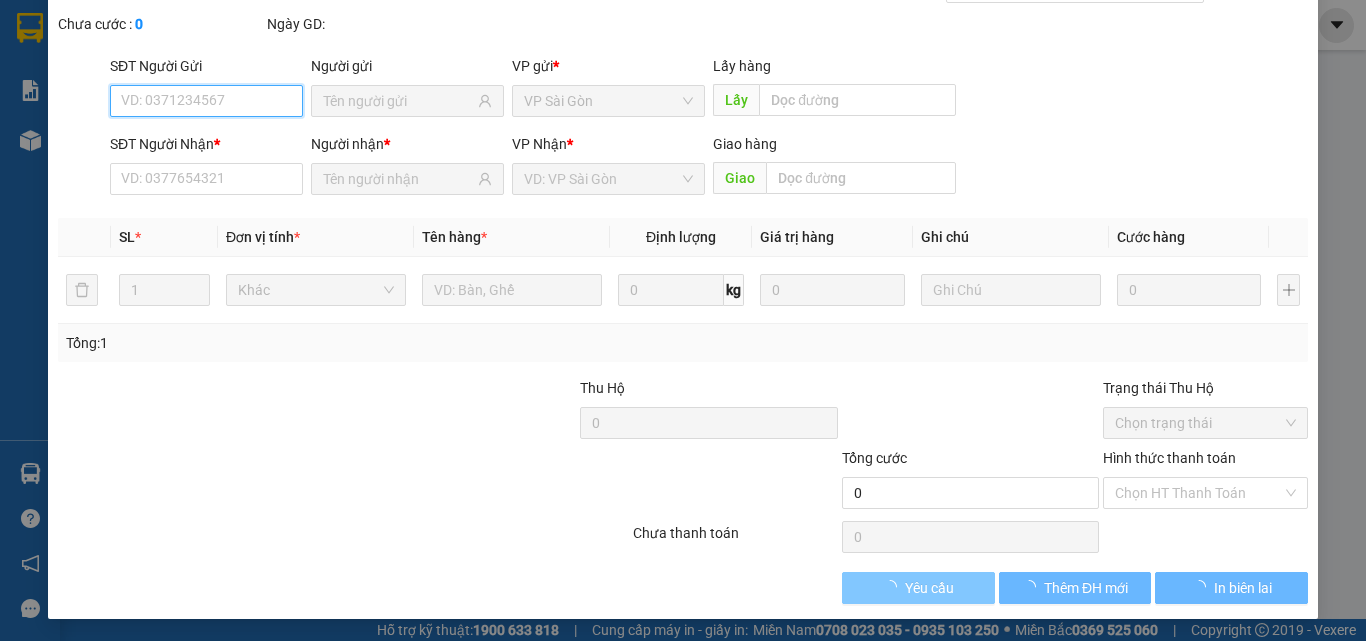 scroll, scrollTop: 103, scrollLeft: 0, axis: vertical 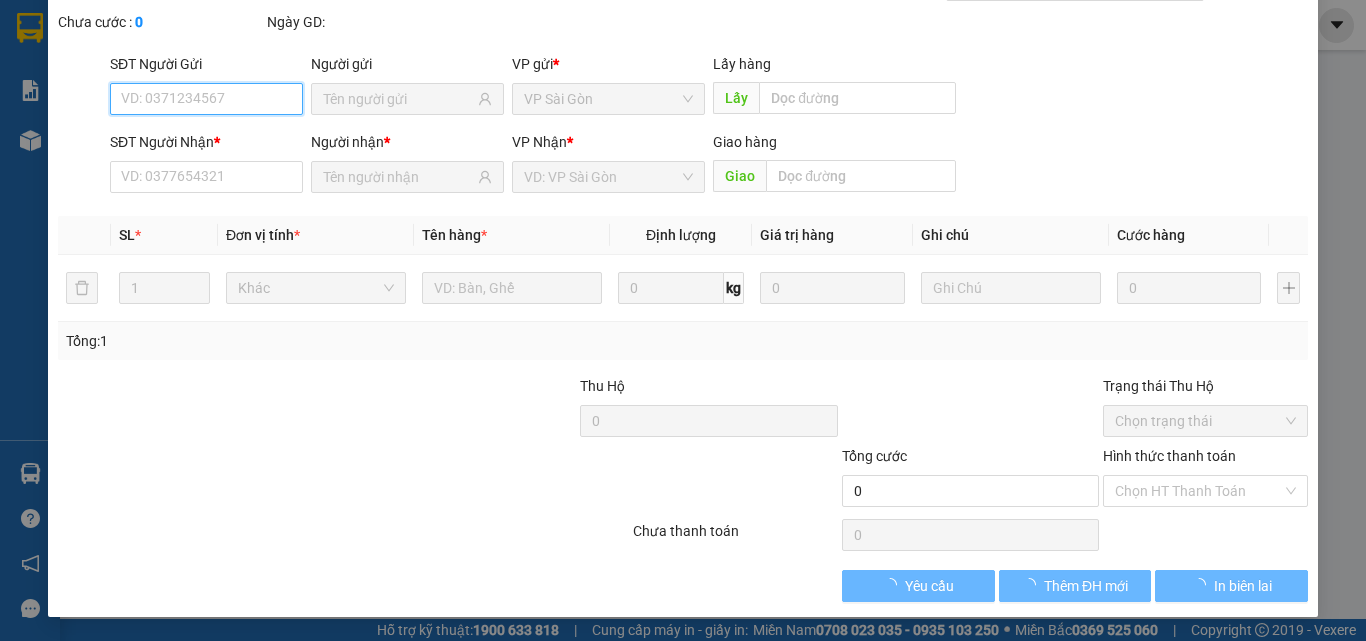 type on "0889918106" 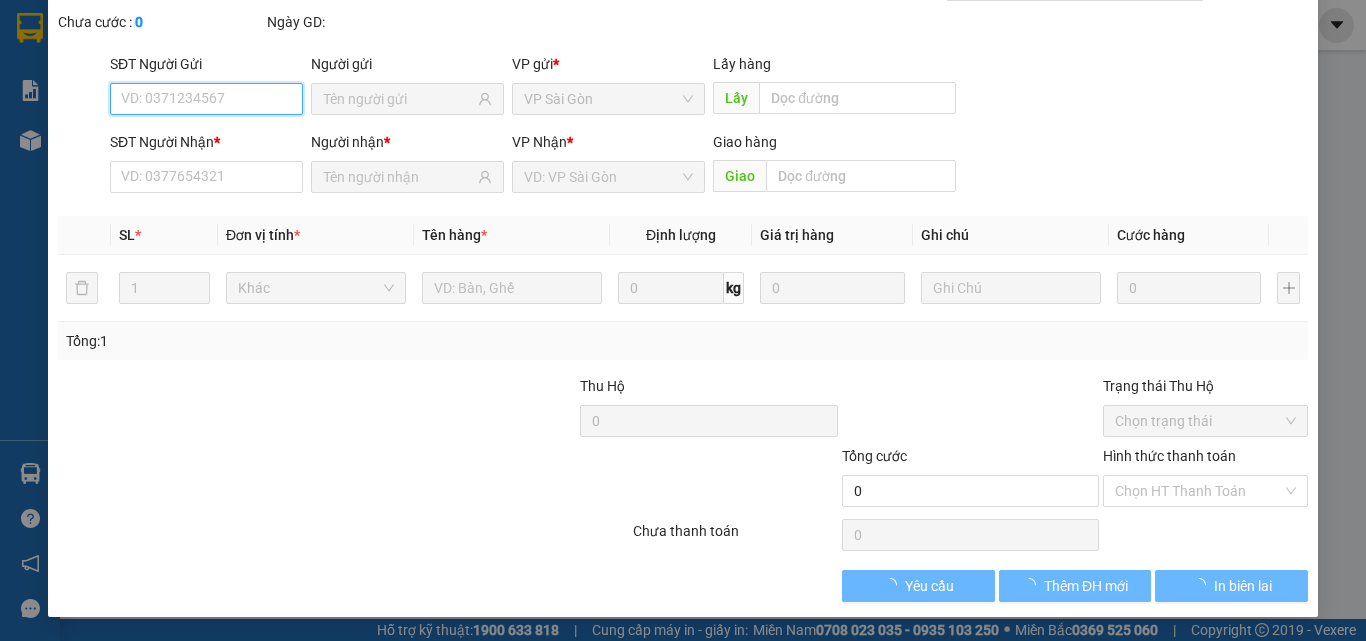 type on "mỹ mỹ" 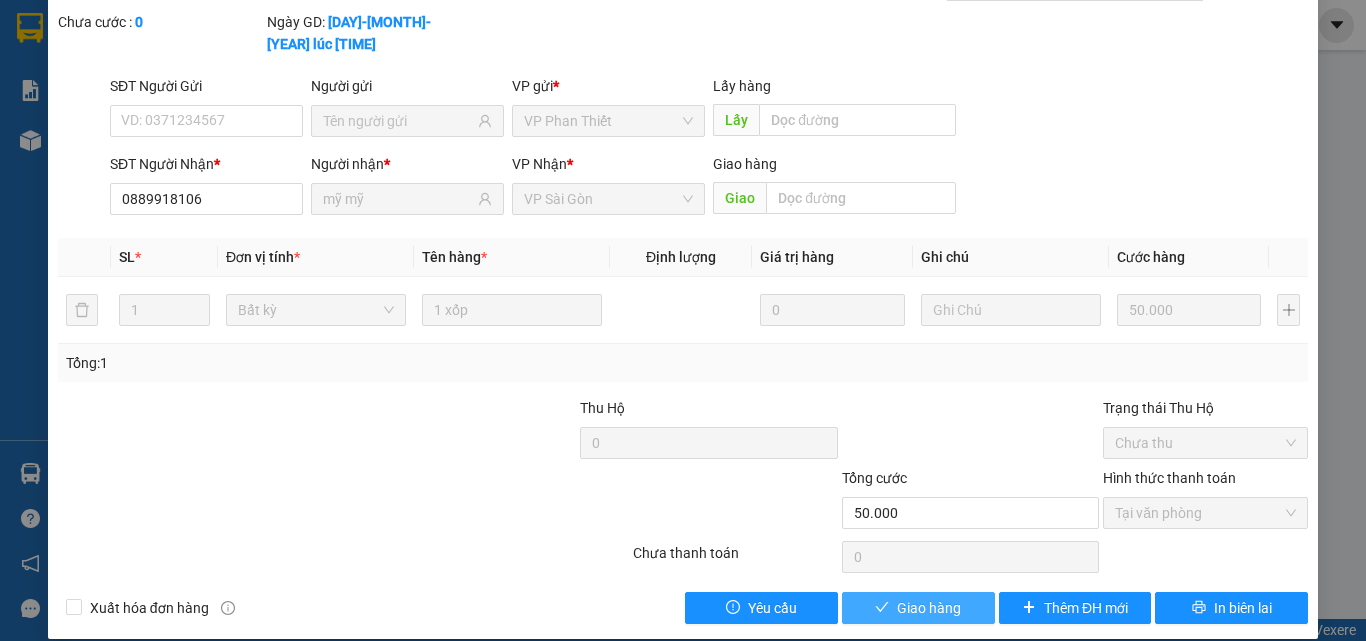 click on "Giao hàng" at bounding box center [929, 608] 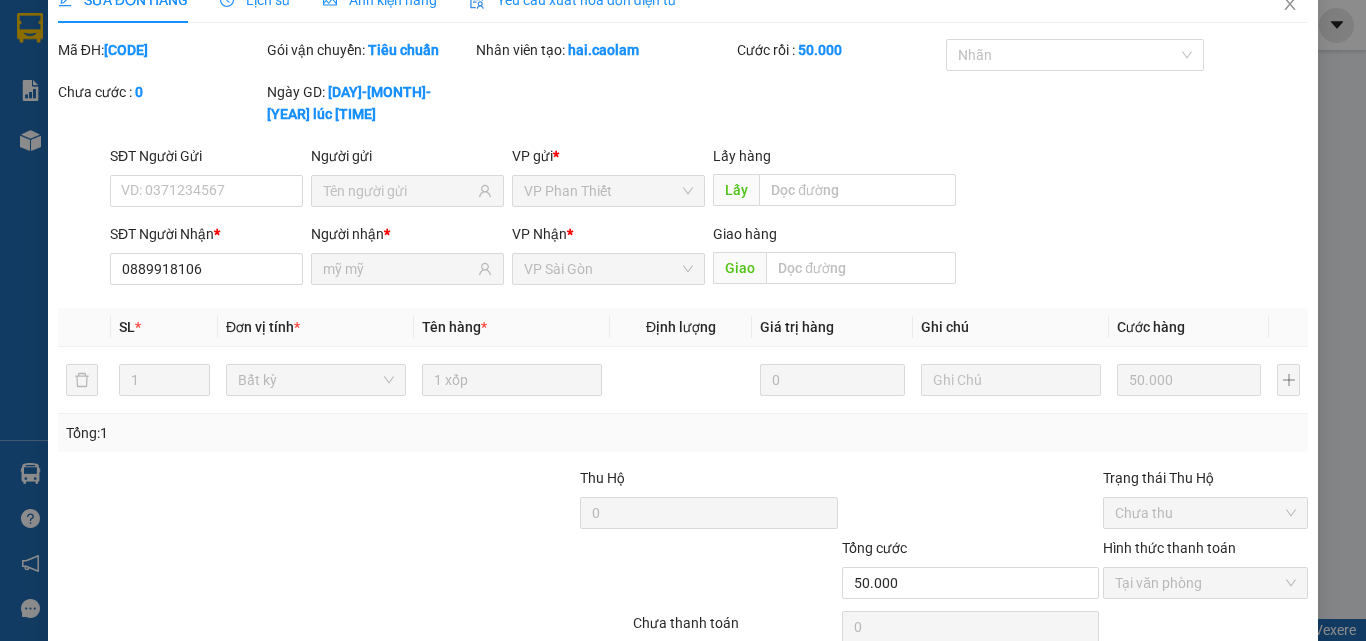 scroll, scrollTop: 0, scrollLeft: 0, axis: both 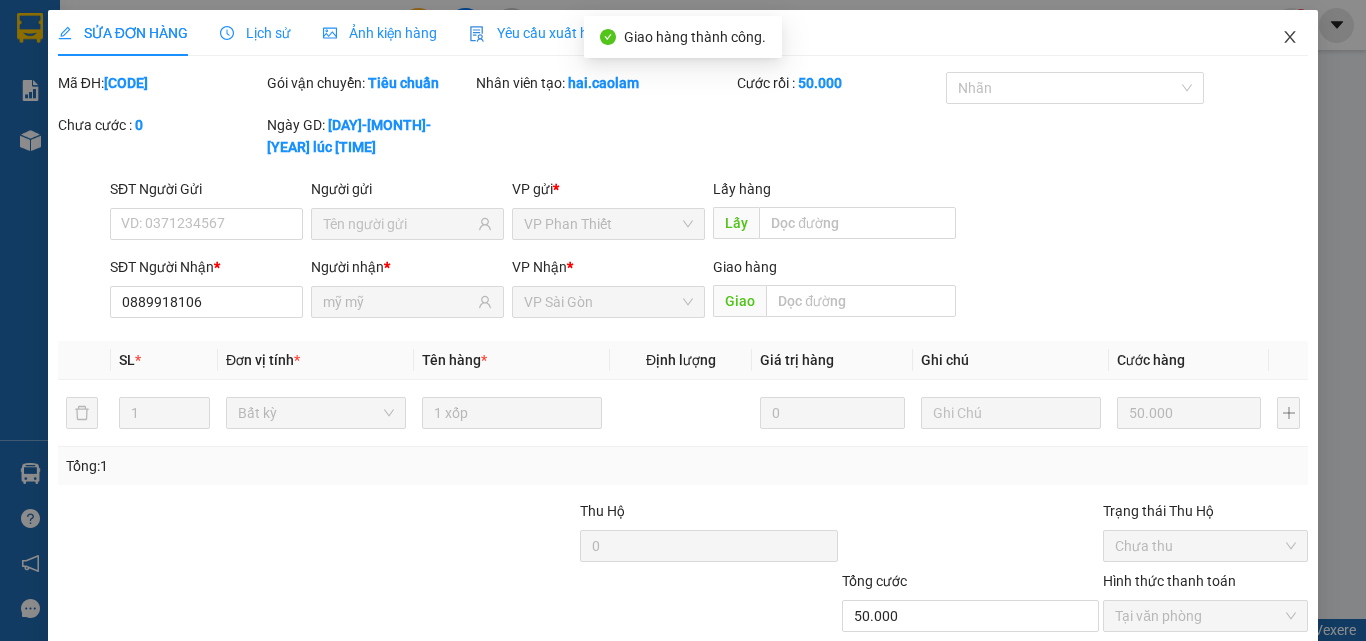 click 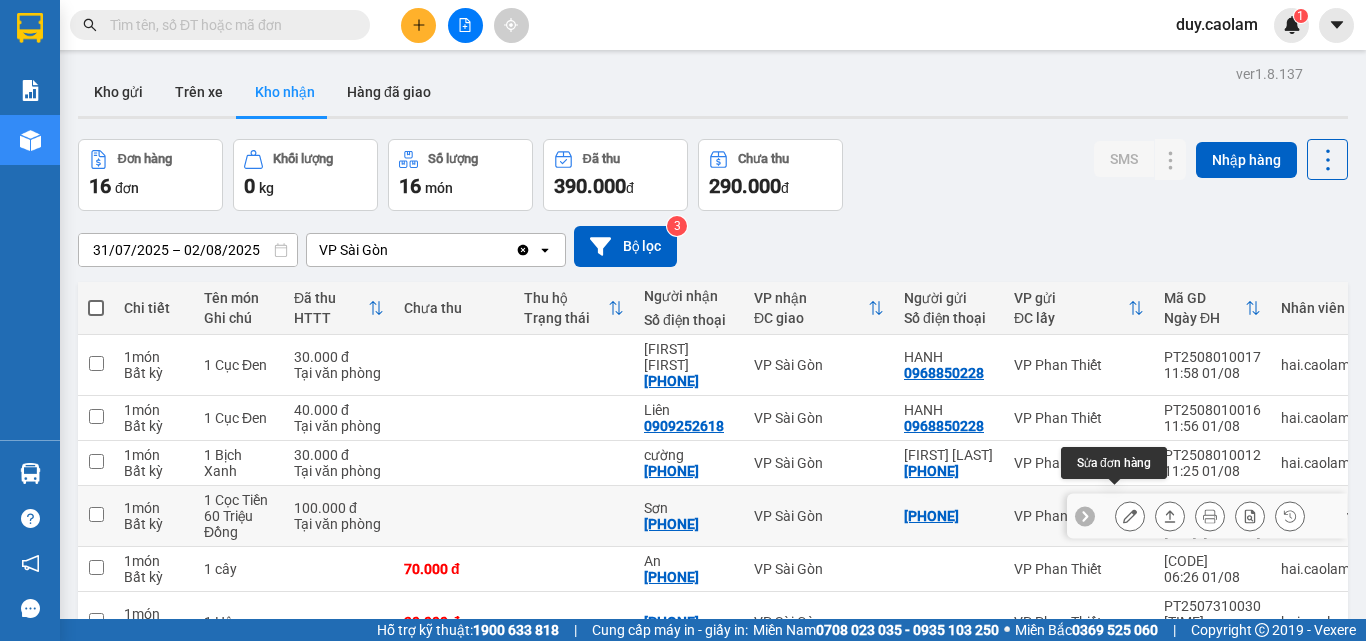 click at bounding box center [1130, 516] 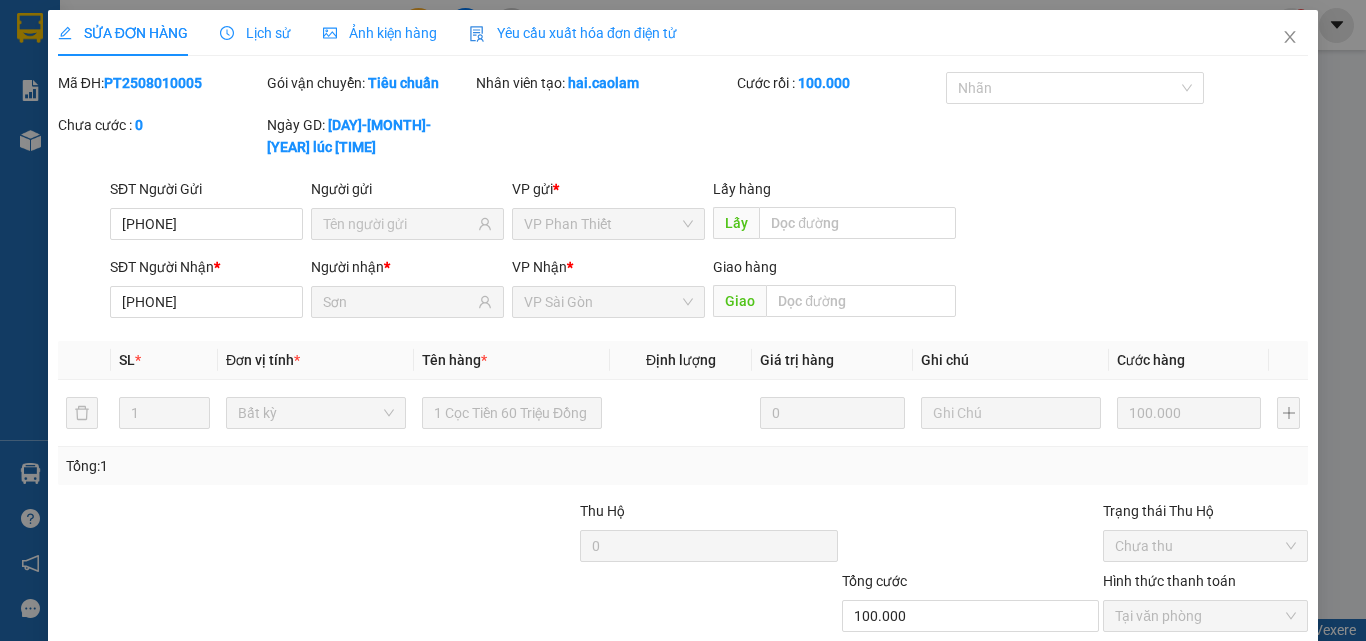 type on "[PHONE]" 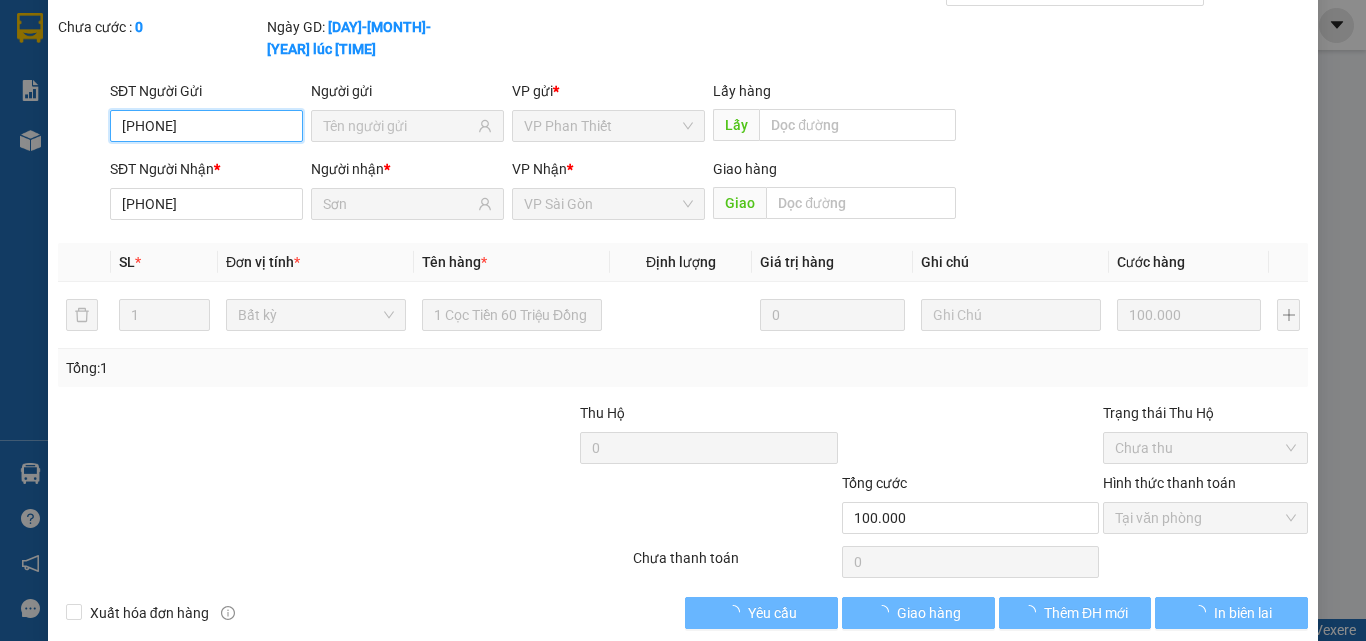 scroll, scrollTop: 103, scrollLeft: 0, axis: vertical 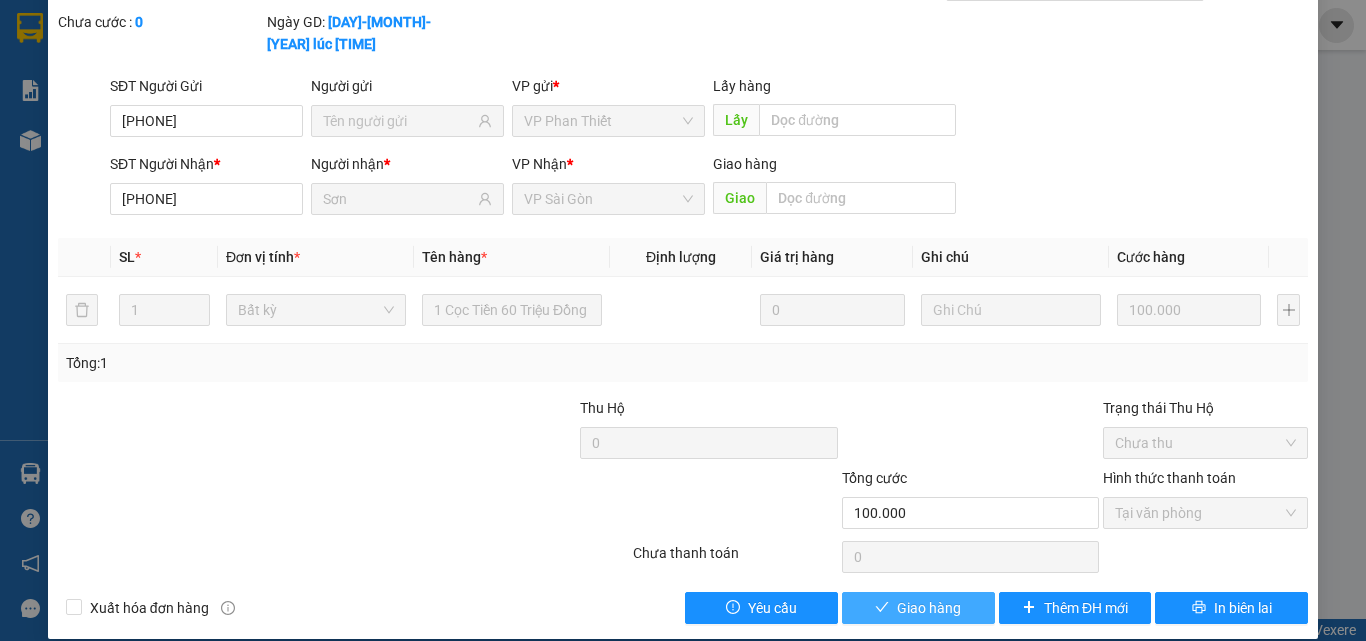click on "Giao hàng" at bounding box center (929, 608) 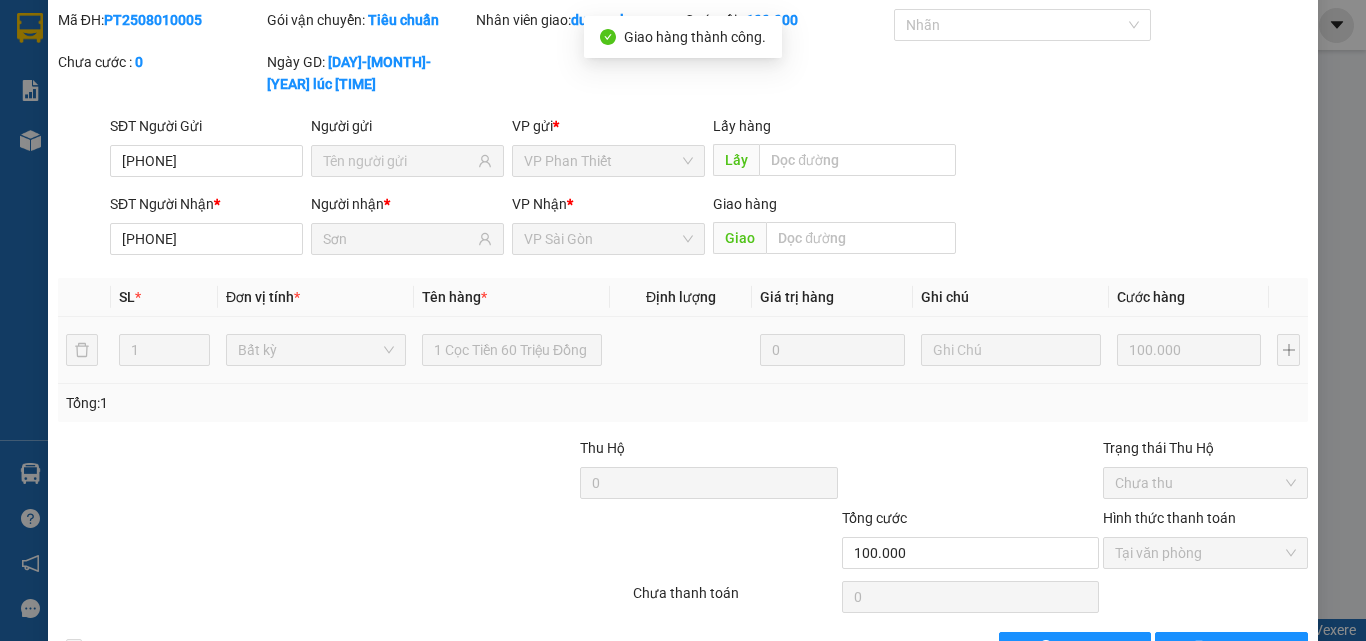 scroll, scrollTop: 0, scrollLeft: 0, axis: both 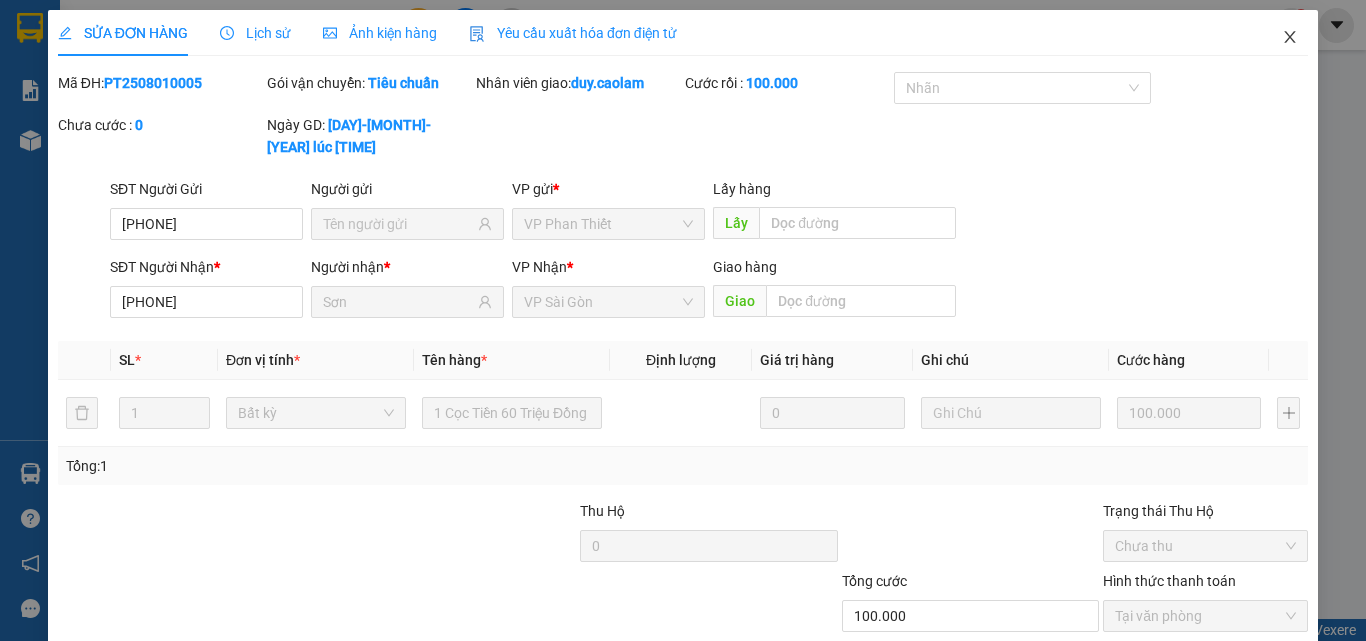 click 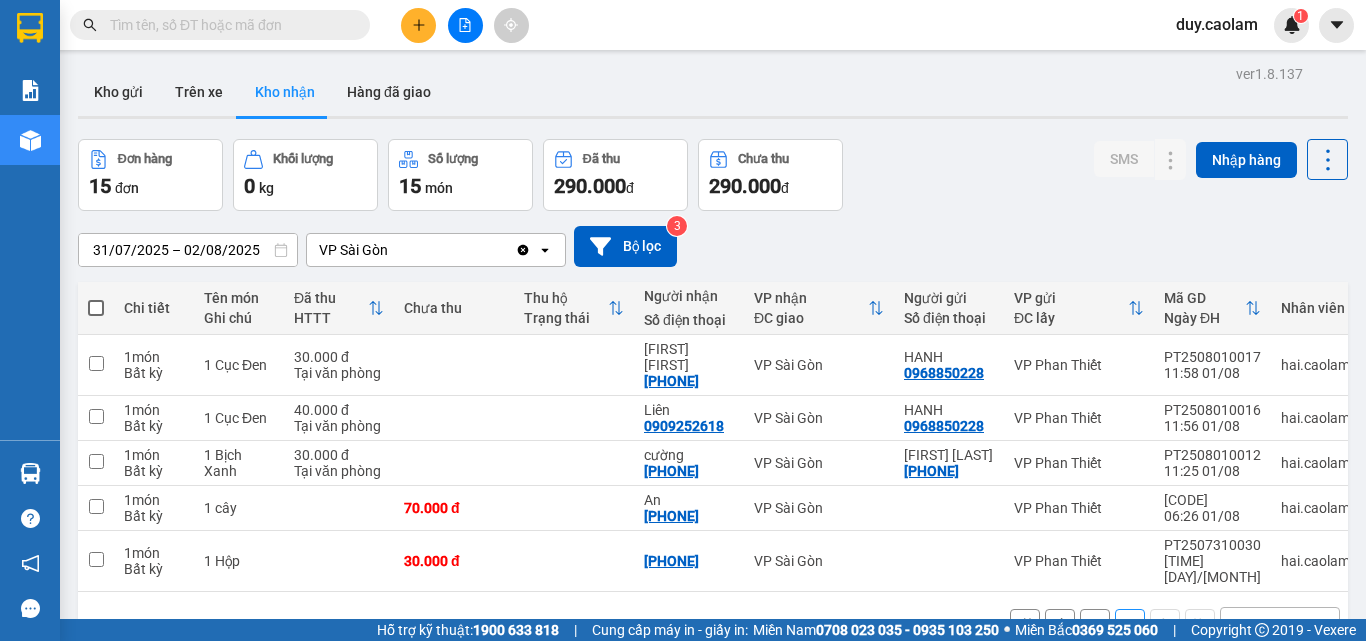click on "1" at bounding box center [1095, 624] 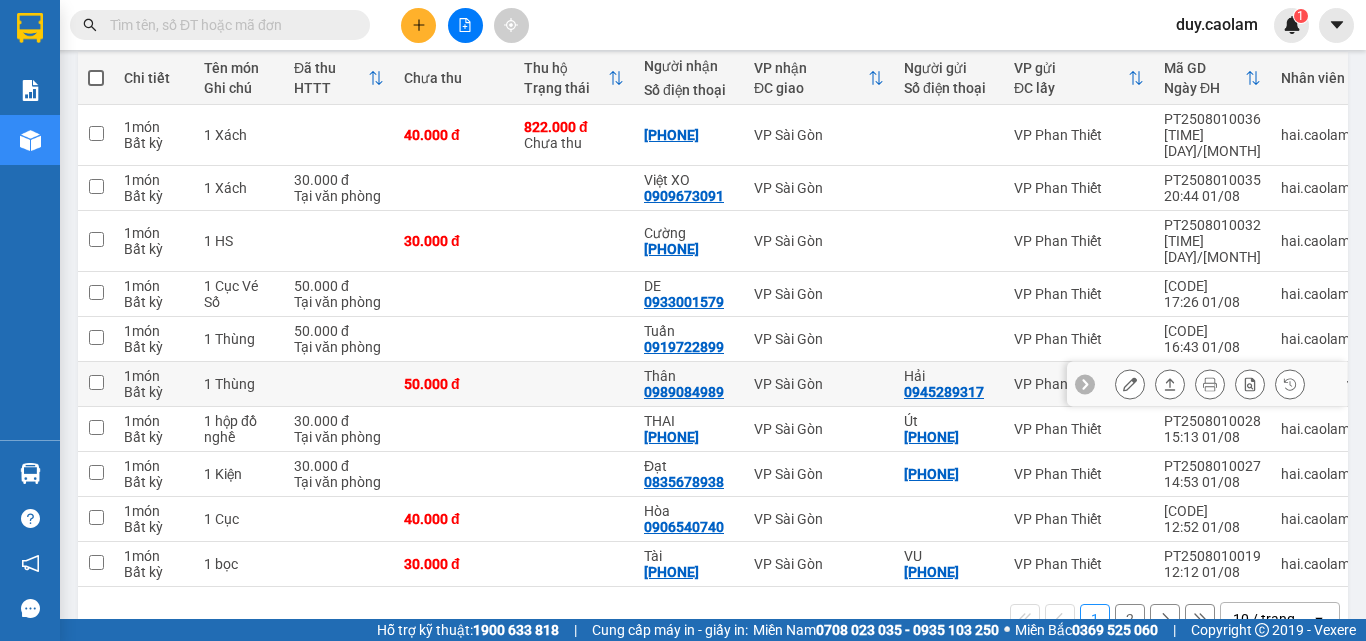scroll, scrollTop: 256, scrollLeft: 0, axis: vertical 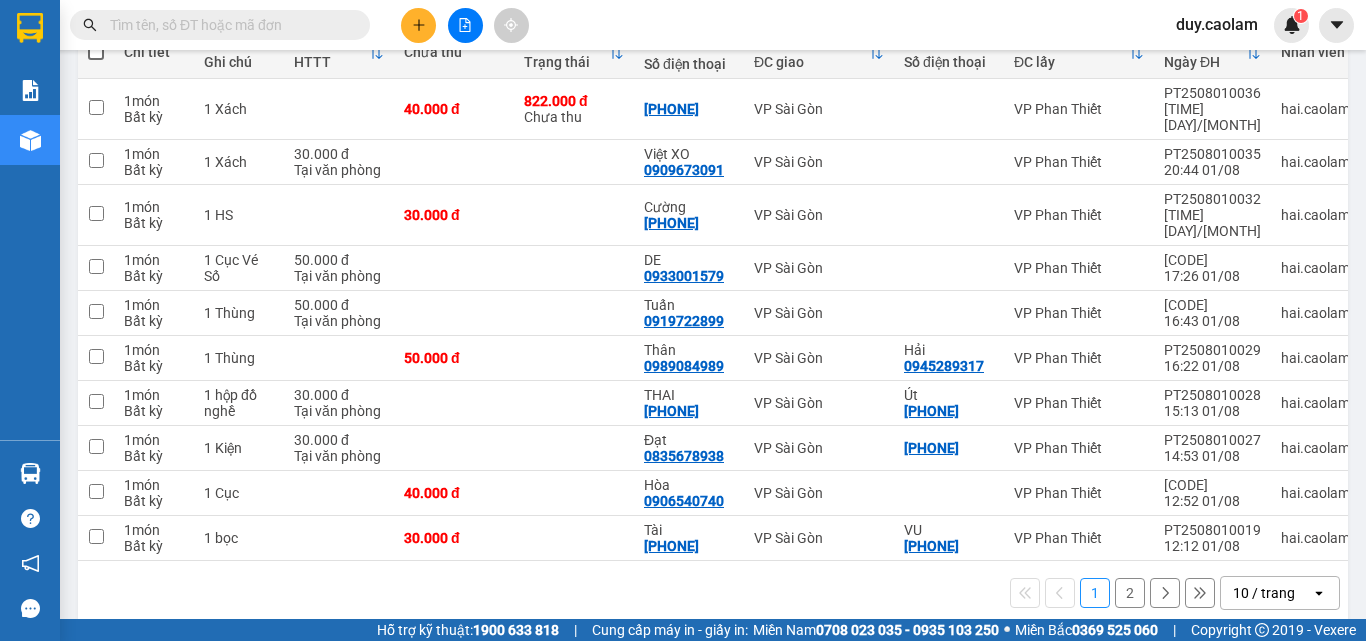 click on "2" at bounding box center (1130, 593) 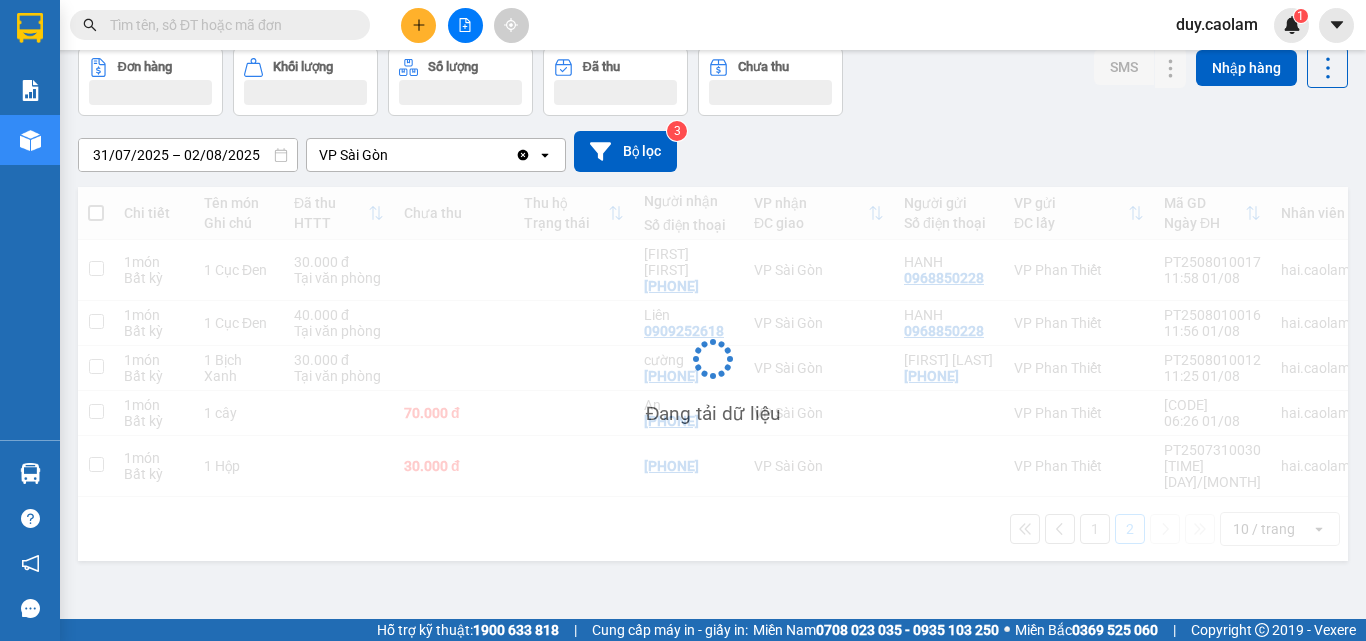 scroll, scrollTop: 92, scrollLeft: 0, axis: vertical 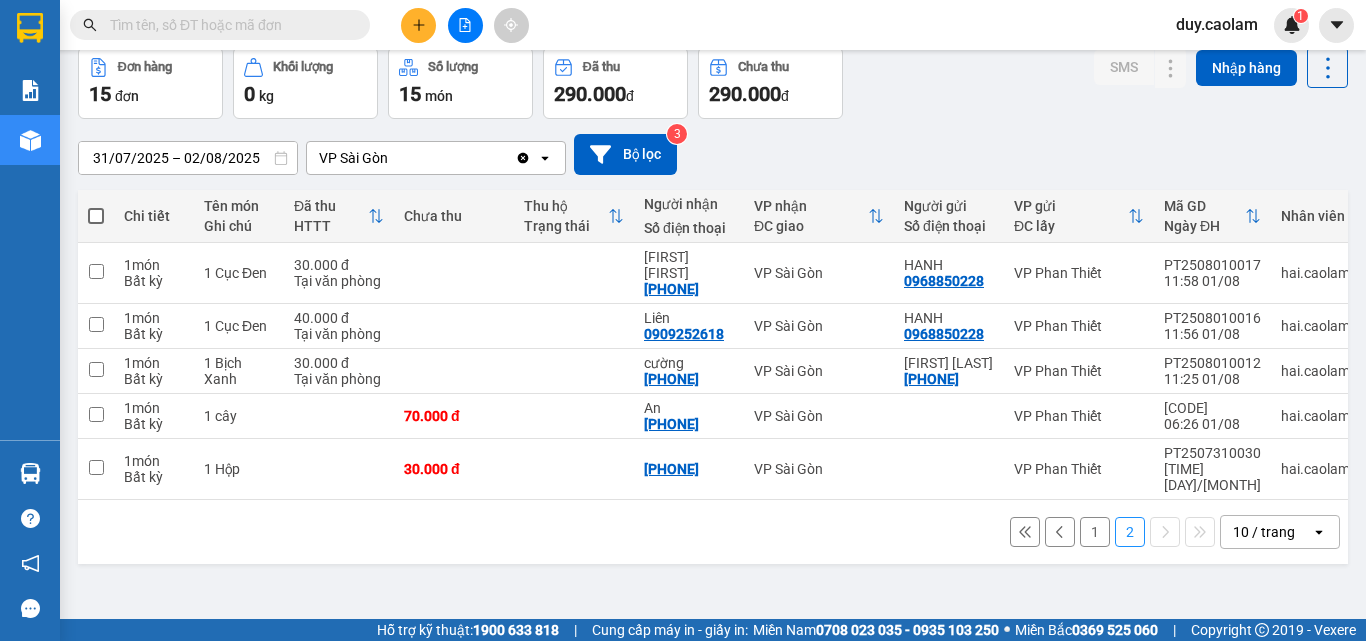 click on "1" at bounding box center [1095, 532] 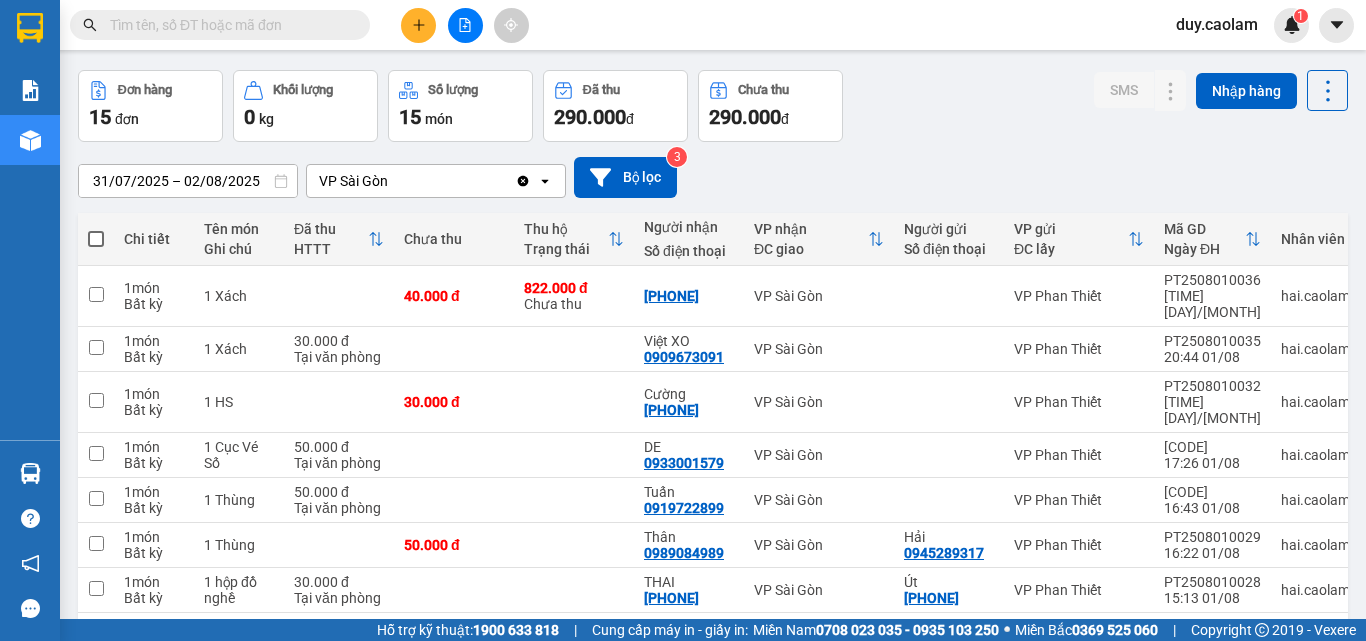 scroll, scrollTop: 56, scrollLeft: 0, axis: vertical 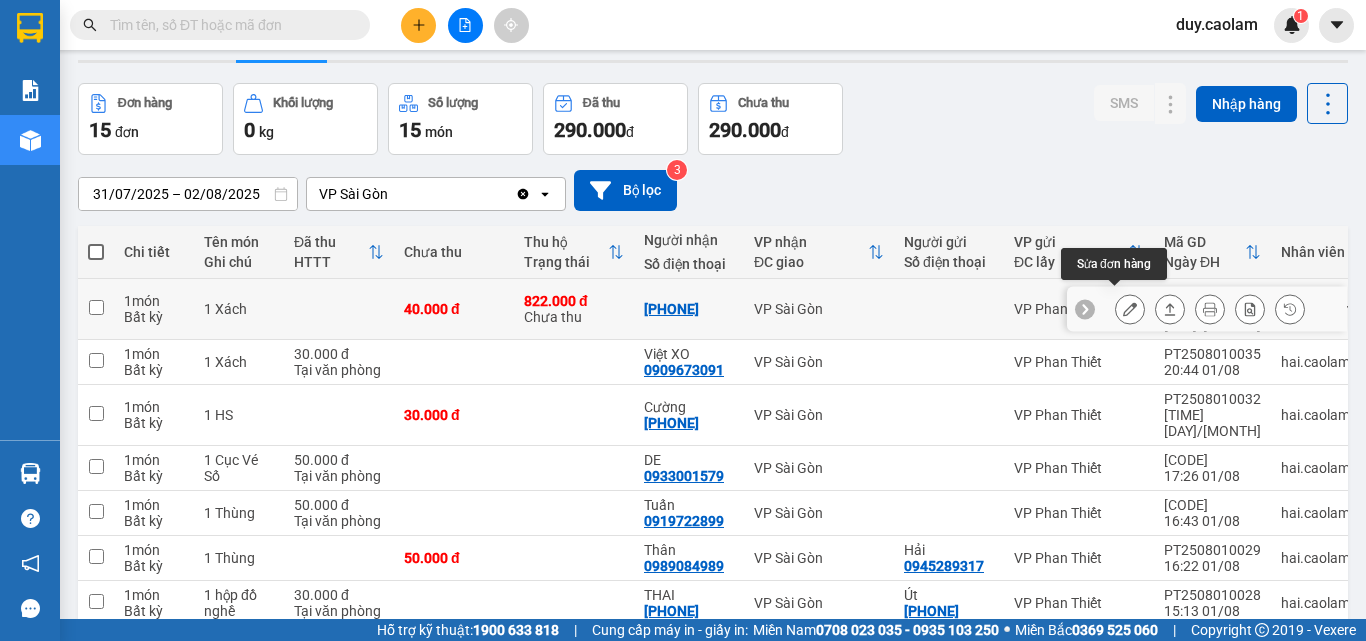 click 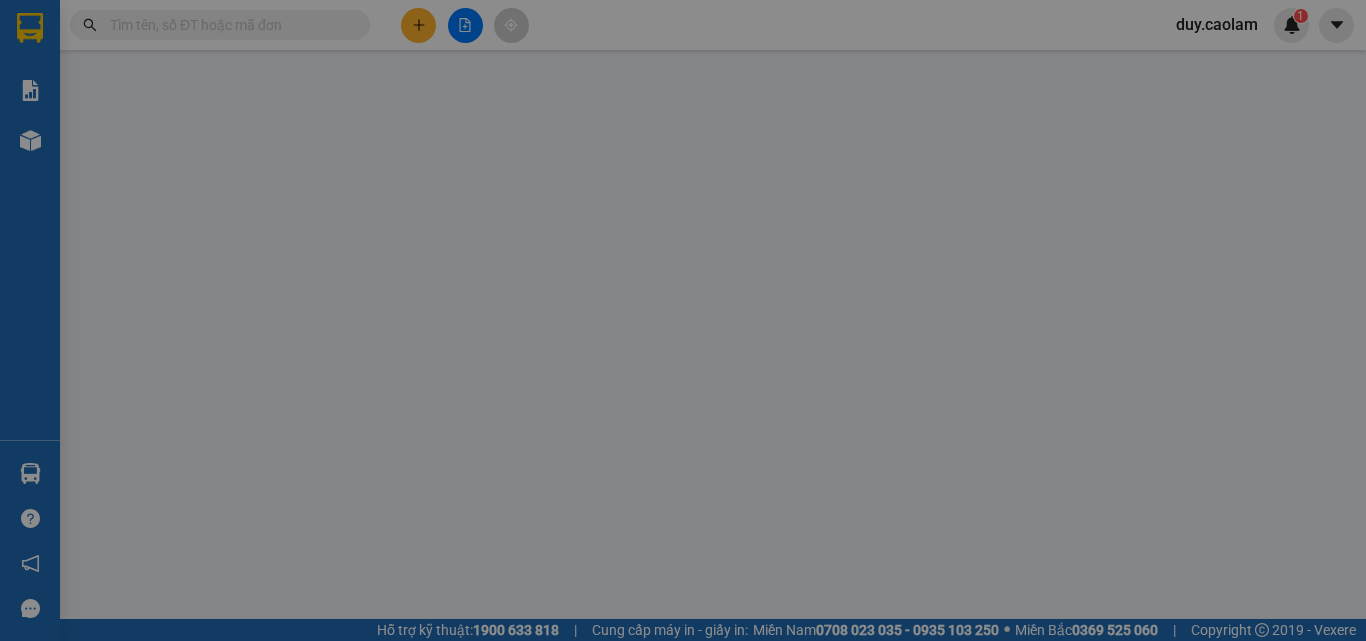 scroll, scrollTop: 0, scrollLeft: 0, axis: both 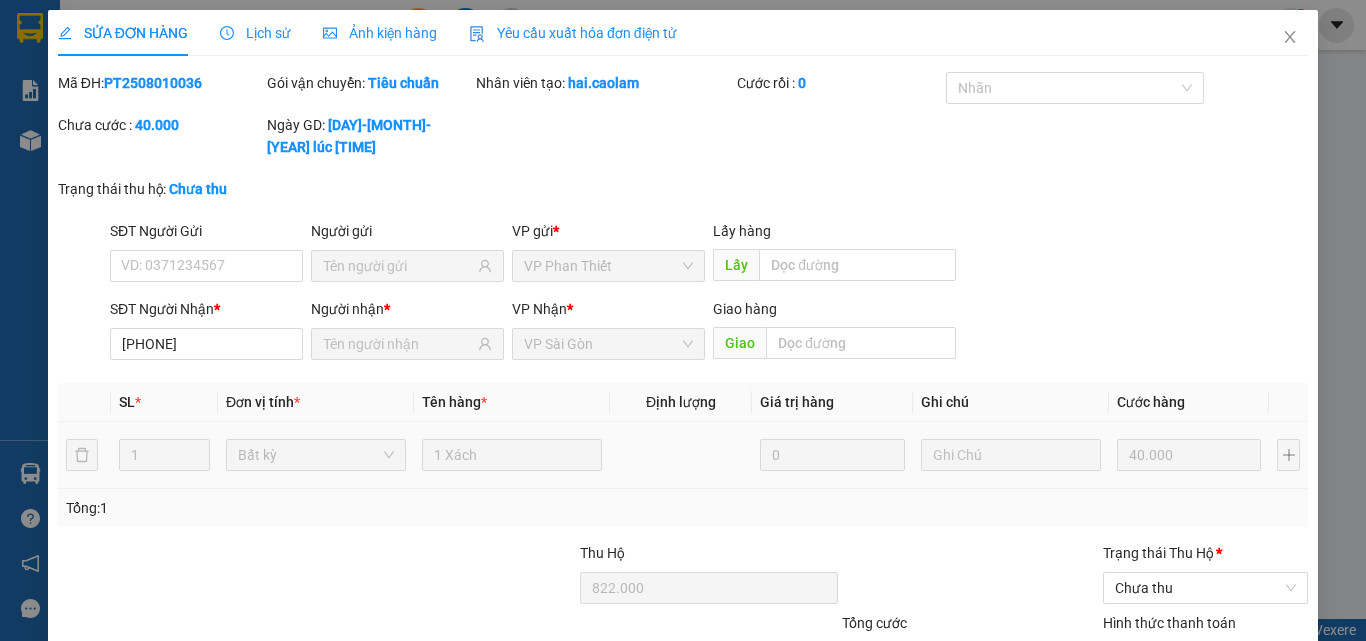 type on "[PHONE]" 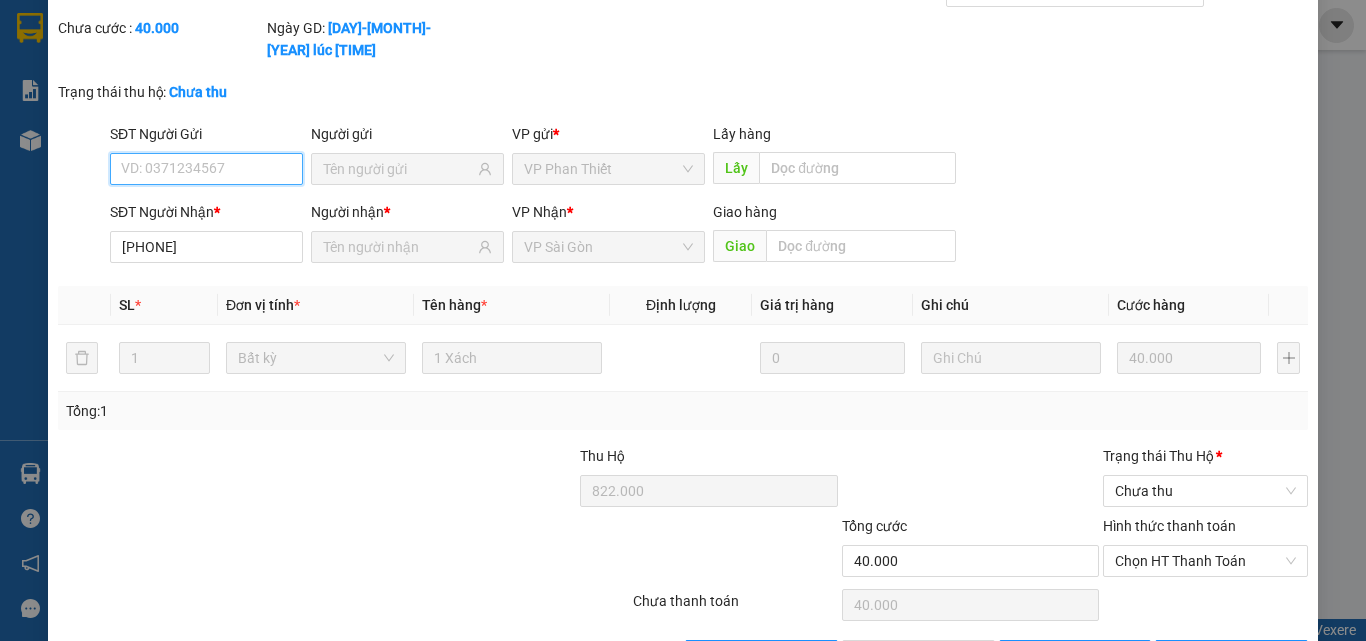 scroll, scrollTop: 145, scrollLeft: 0, axis: vertical 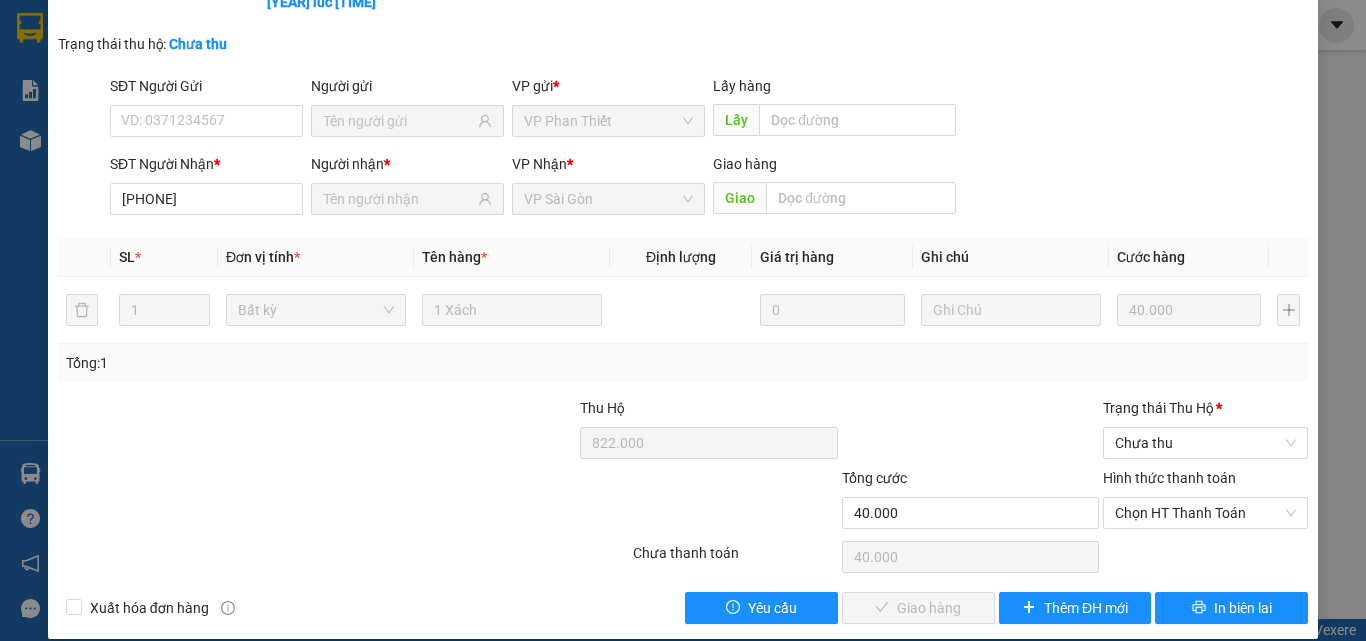 click on "Hình thức thanh toán" at bounding box center [1169, 478] 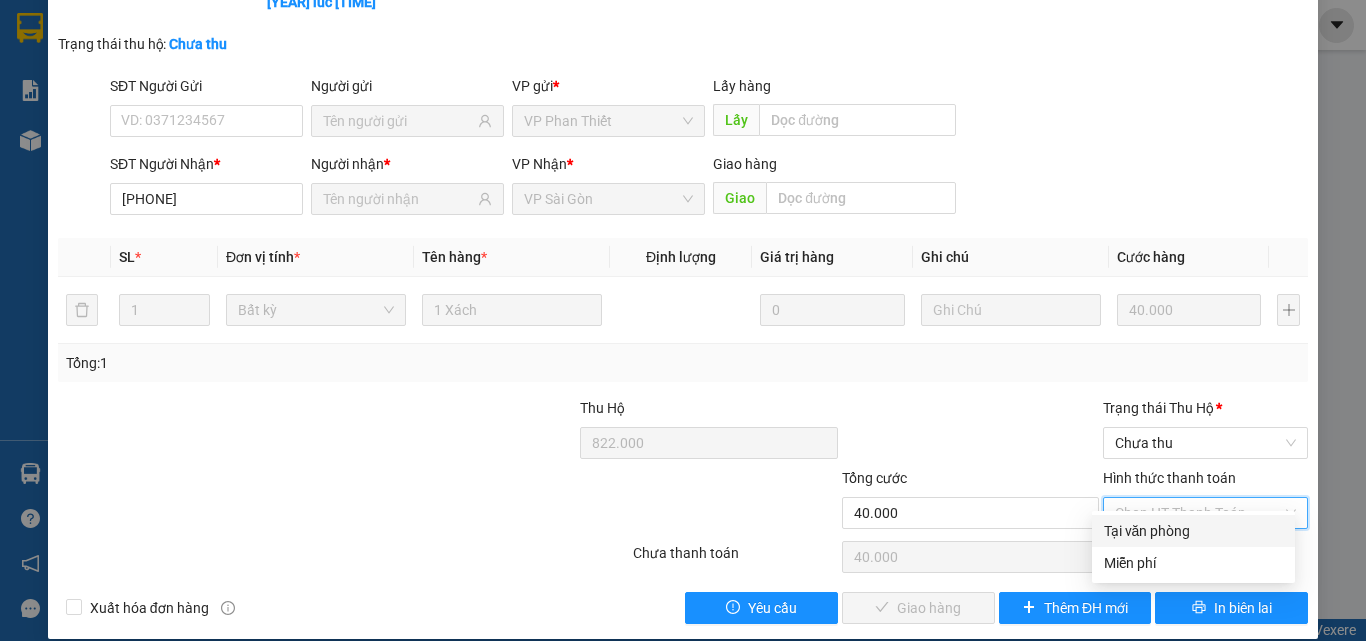 click on "Tại văn phòng" at bounding box center (1193, 531) 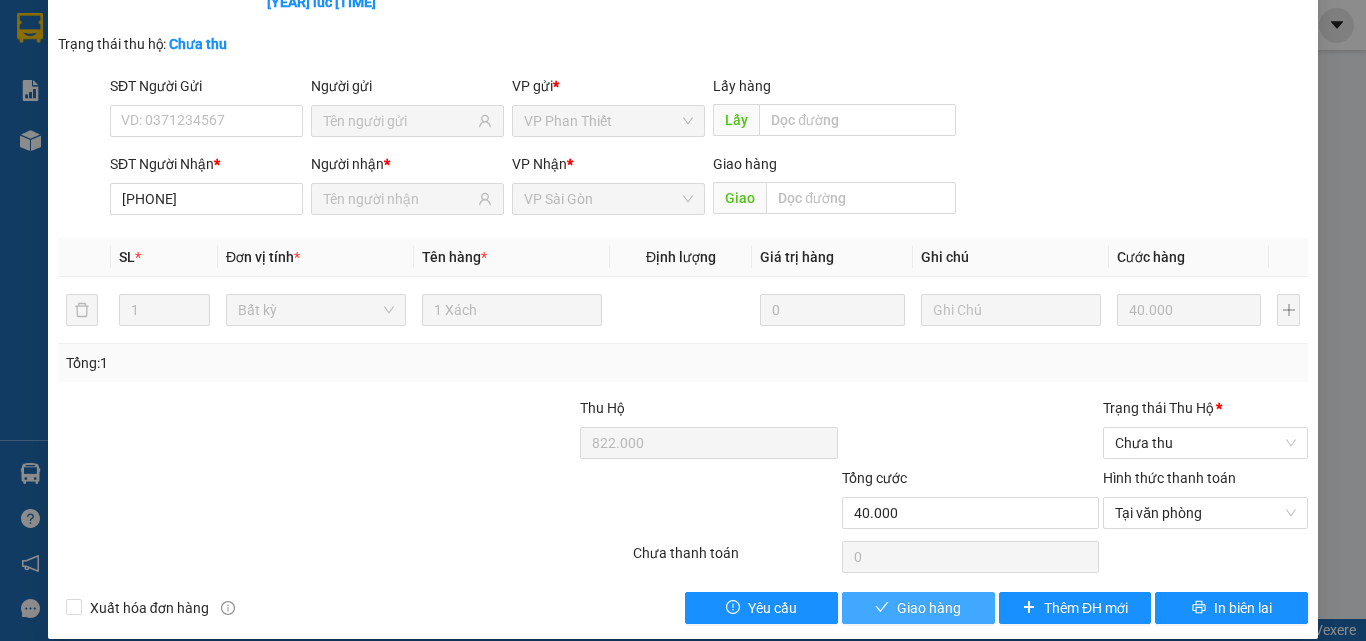 click on "Giao hàng" at bounding box center (929, 608) 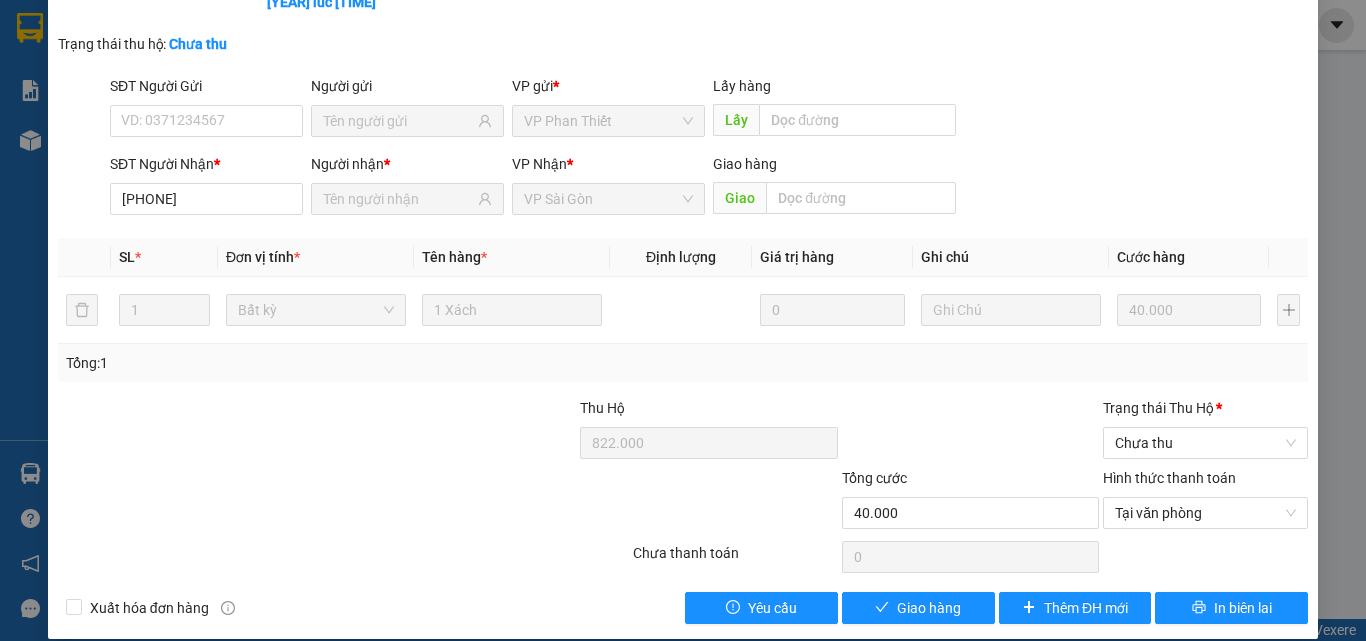 click on "Trạng thái Thu Hộ    *" at bounding box center [1205, 408] 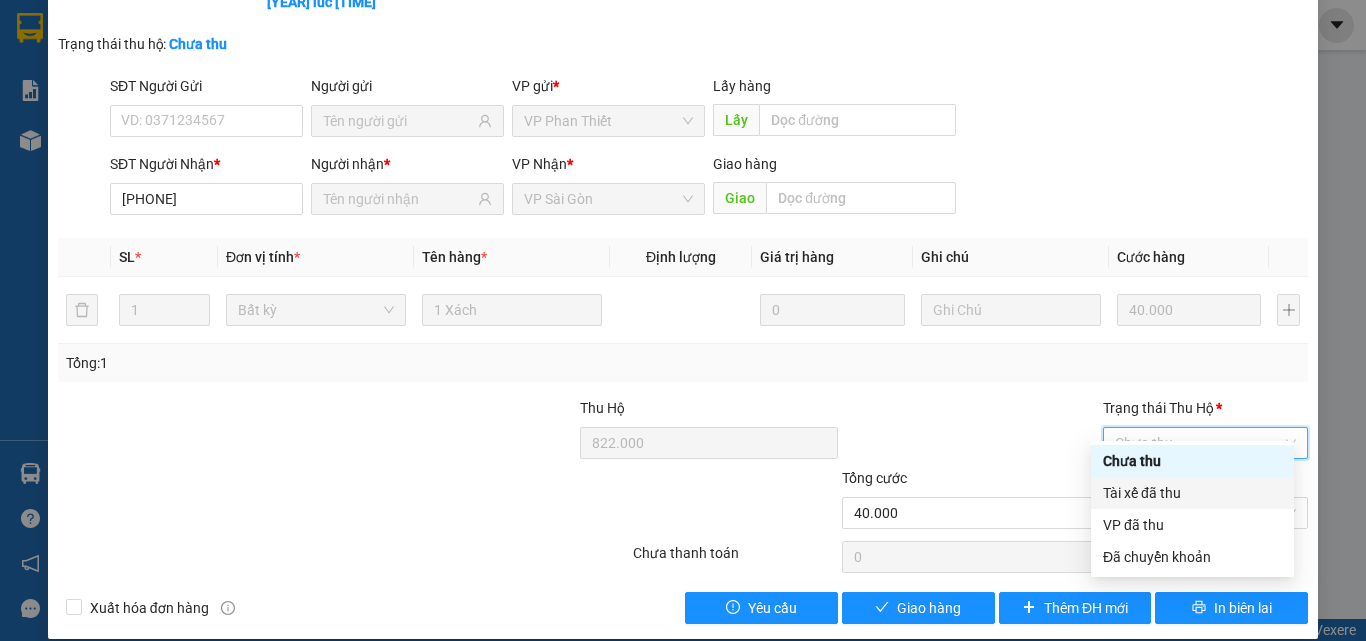 click on "Tài xế đã thu" at bounding box center (1192, 493) 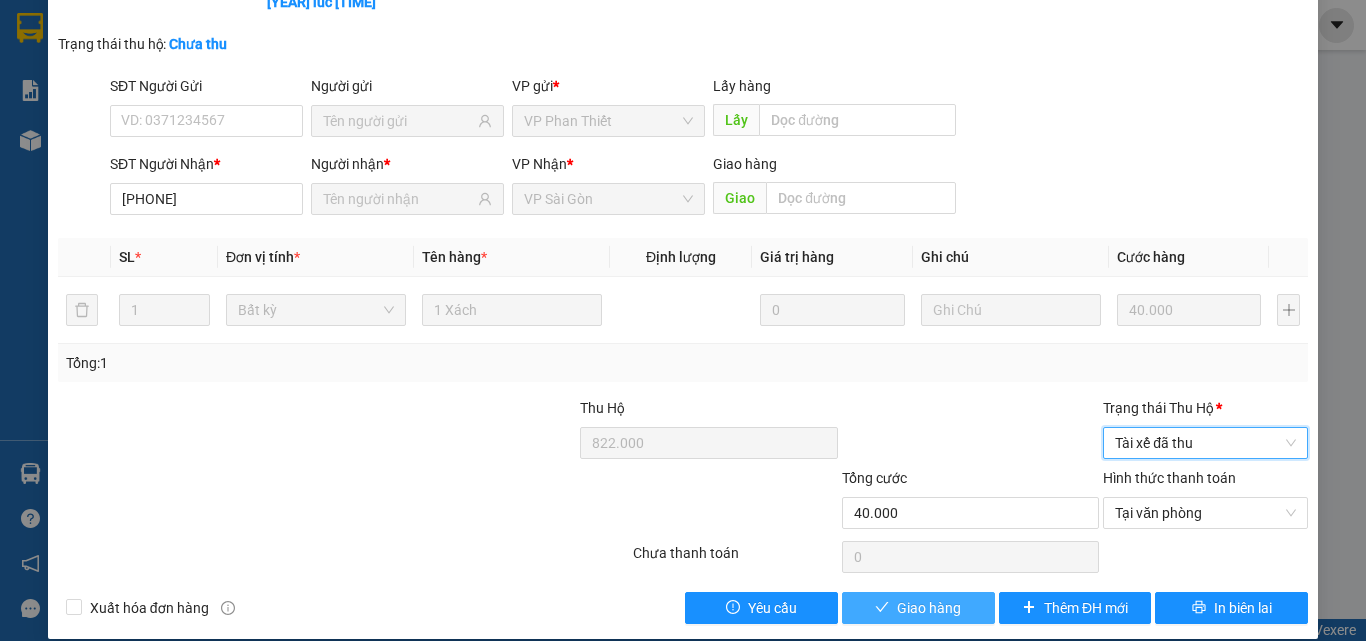 click on "Giao hàng" at bounding box center (929, 608) 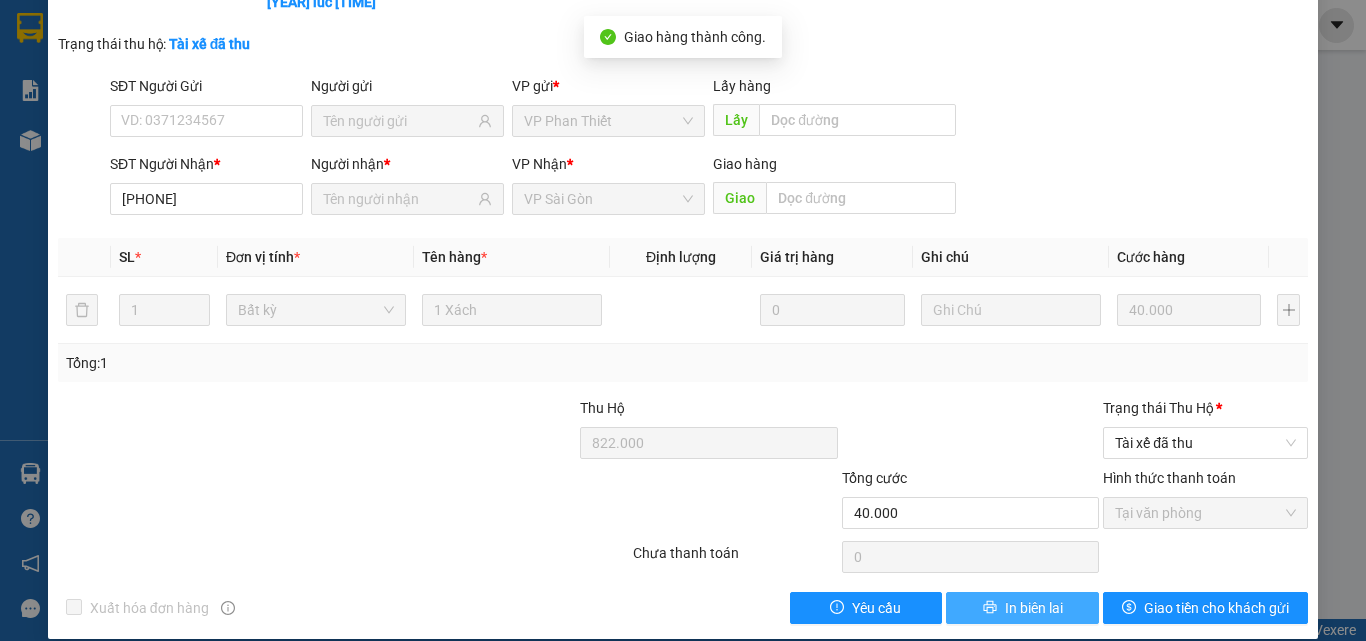 click on "In biên lai" at bounding box center [1034, 608] 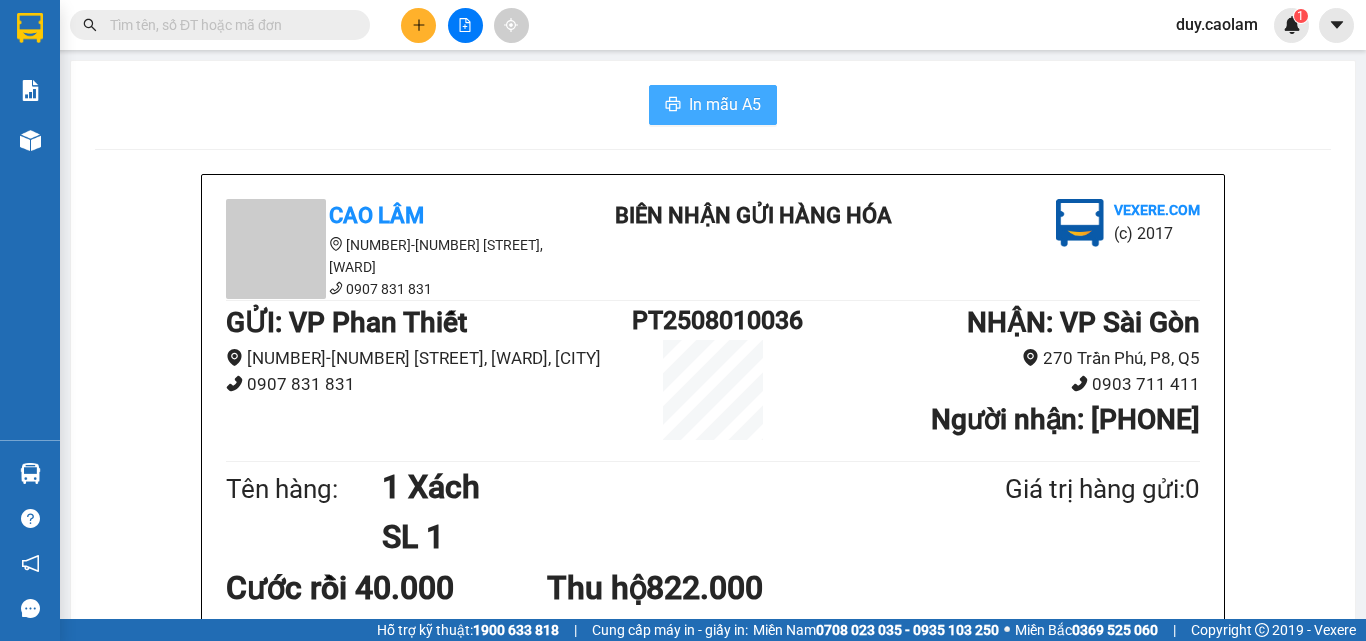 click on "In mẫu A5" at bounding box center (725, 104) 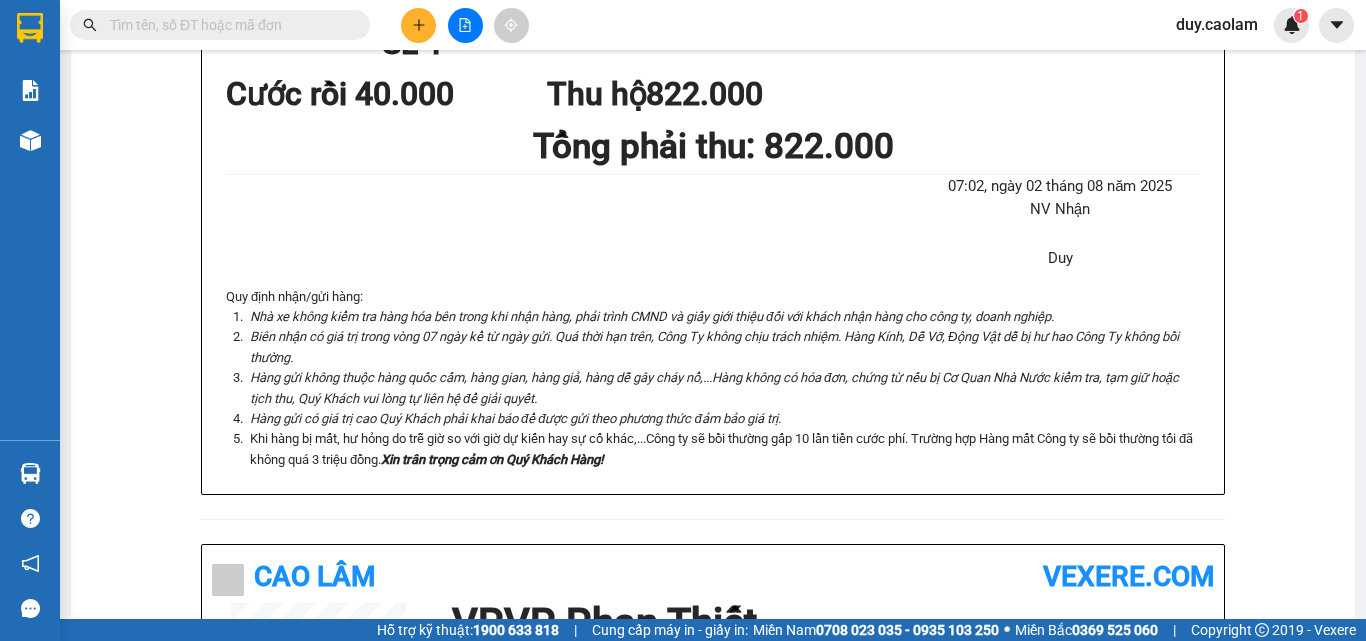 scroll, scrollTop: 500, scrollLeft: 0, axis: vertical 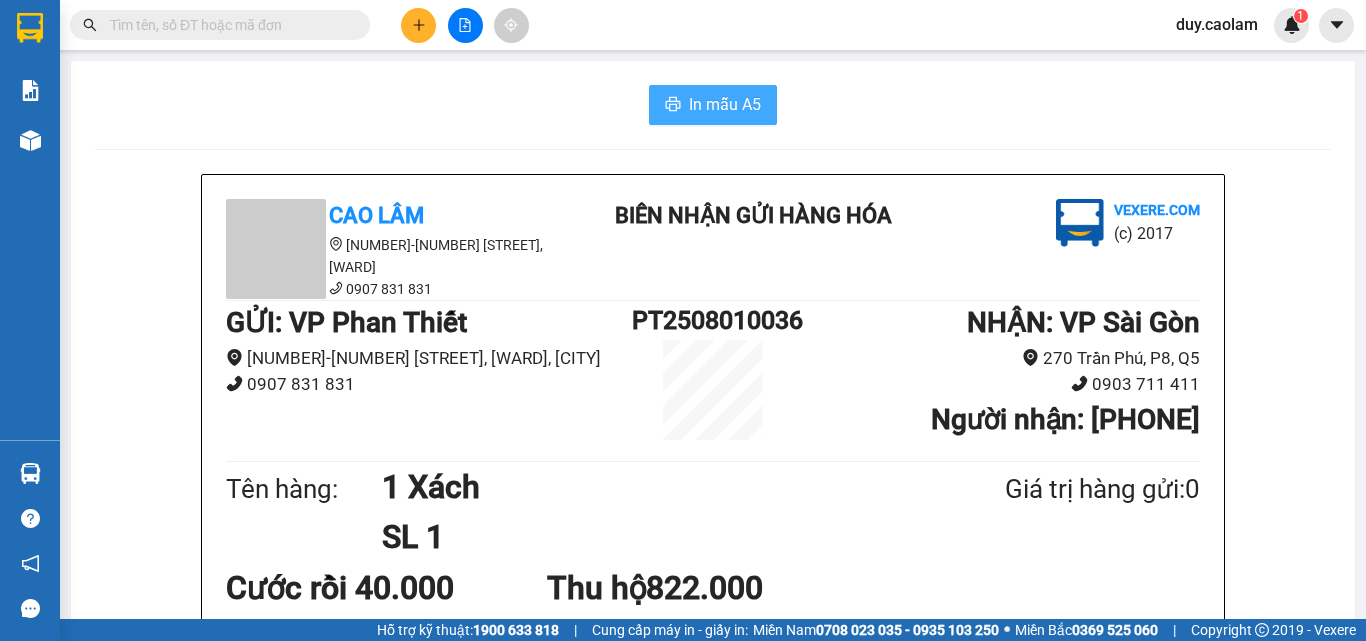 drag, startPoint x: 681, startPoint y: 123, endPoint x: 689, endPoint y: 115, distance: 11.313708 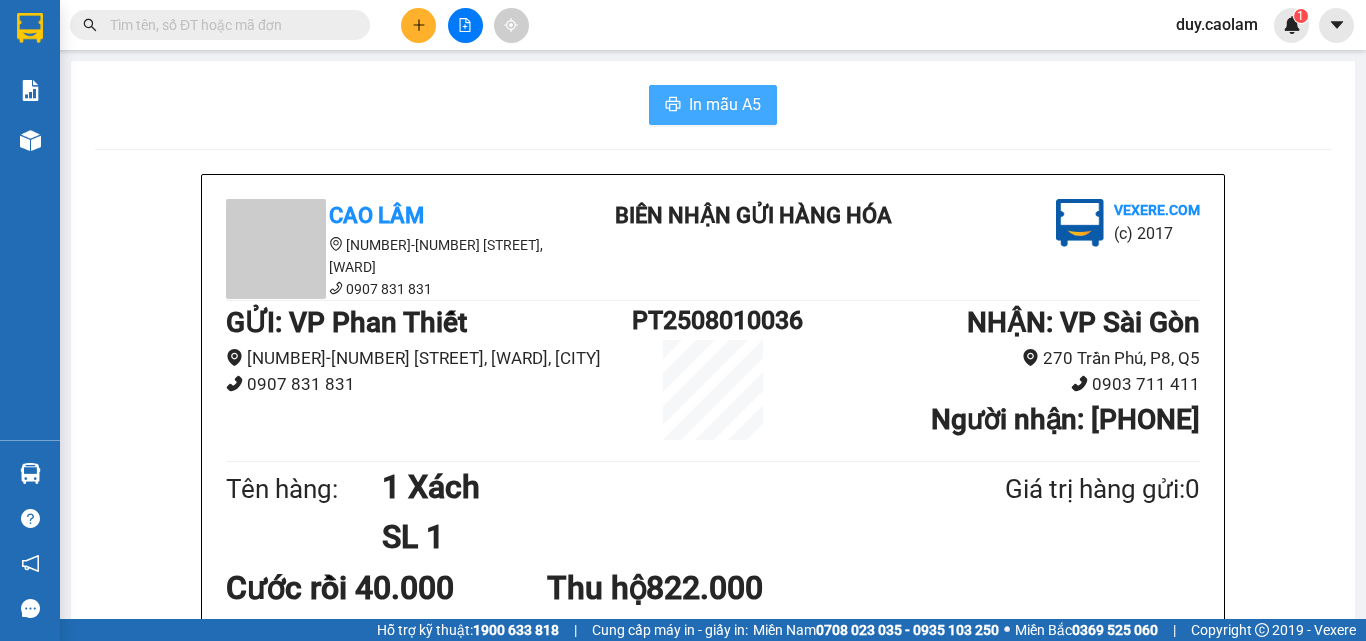 scroll, scrollTop: 0, scrollLeft: 0, axis: both 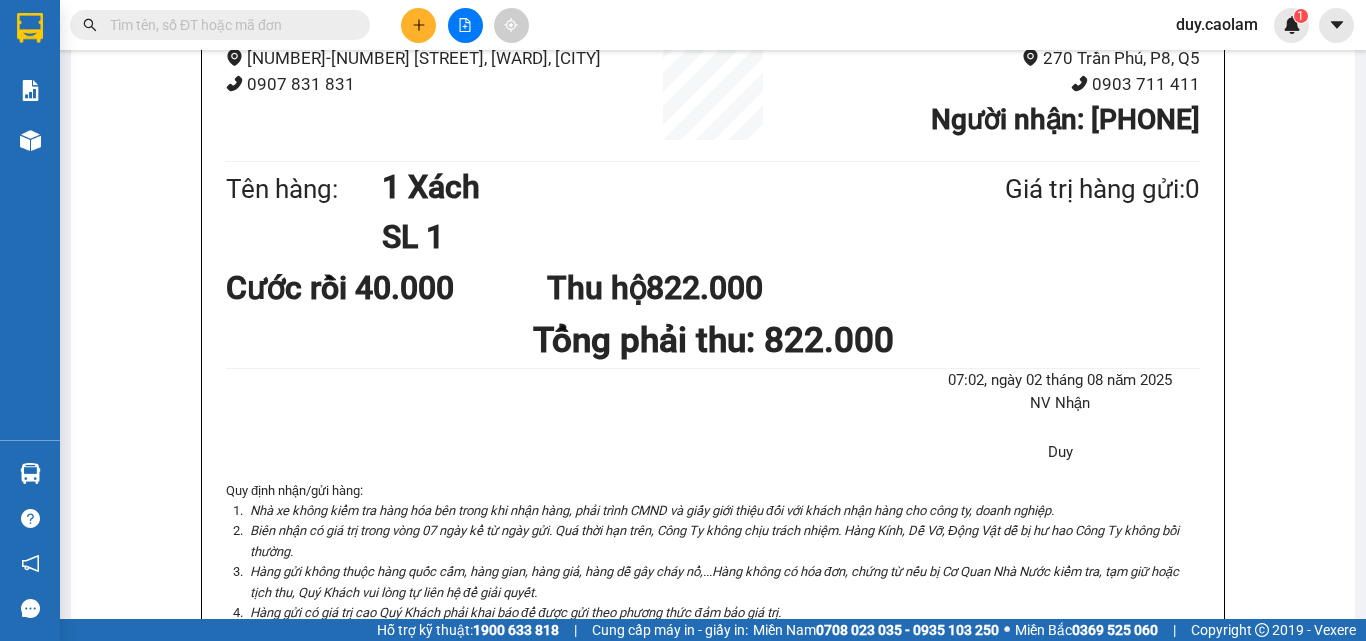 click 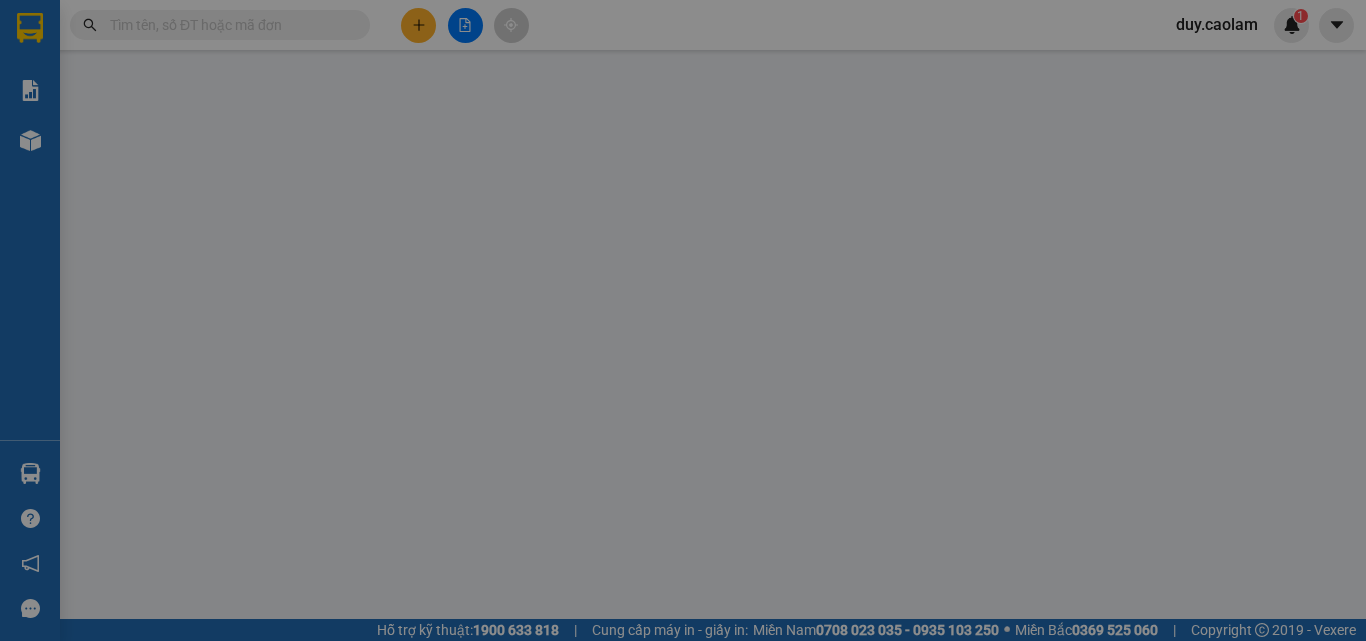scroll, scrollTop: 0, scrollLeft: 0, axis: both 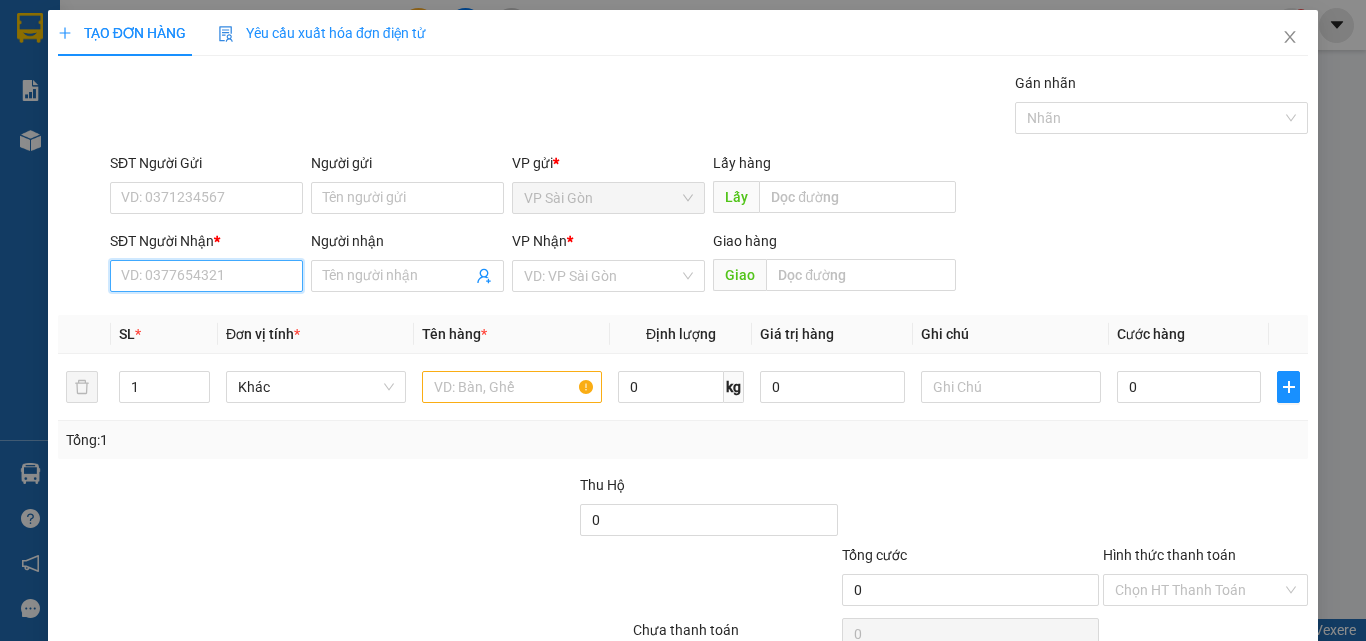 click on "SĐT Người Nhận  *" at bounding box center (206, 276) 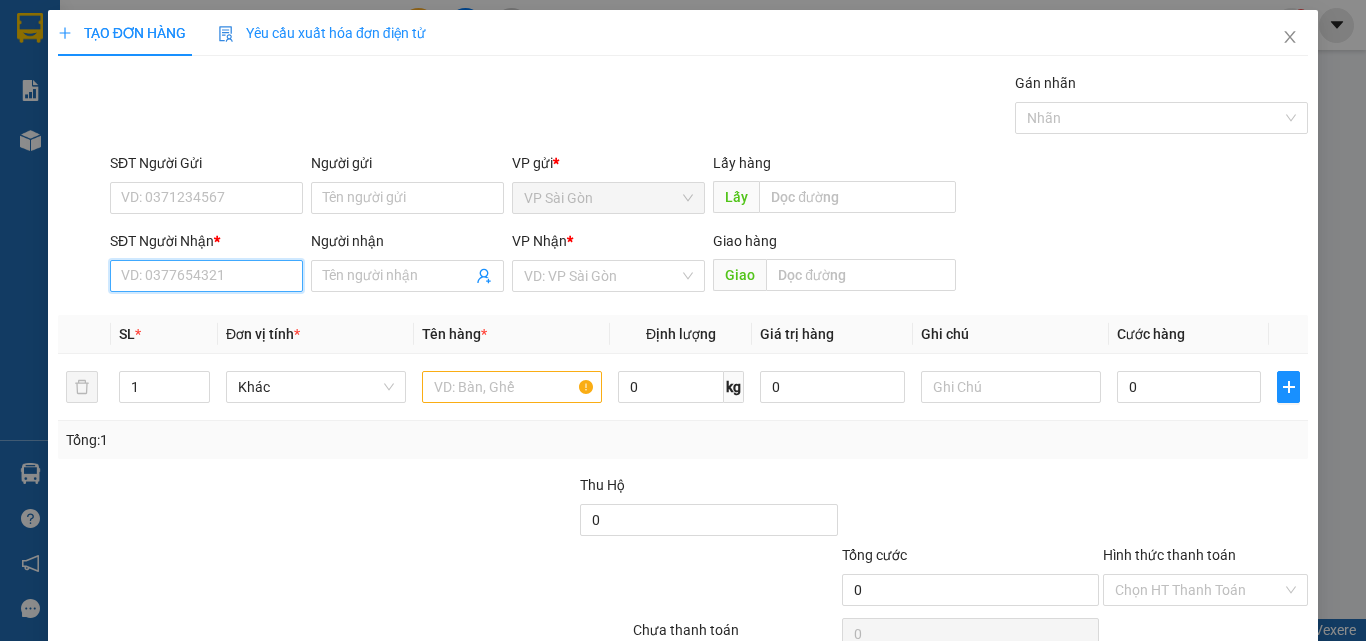click on "SĐT Người Nhận  *" at bounding box center (206, 276) 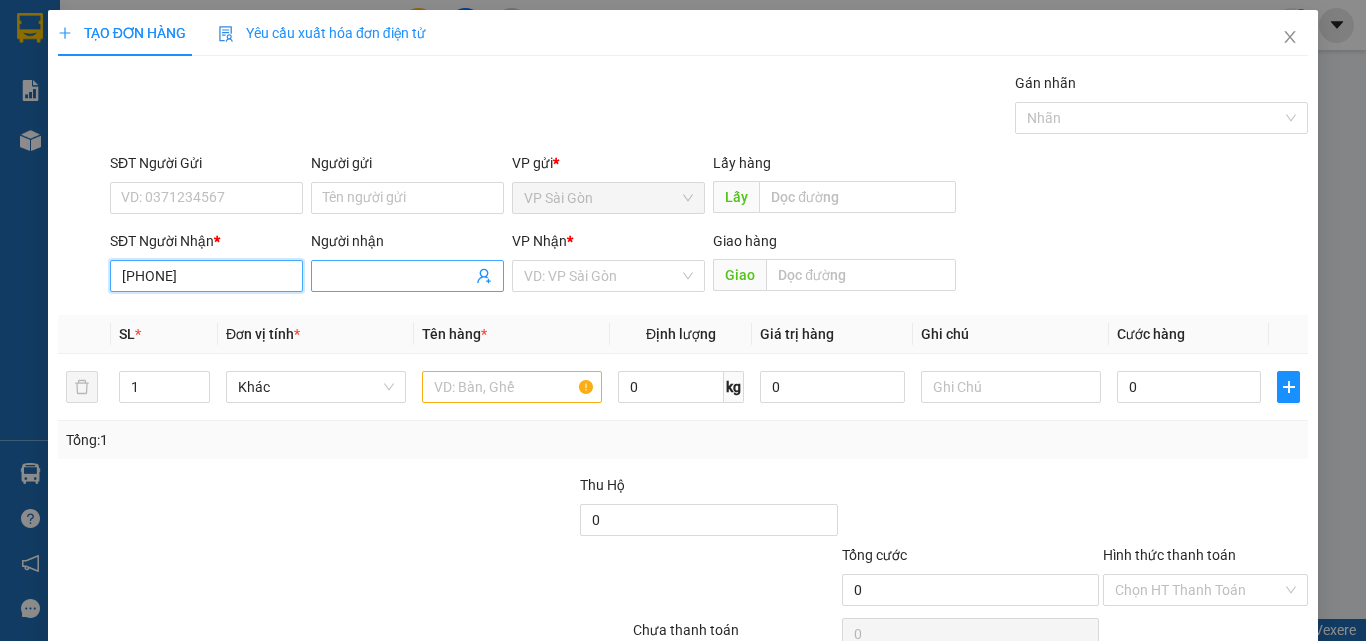 type on "[PHONE]" 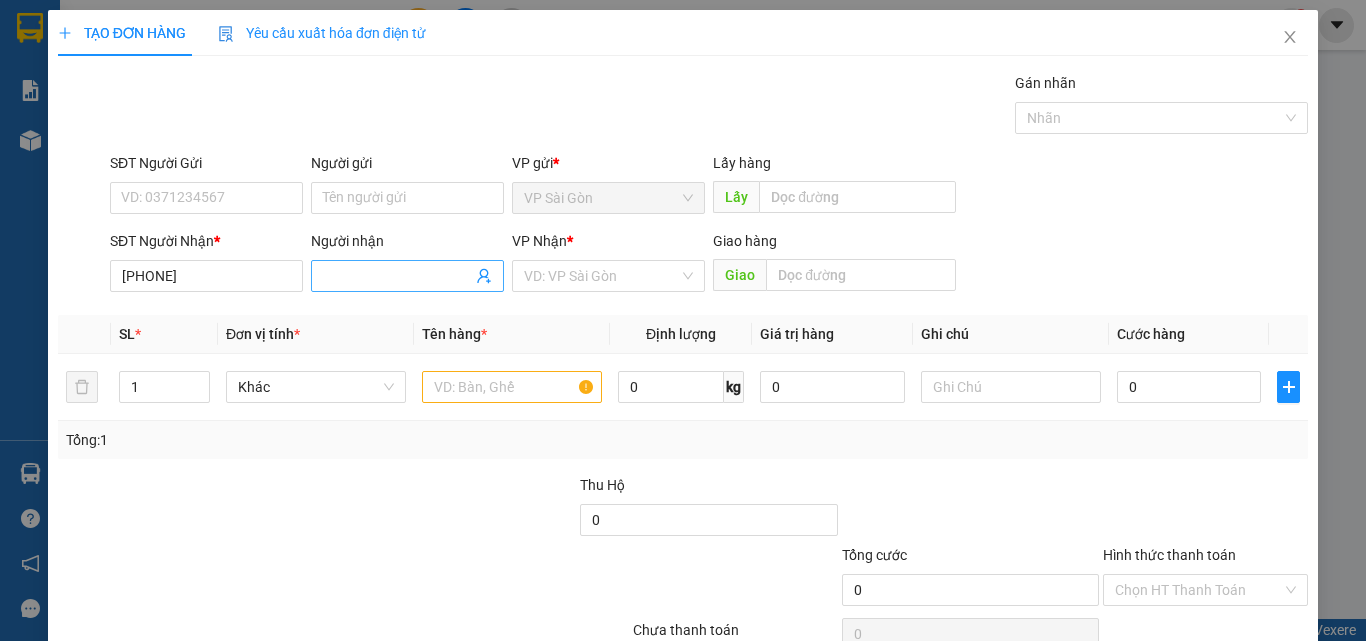 click on "Người nhận" at bounding box center (397, 276) 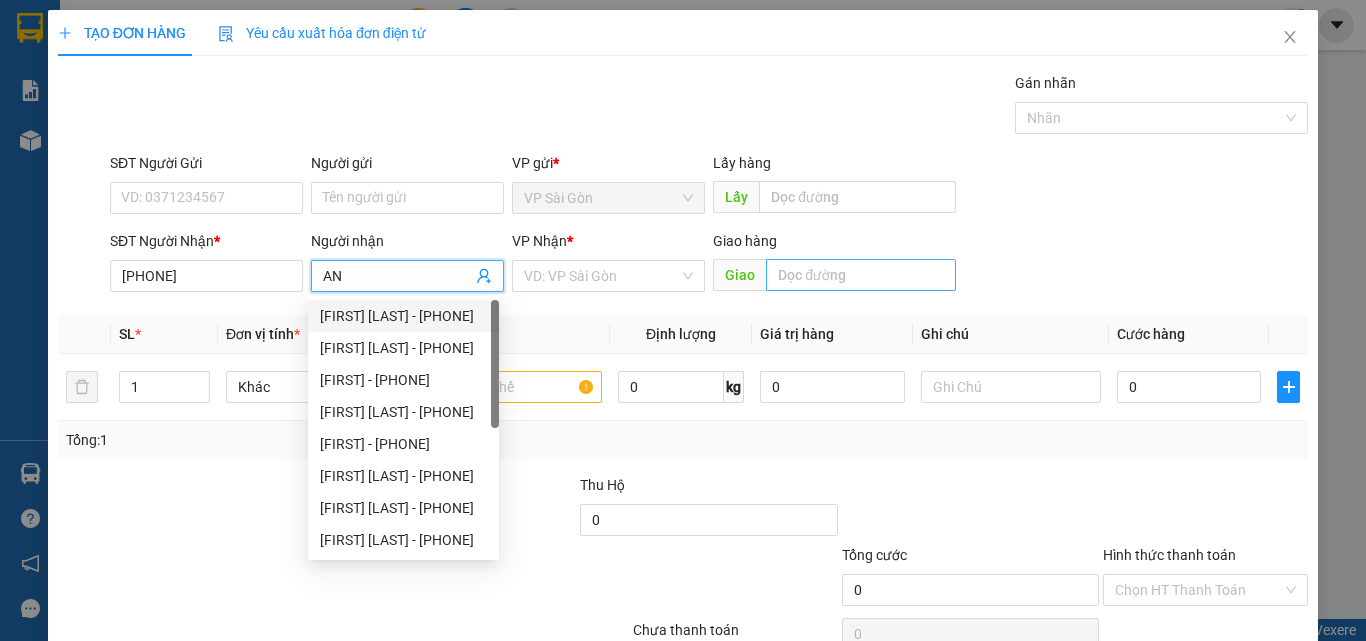 type on "AN" 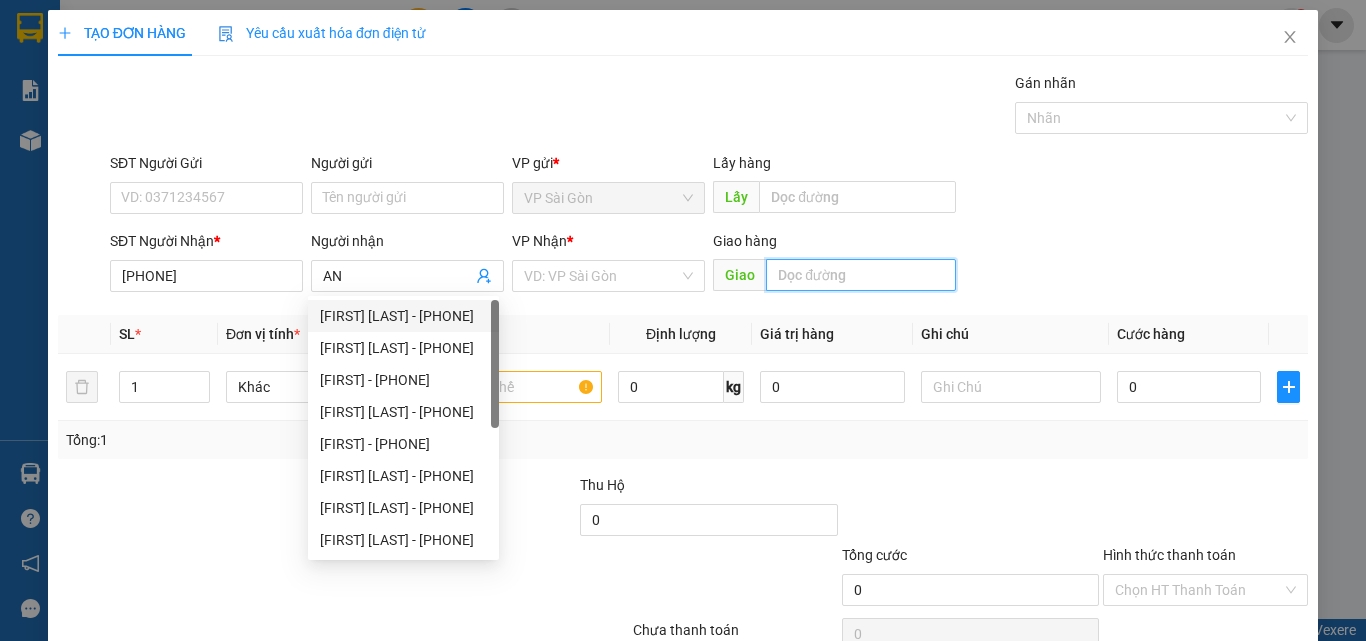 click at bounding box center [861, 275] 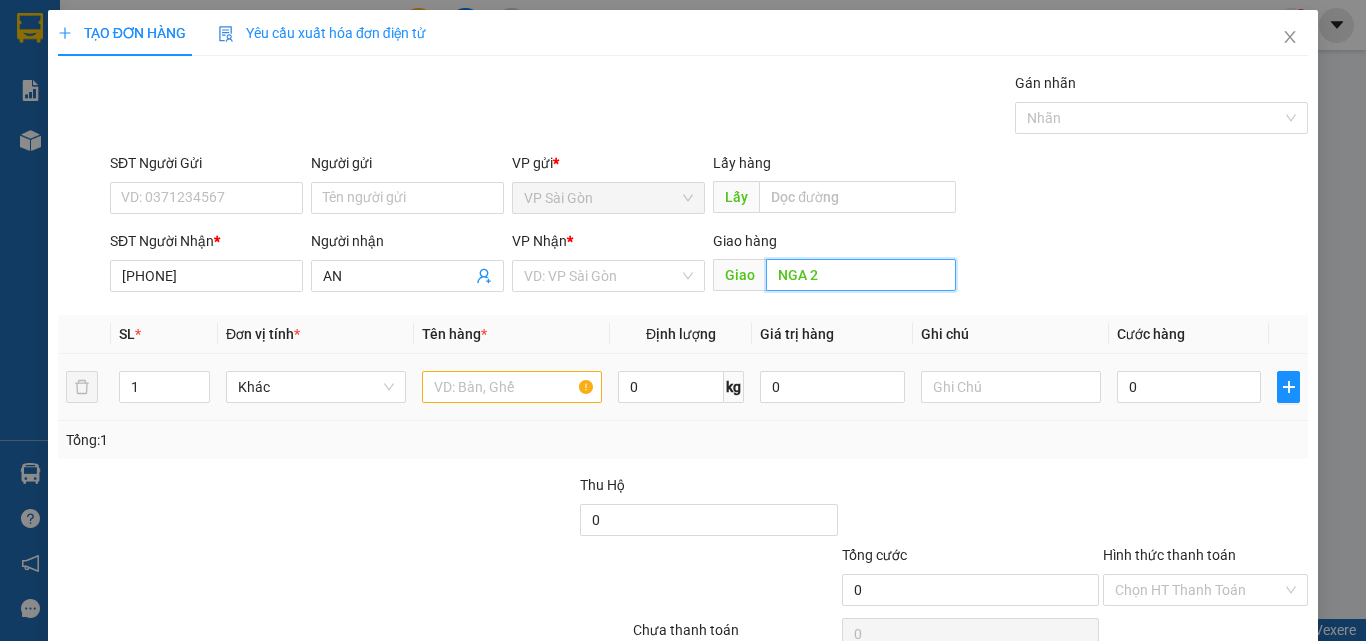 type on "NGA 2" 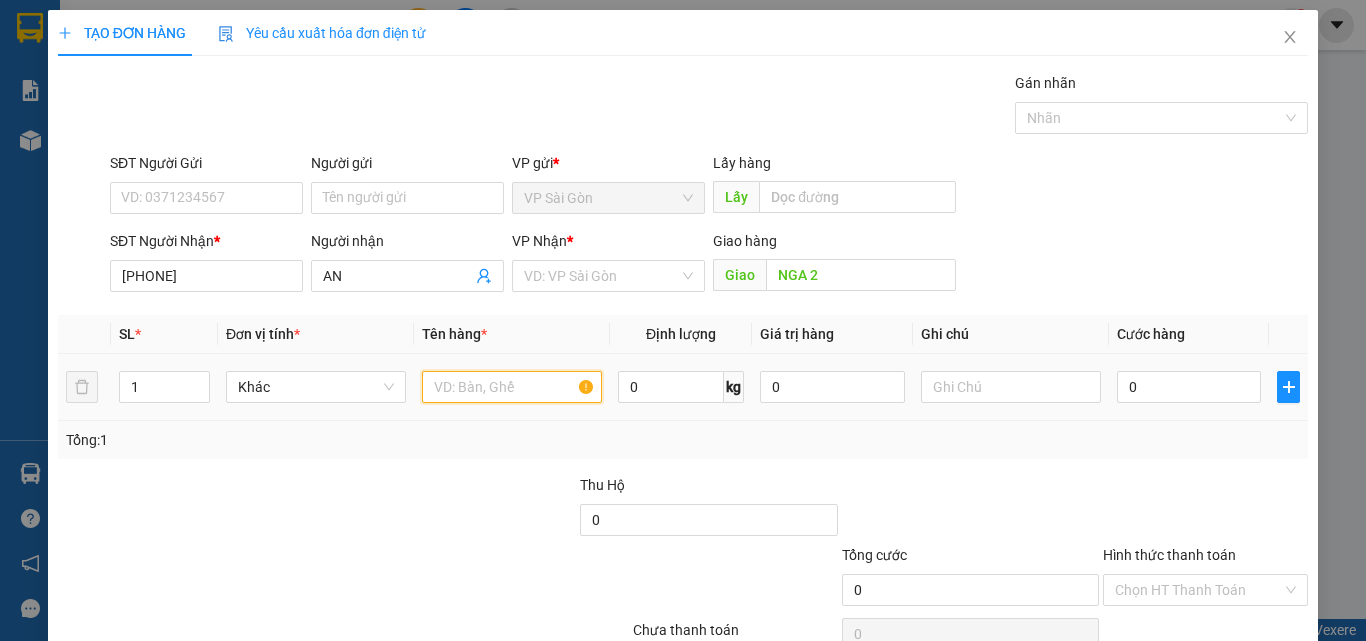 click at bounding box center (512, 387) 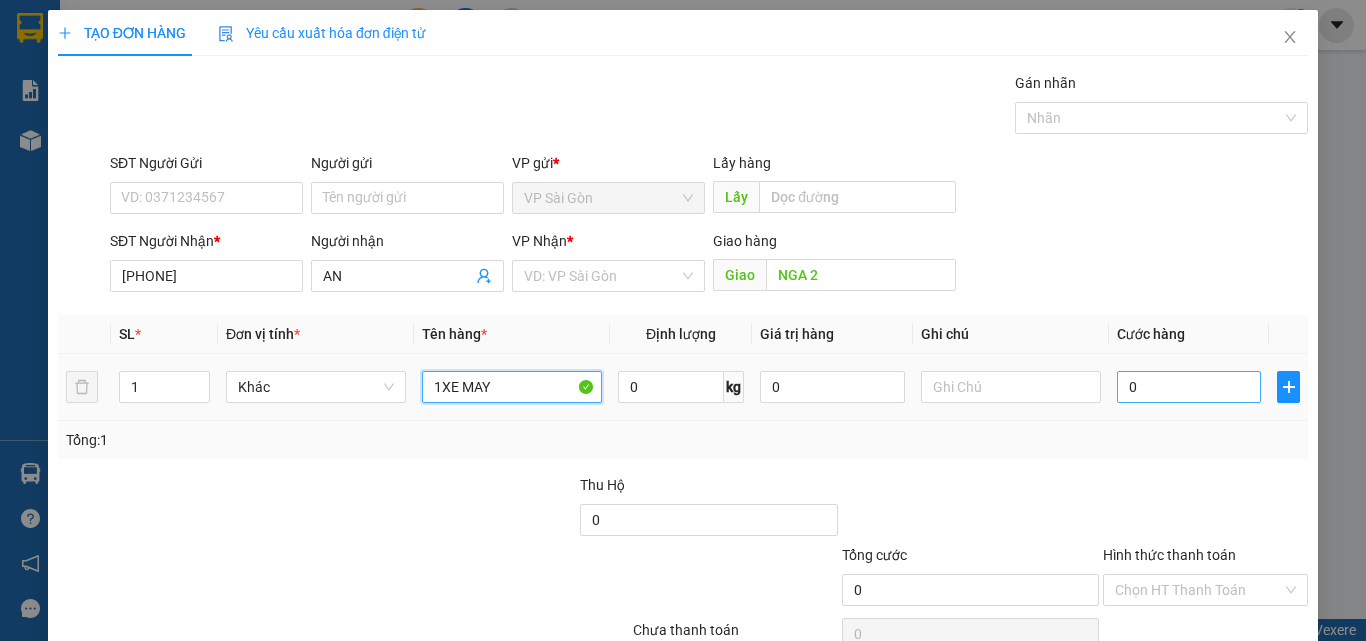 type on "1XE MAY" 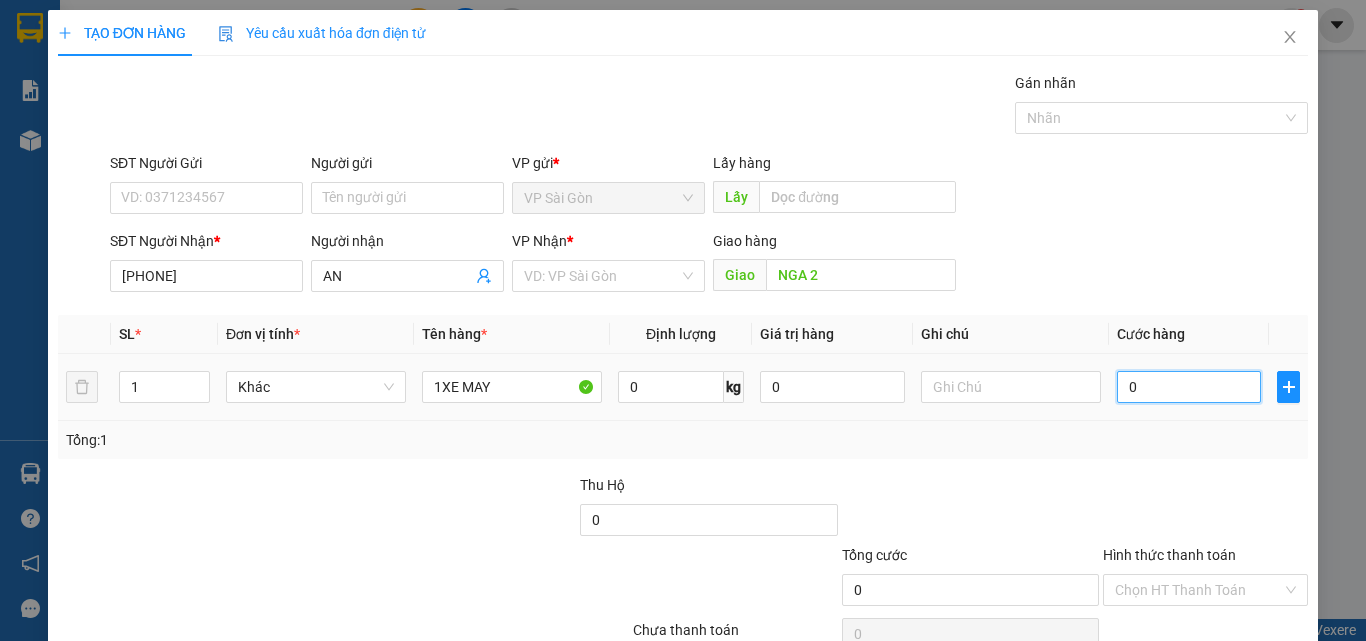 click on "0" at bounding box center (1189, 387) 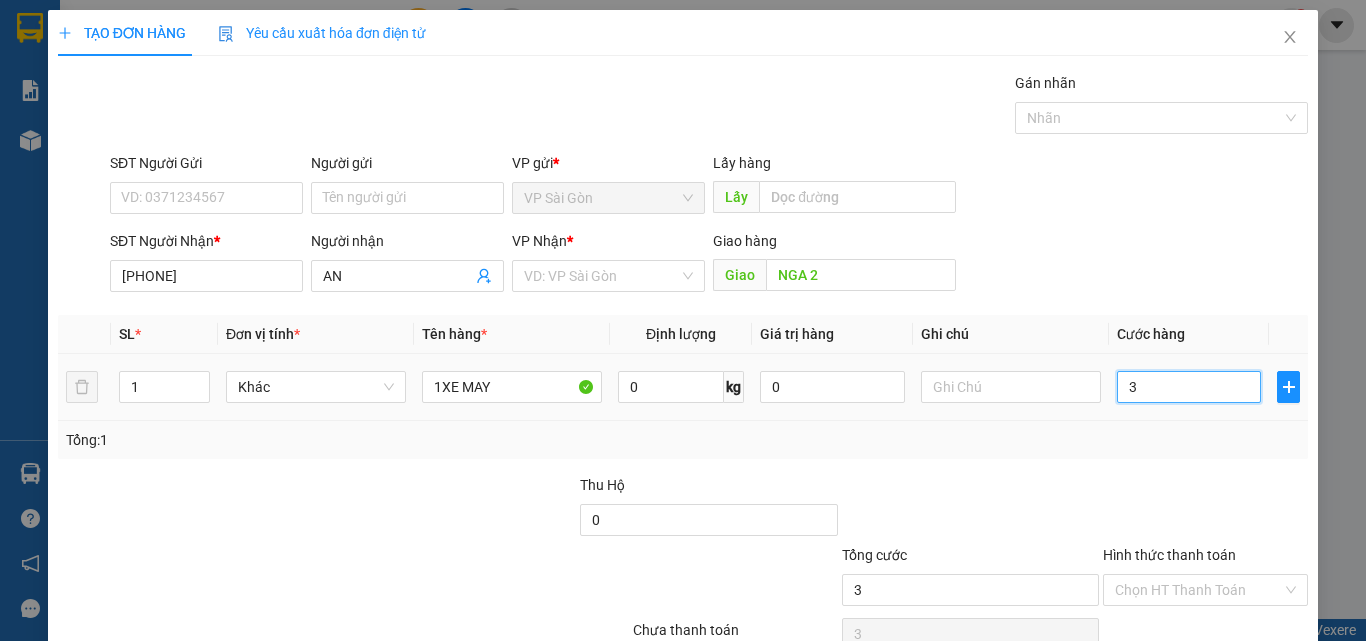 type on "30" 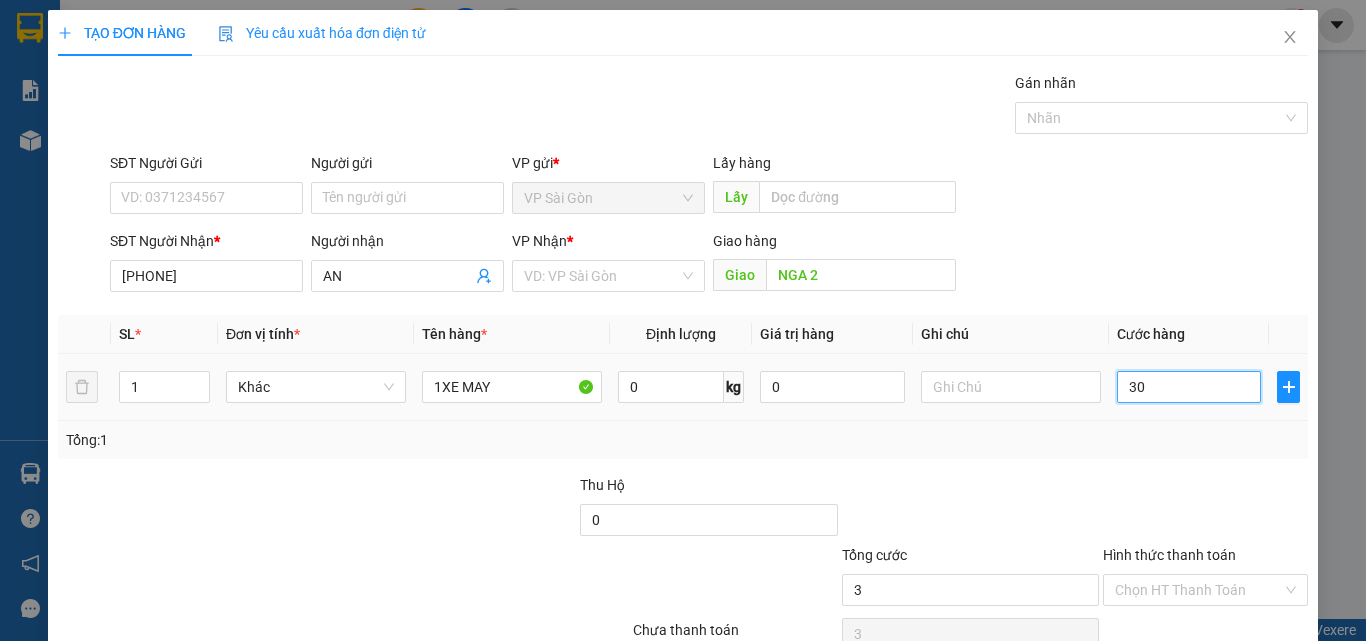 type on "30" 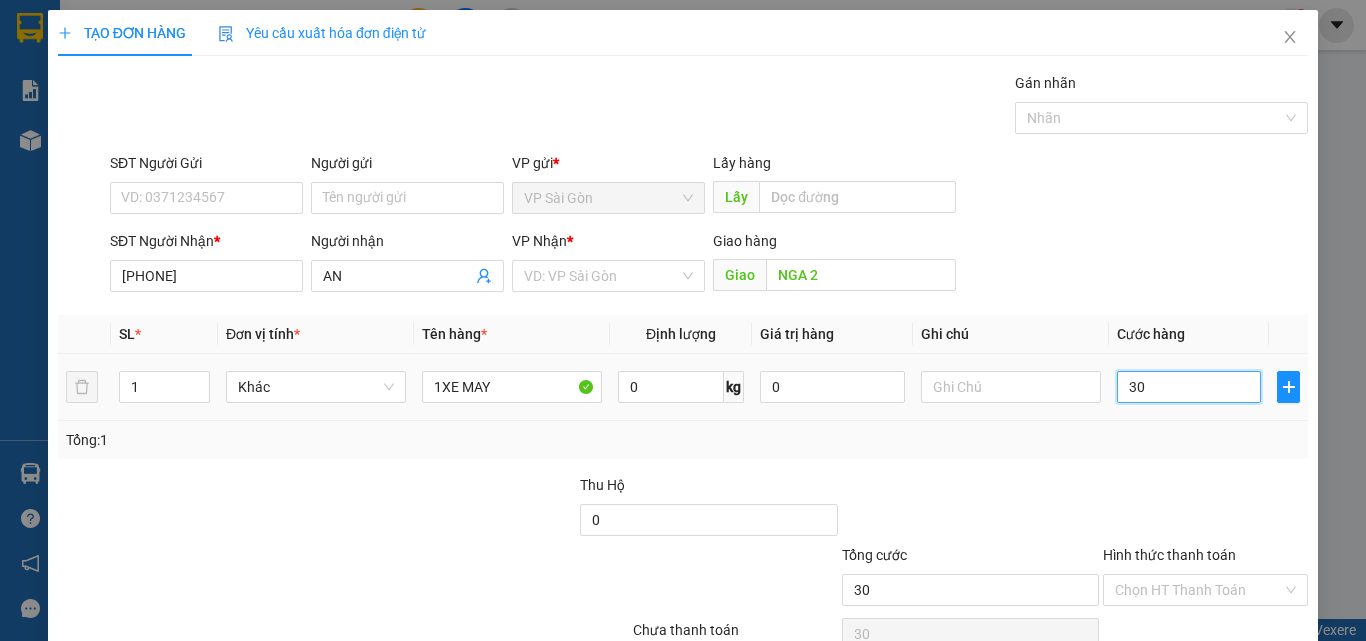 type on "300" 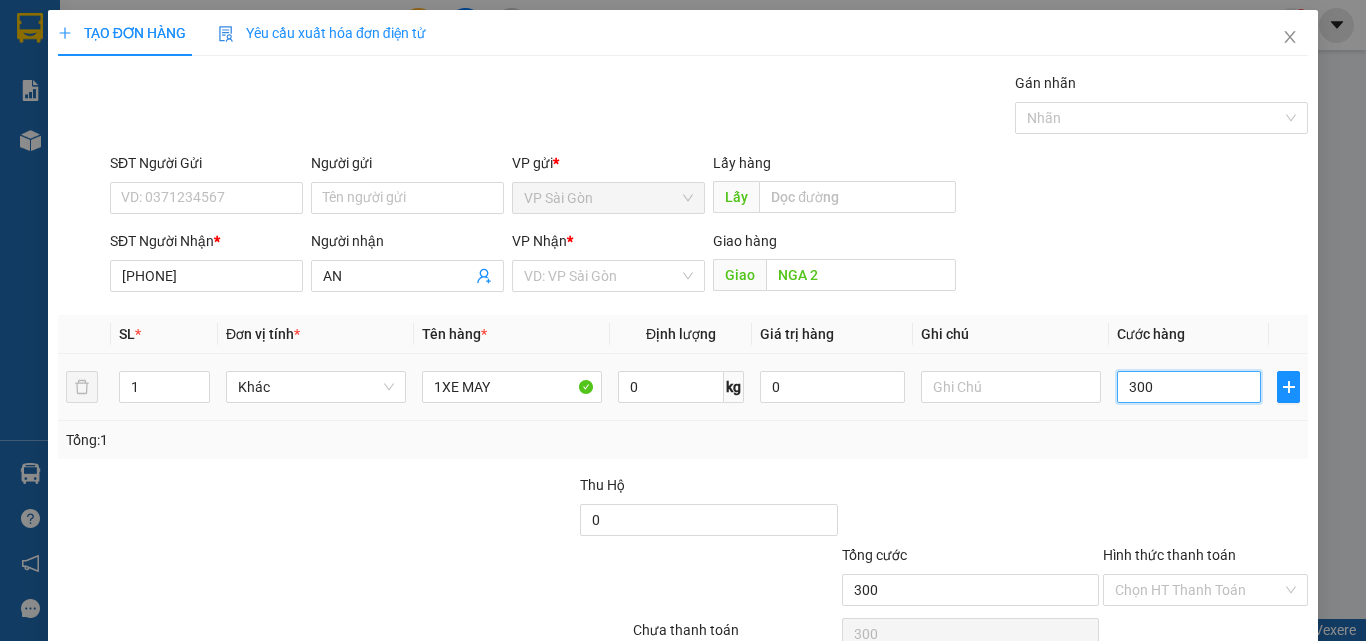 type on "3.000" 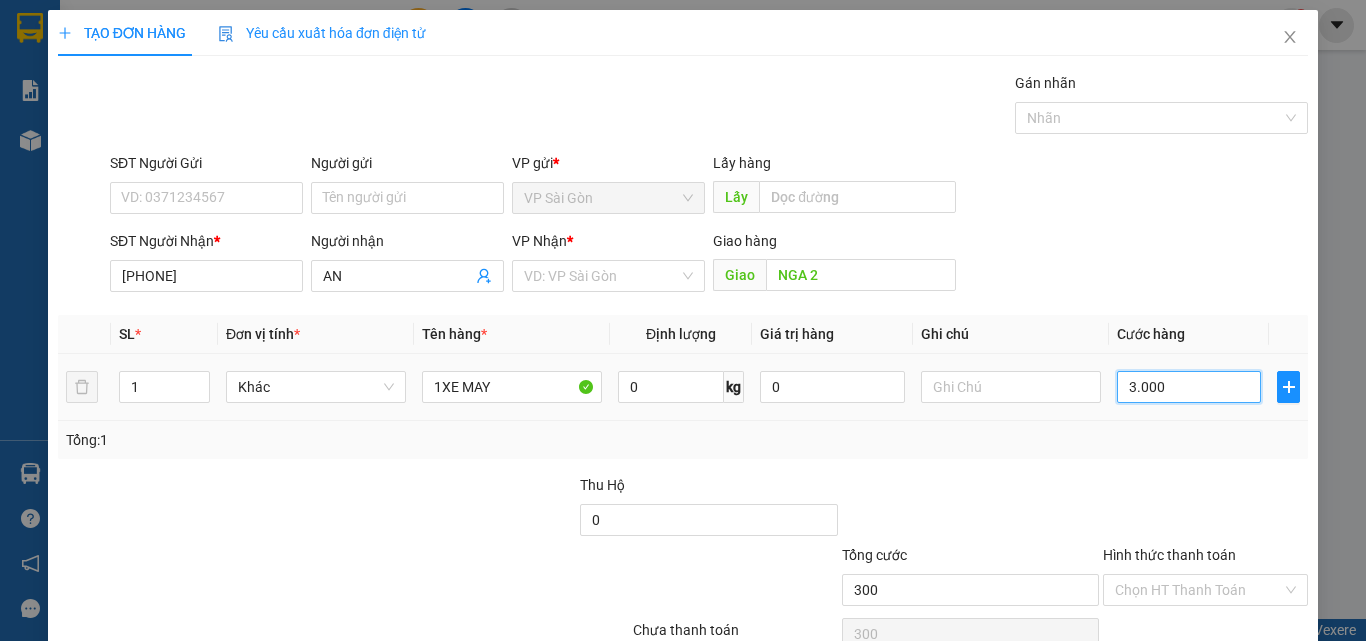 type on "3.000" 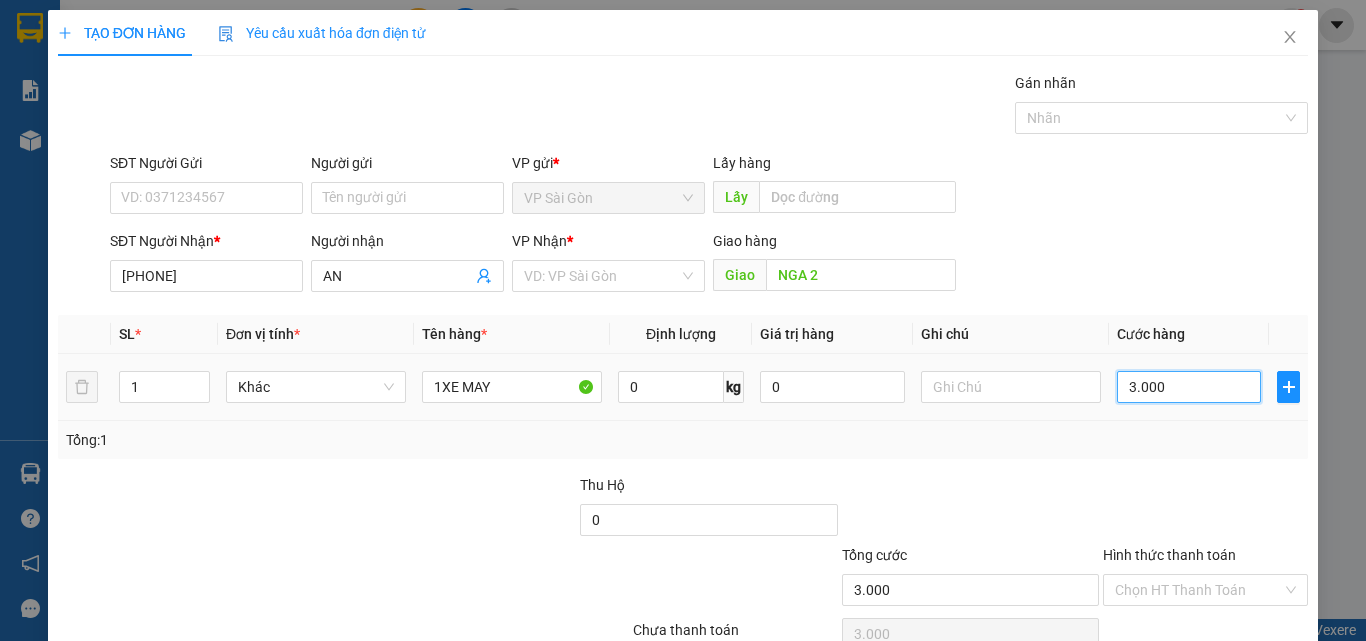 type on "30.000" 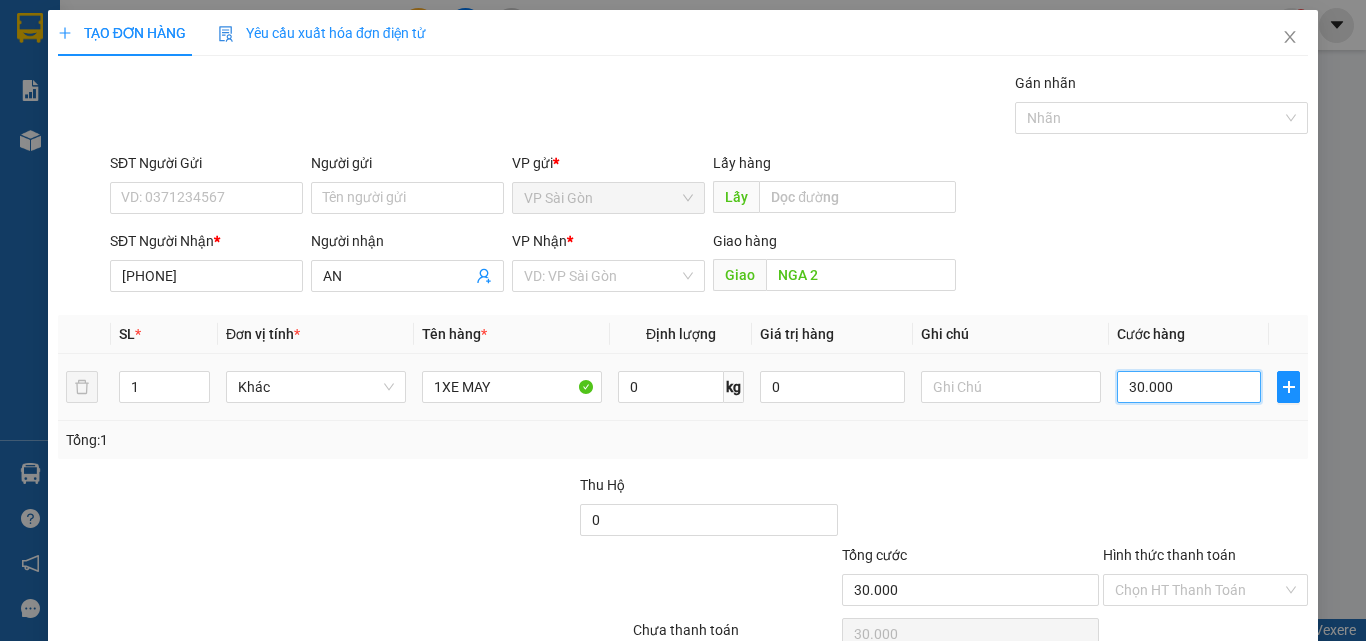 type on "300.000" 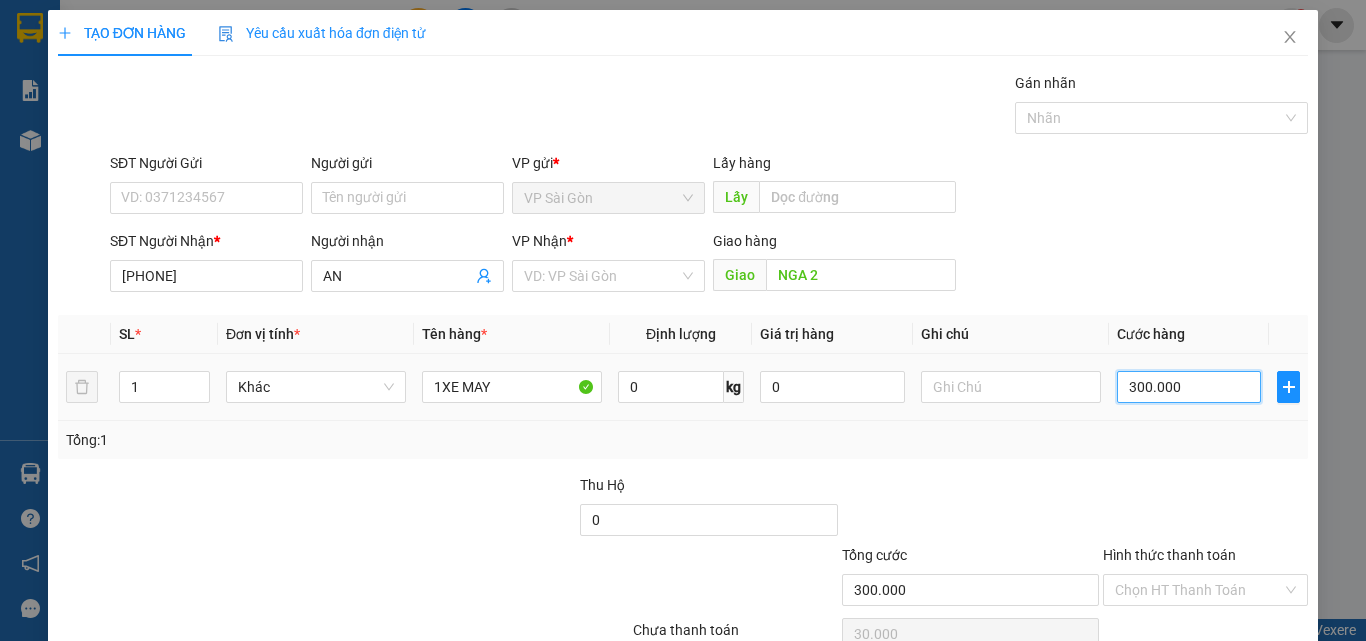type on "300.000" 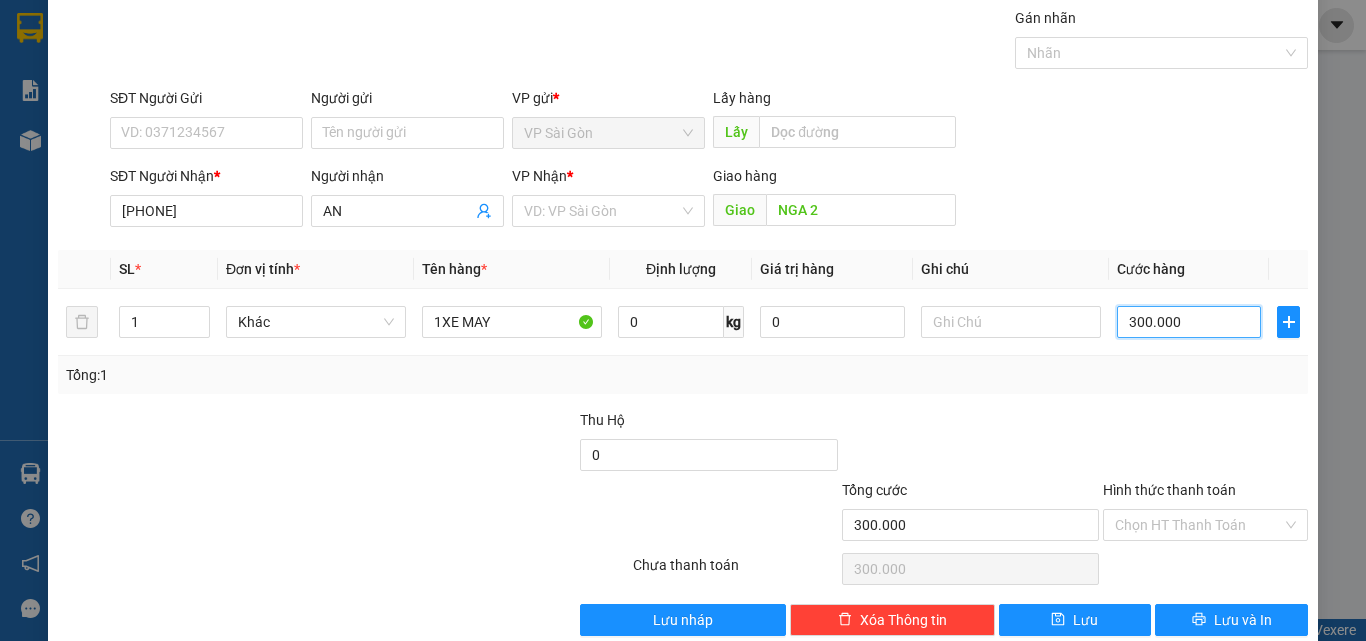 scroll, scrollTop: 99, scrollLeft: 0, axis: vertical 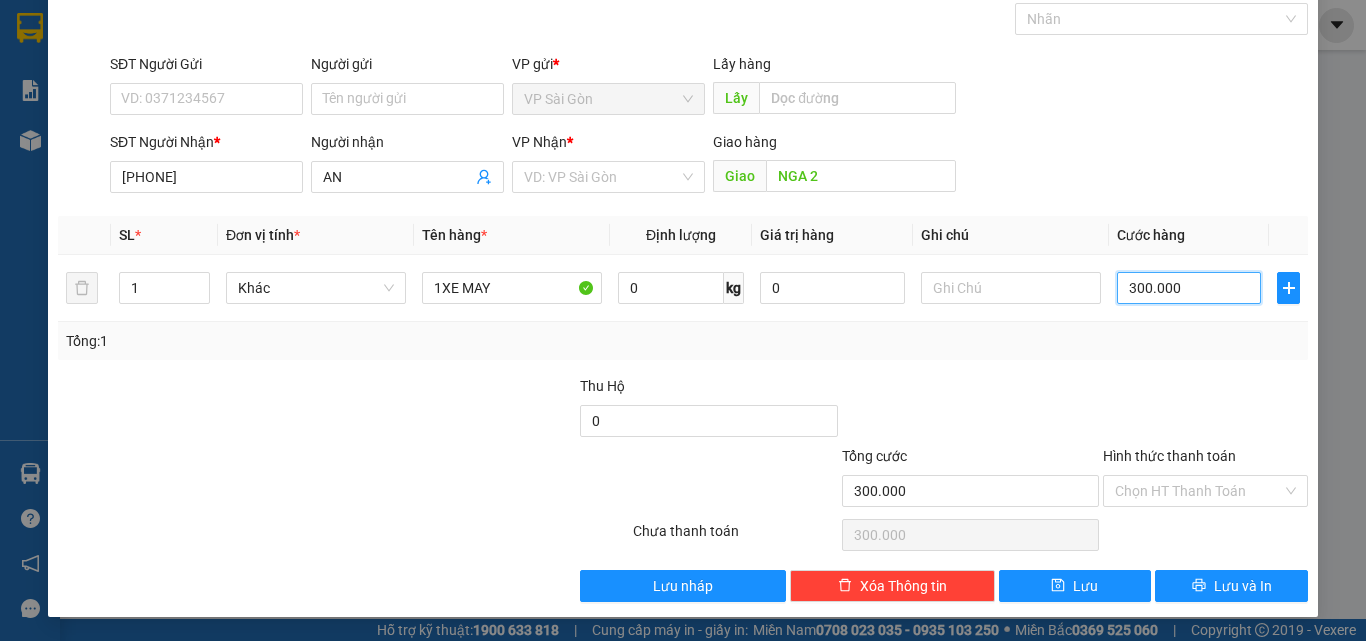 type on "300.000" 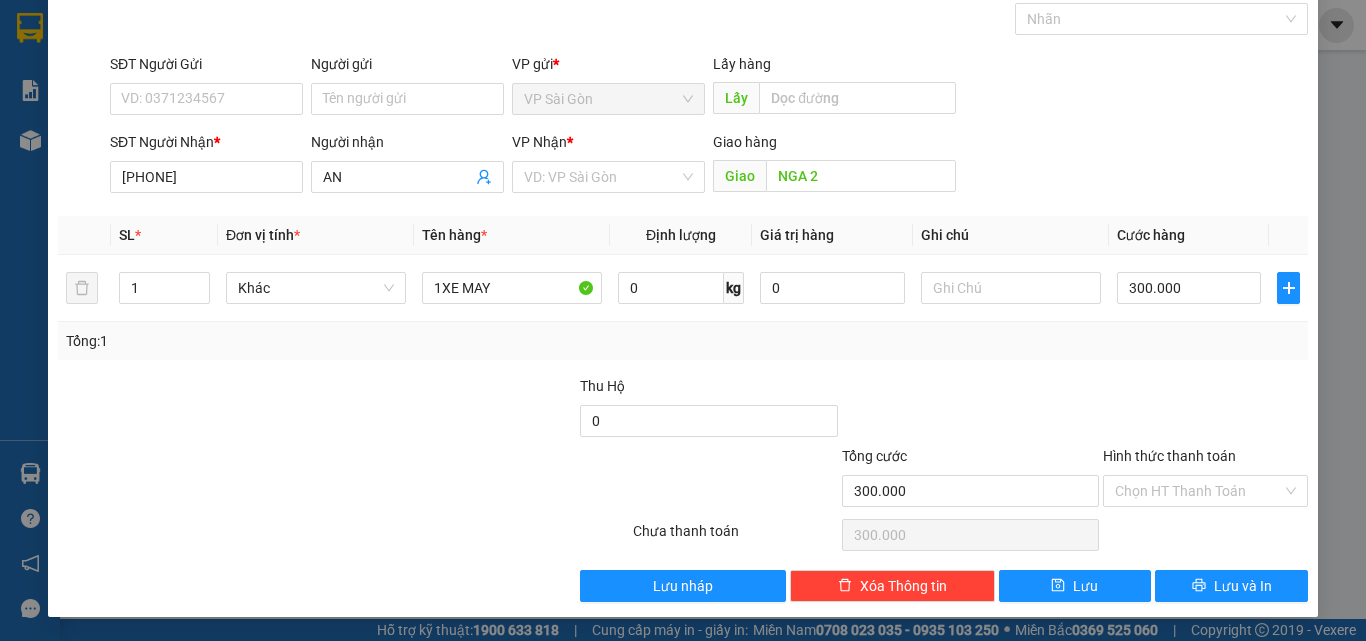 click on "Hình thức thanh toán" at bounding box center [1169, 456] 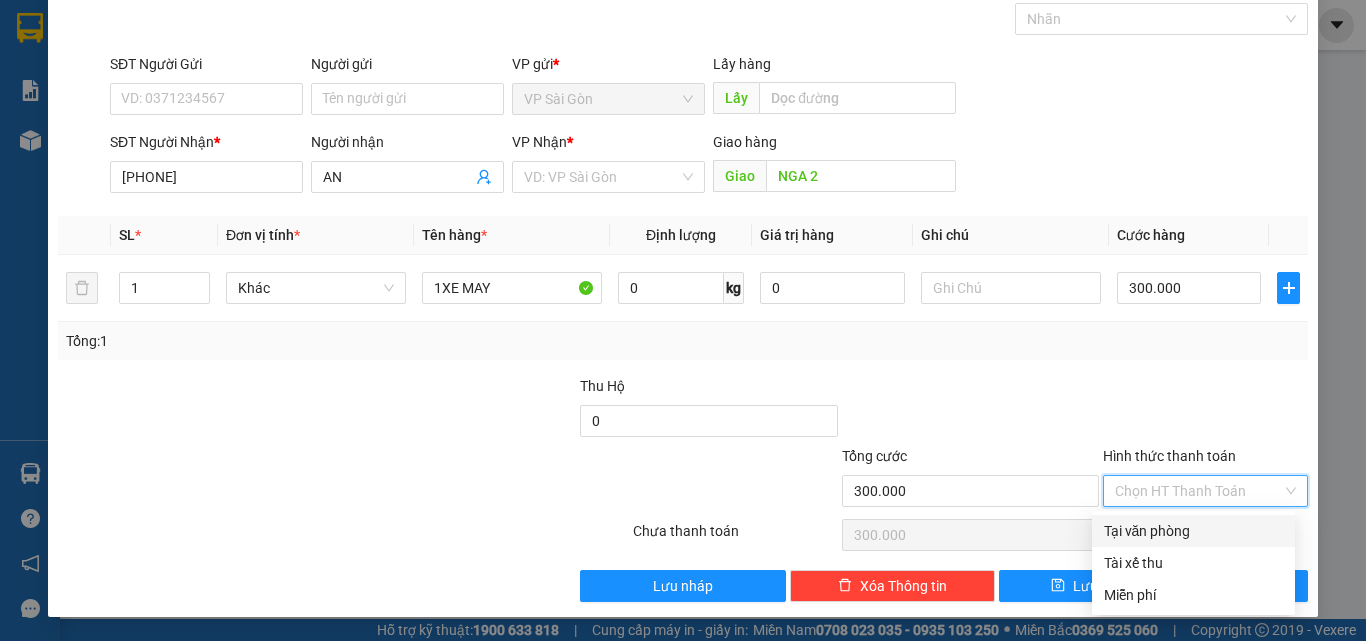 click on "Tại văn phòng" at bounding box center [1193, 531] 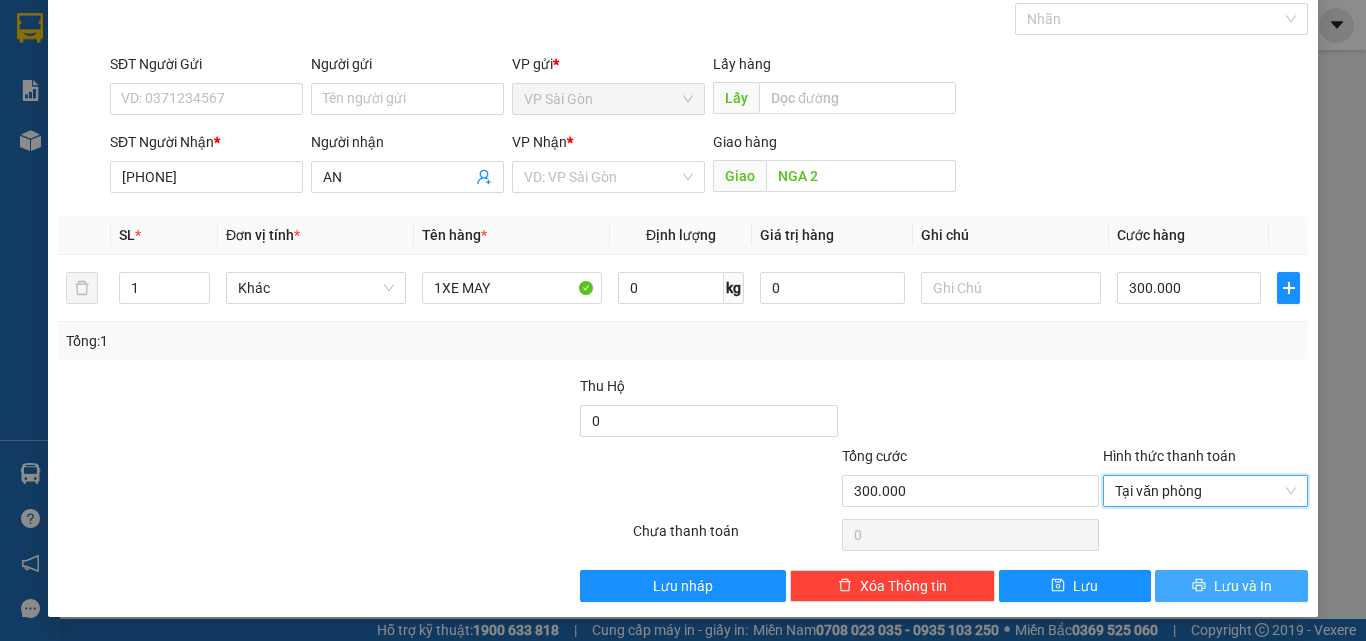 click on "Lưu và In" at bounding box center (1231, 586) 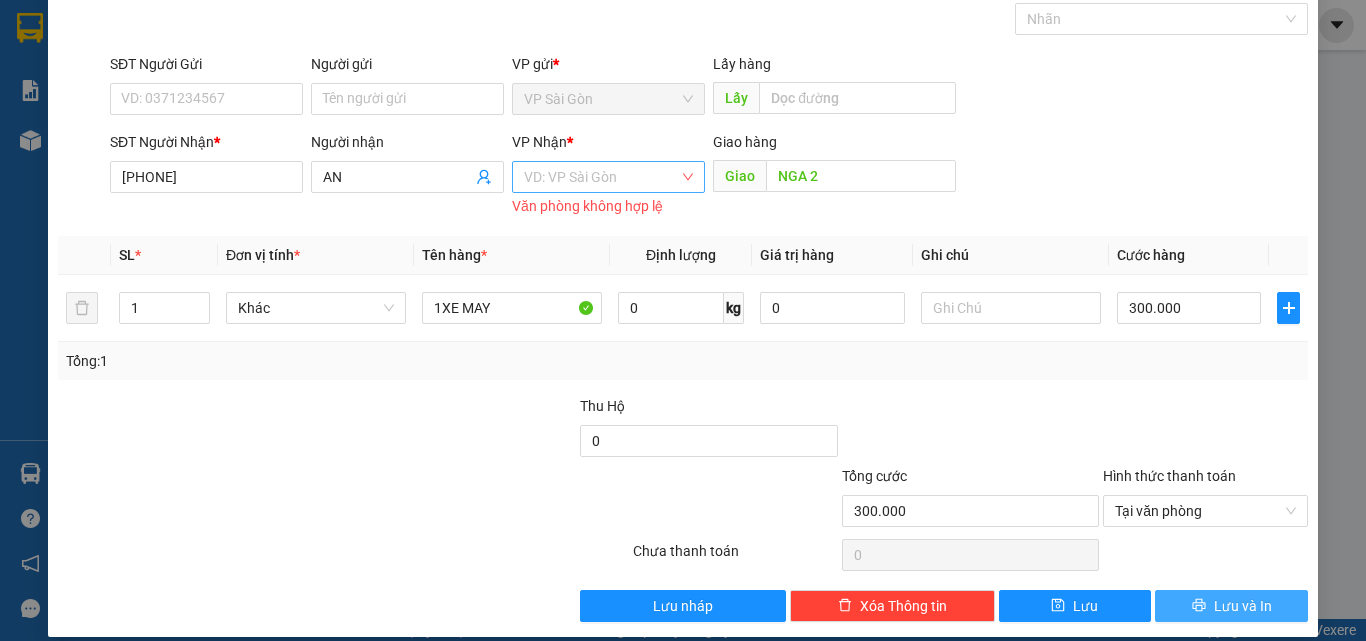 click on "VD: VP Sài Gòn" at bounding box center [608, 177] 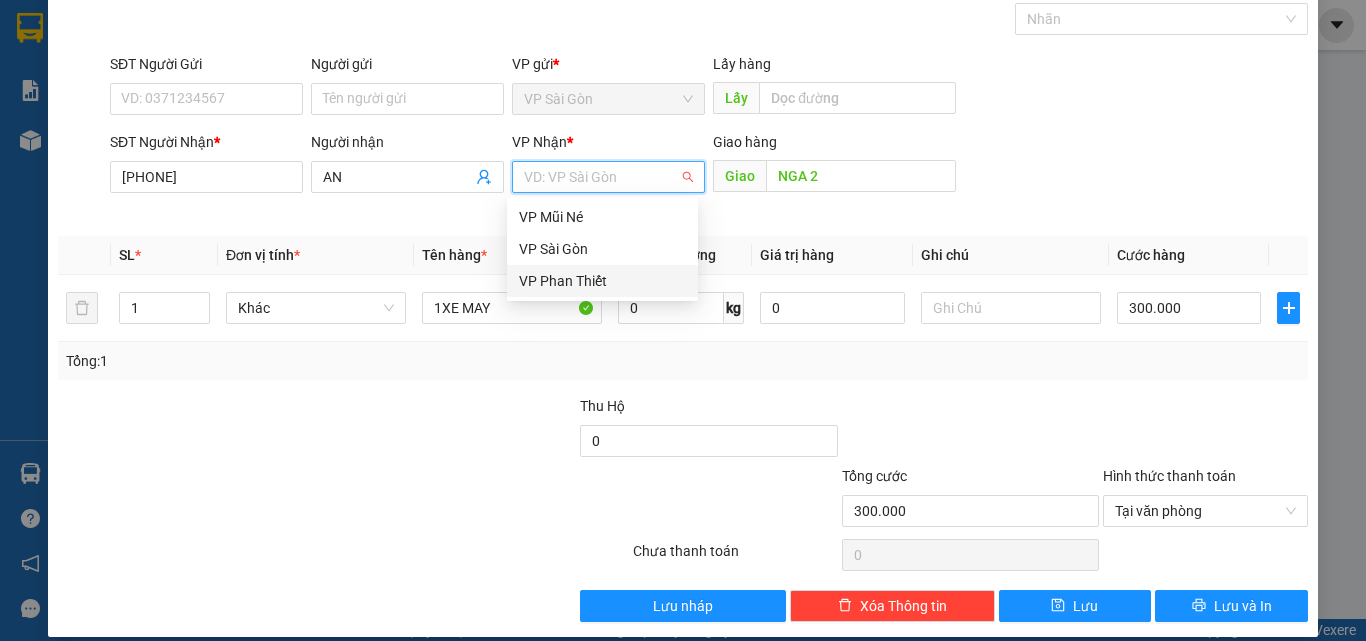 click on "VP Phan Thiết" at bounding box center (602, 281) 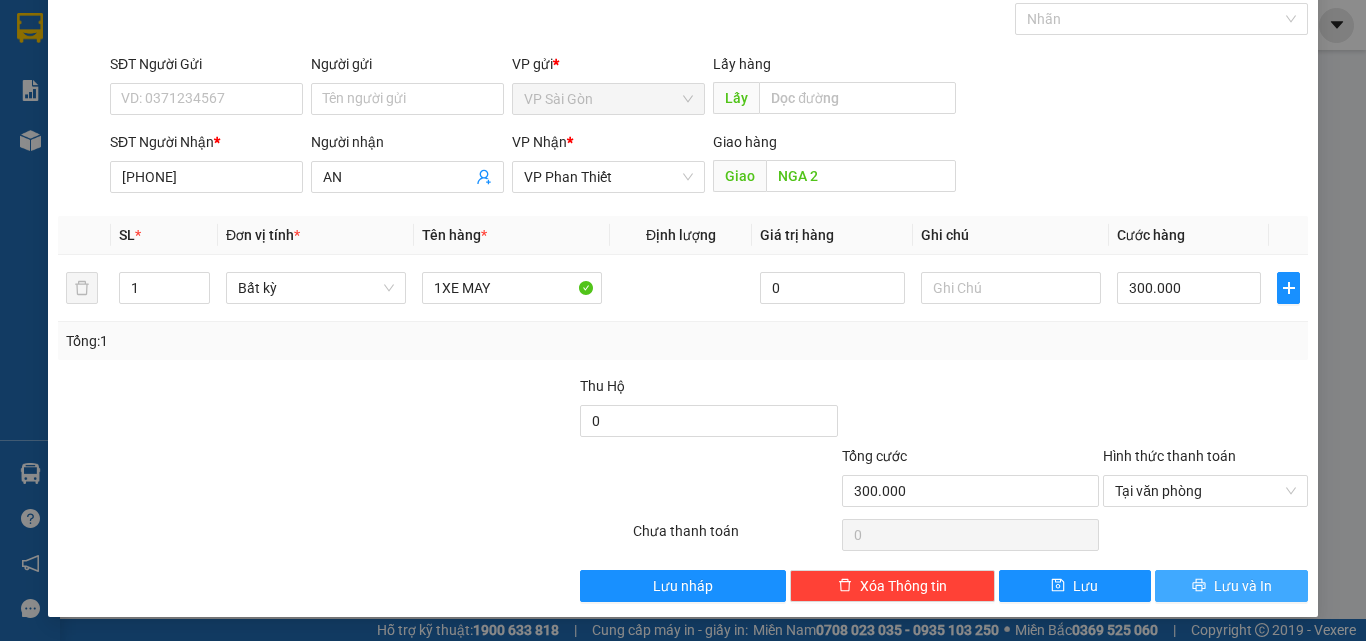 click on "Lưu và In" at bounding box center [1243, 586] 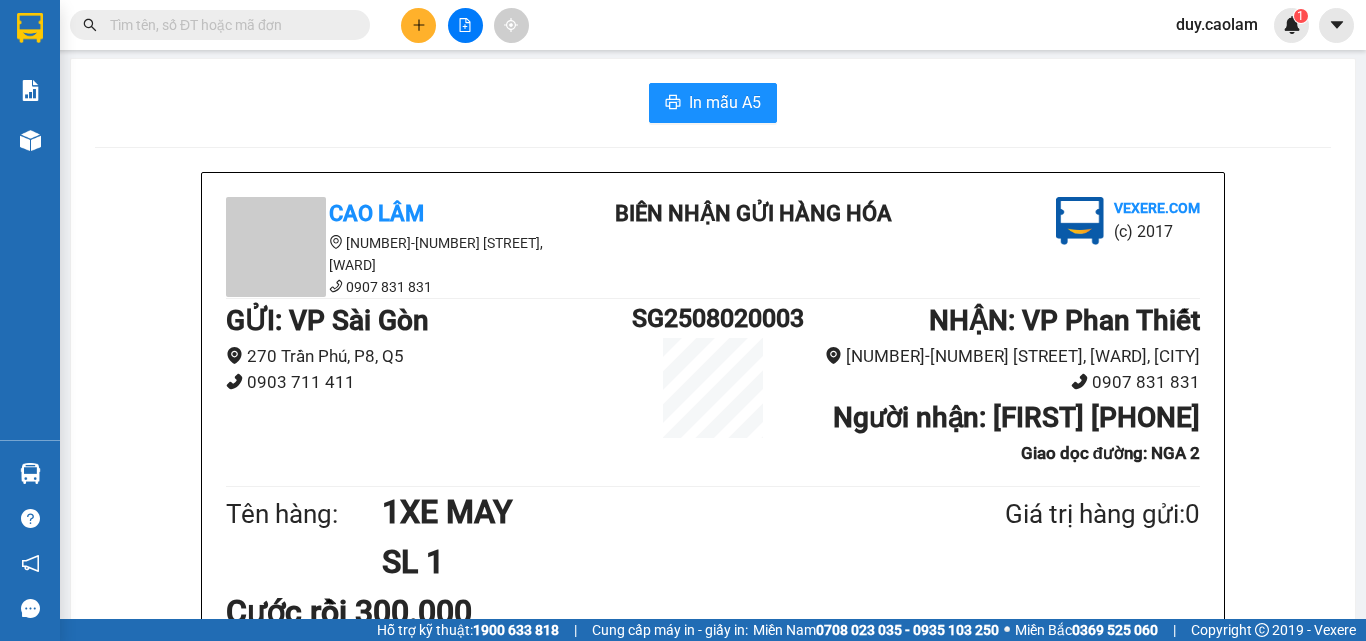 scroll, scrollTop: 0, scrollLeft: 0, axis: both 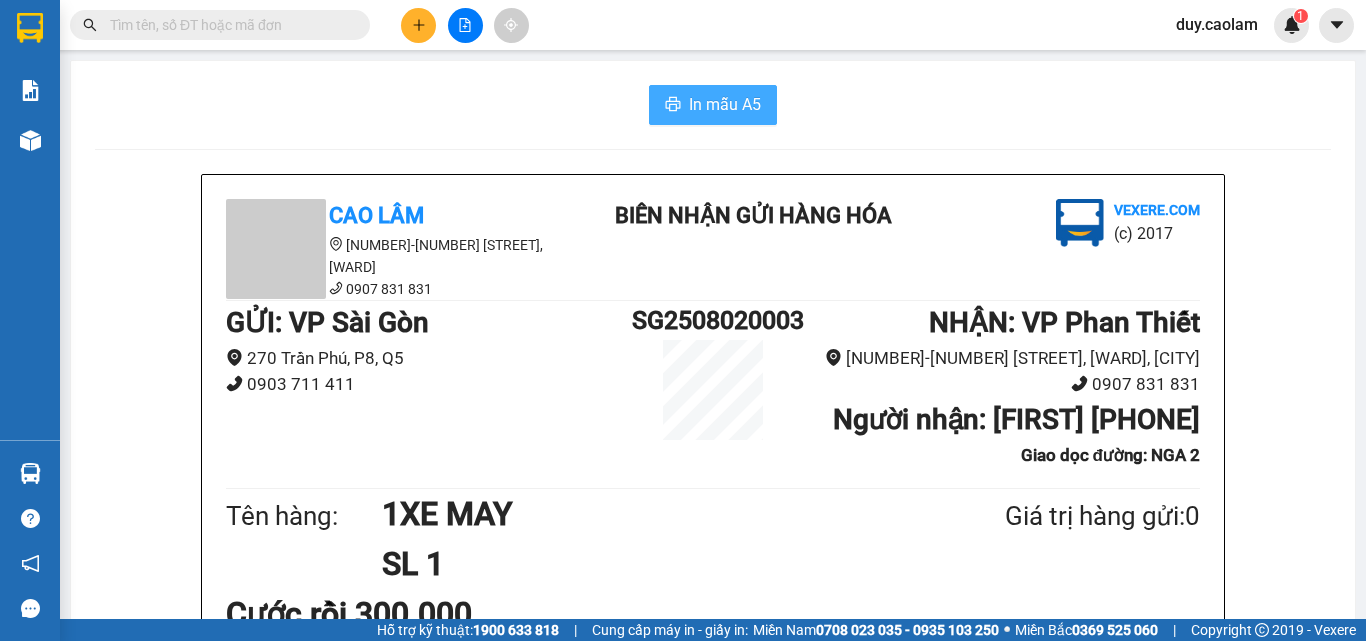 click on "In mẫu A5" at bounding box center [725, 104] 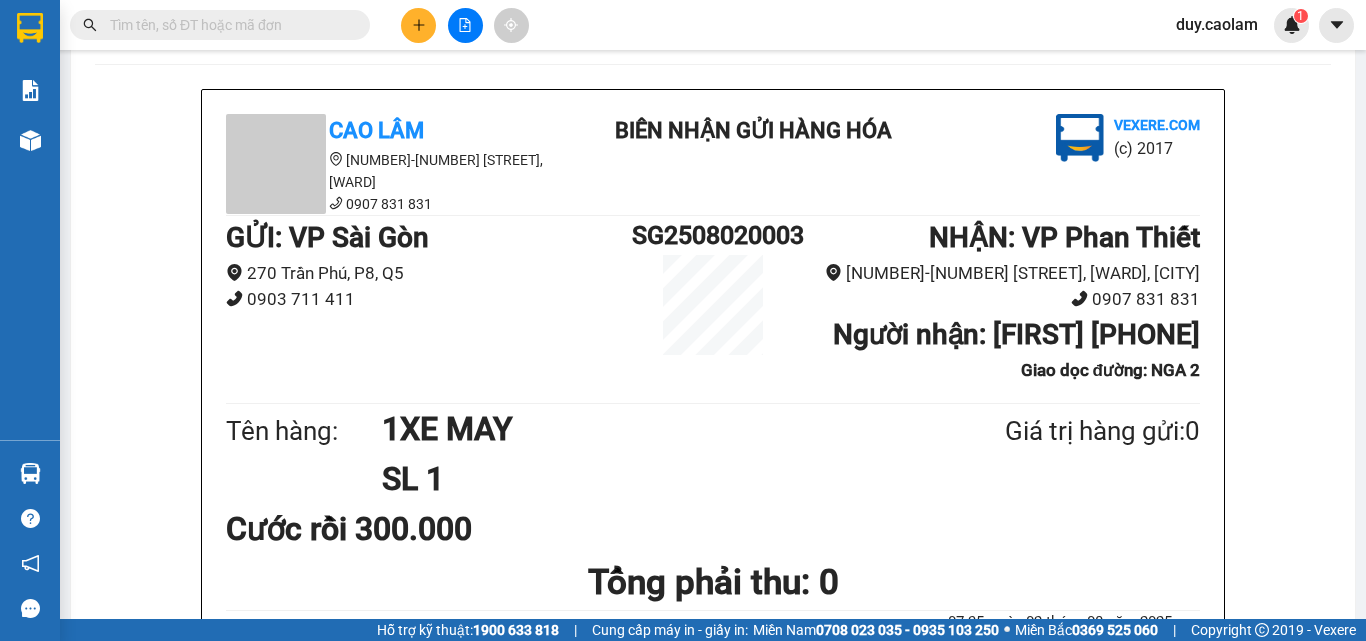 scroll, scrollTop: 0, scrollLeft: 0, axis: both 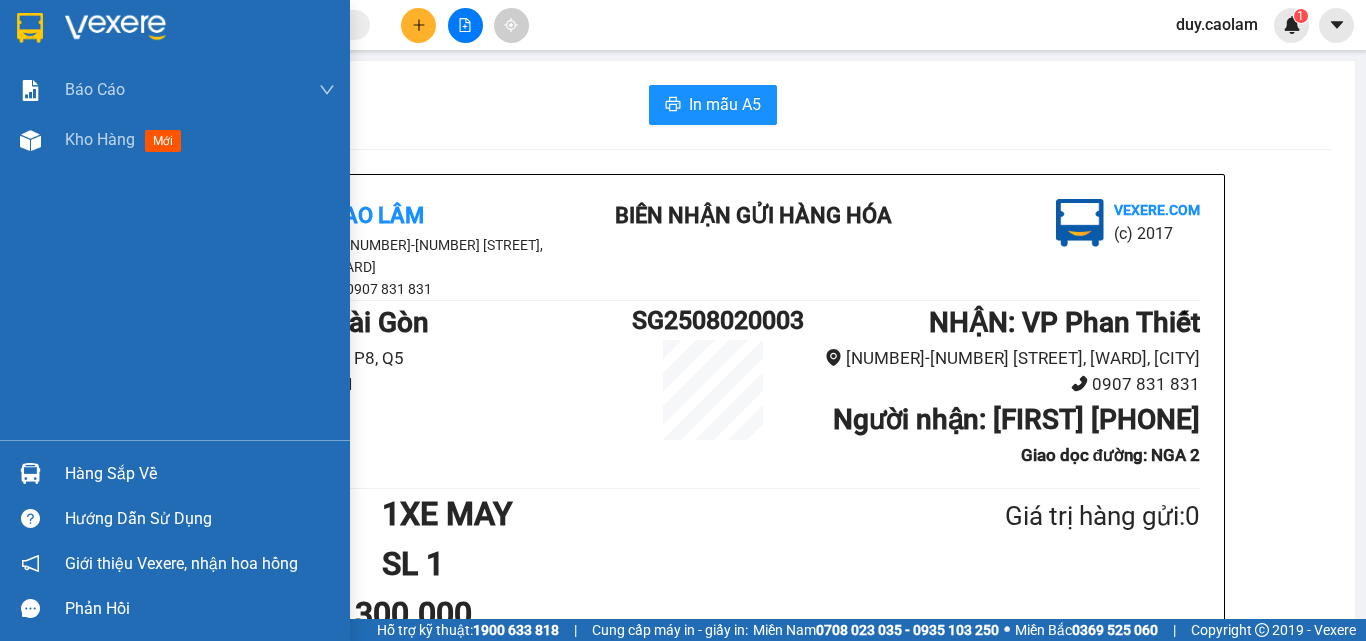 drag, startPoint x: 51, startPoint y: 162, endPoint x: 316, endPoint y: 28, distance: 296.95285 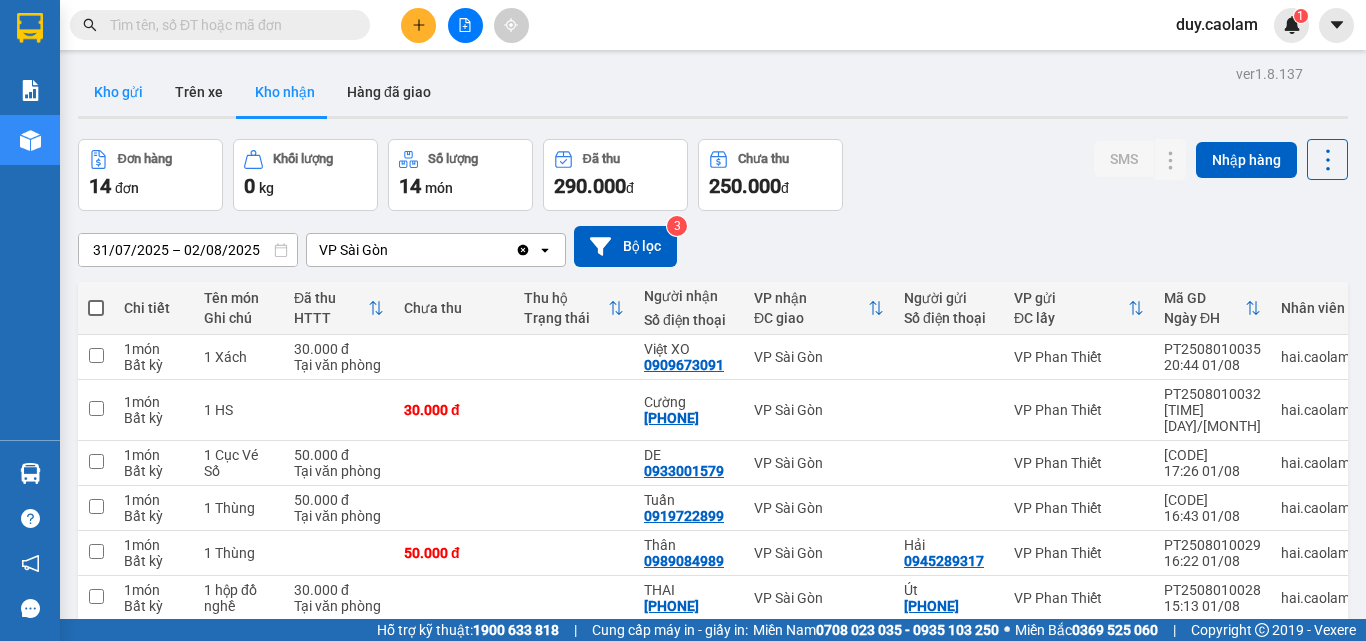 click on "Kho gửi" at bounding box center [118, 92] 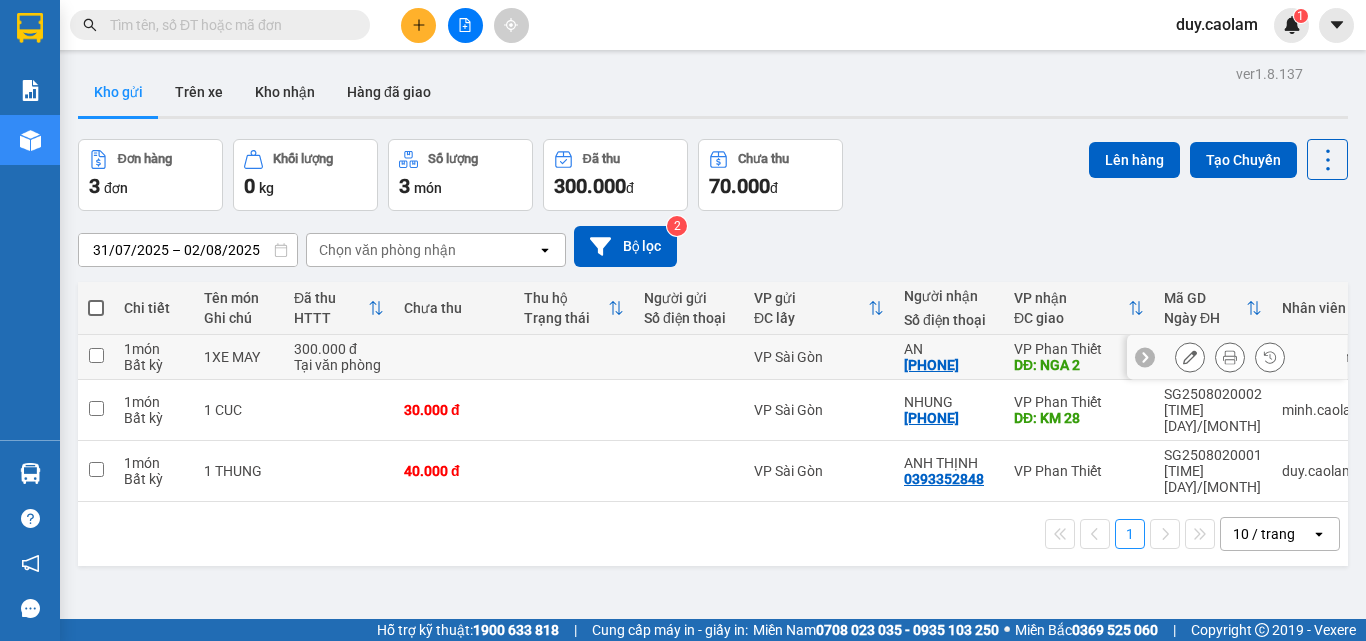 drag, startPoint x: 99, startPoint y: 360, endPoint x: 157, endPoint y: 334, distance: 63.560993 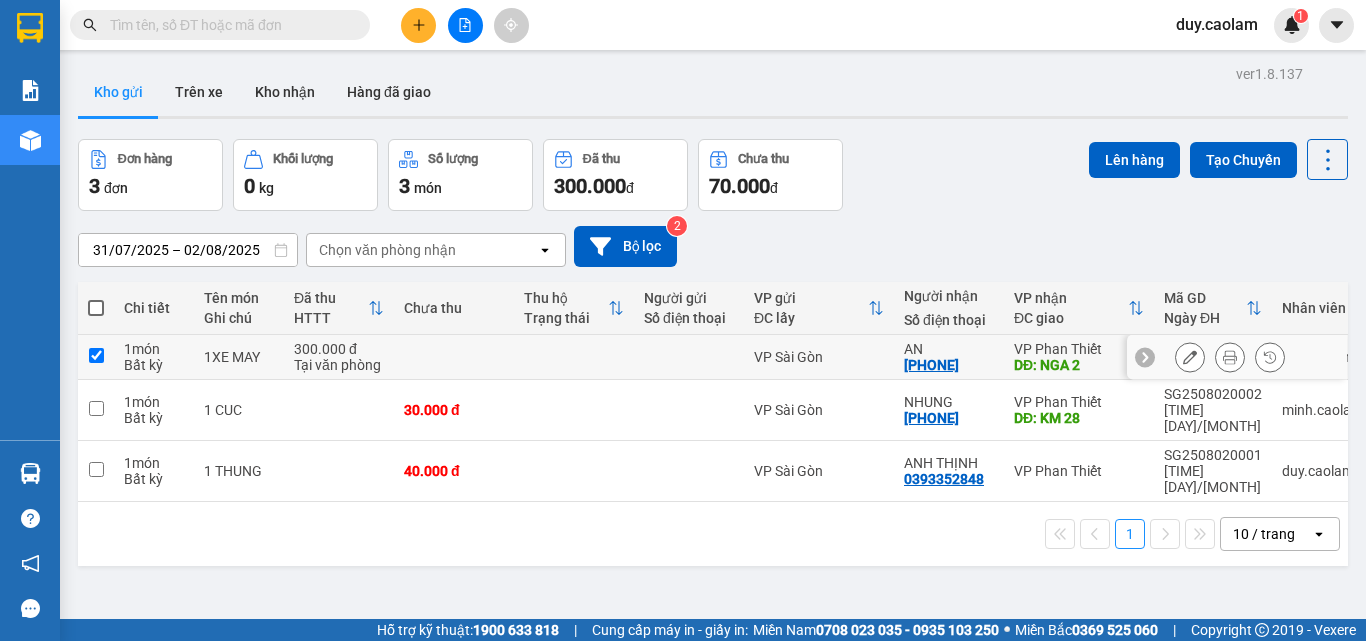 checkbox on "true" 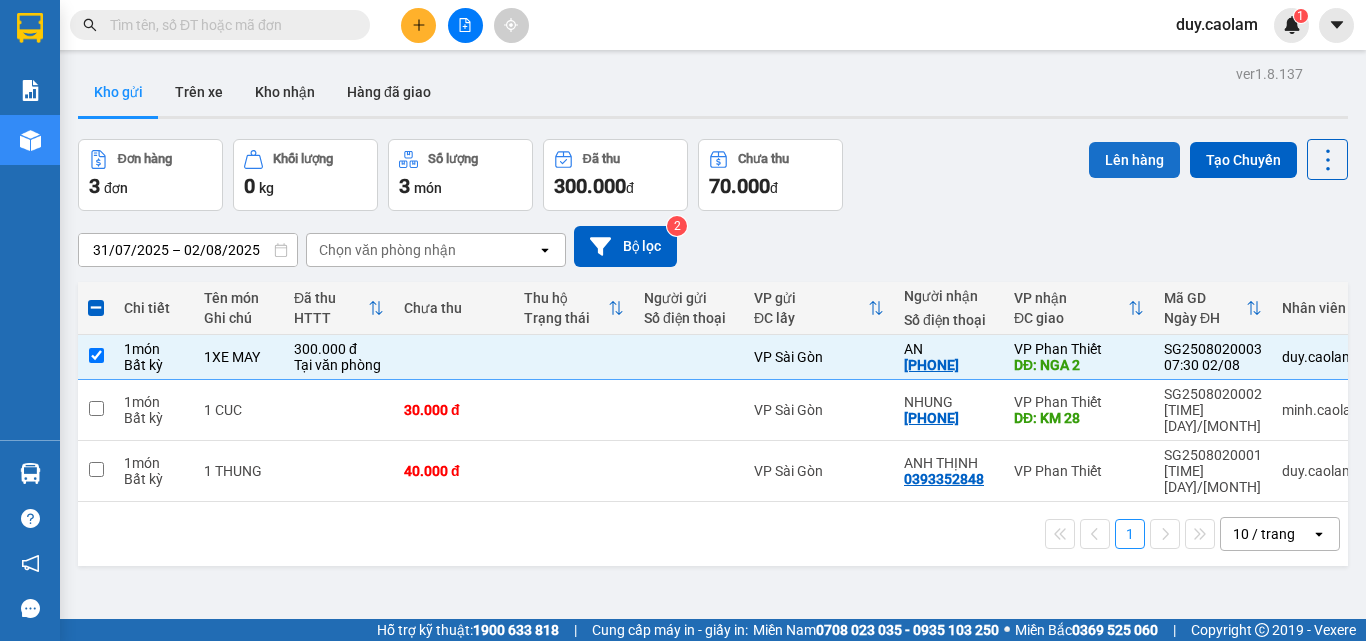 click on "Lên hàng" at bounding box center [1134, 160] 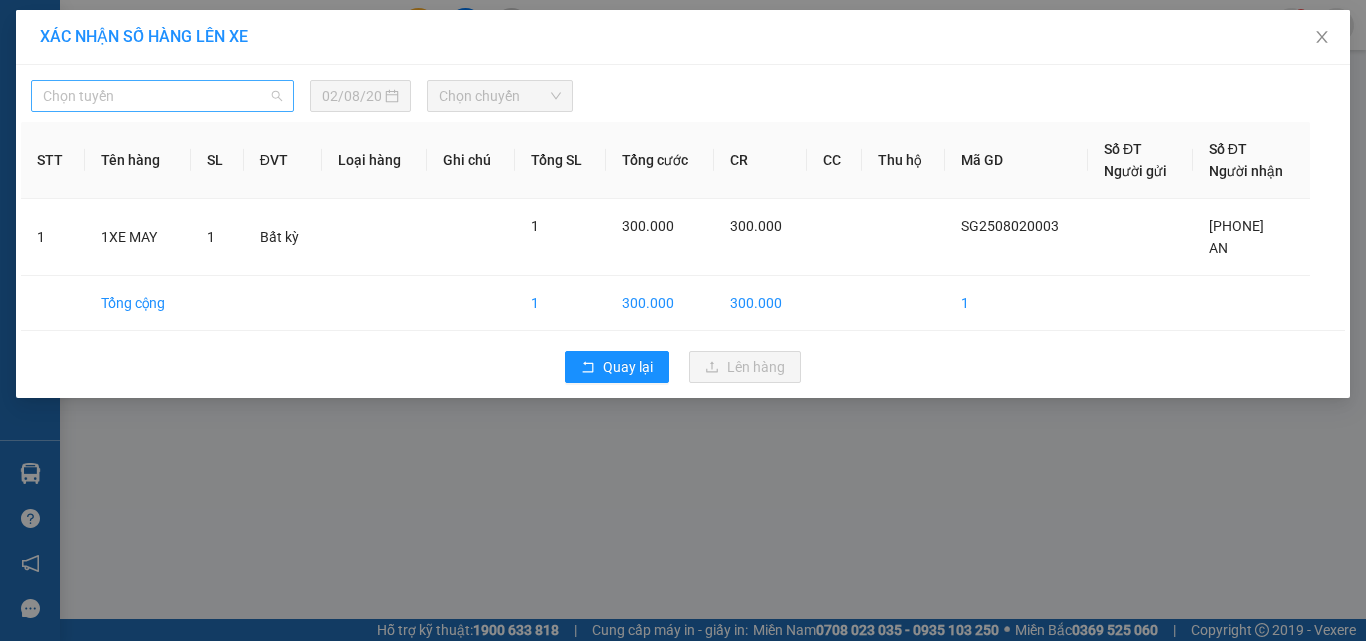 click on "Chọn tuyến" at bounding box center [162, 96] 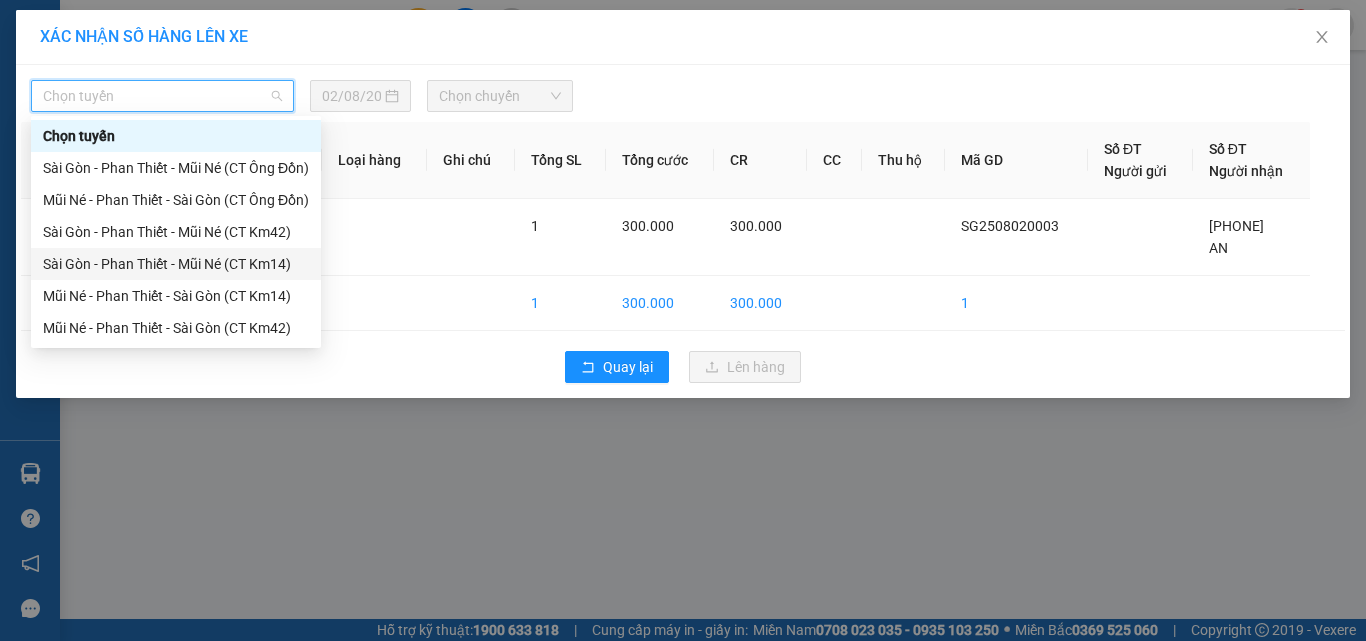 click on "Sài Gòn - Phan Thiết  - Mũi Né (CT Km14)" at bounding box center [176, 264] 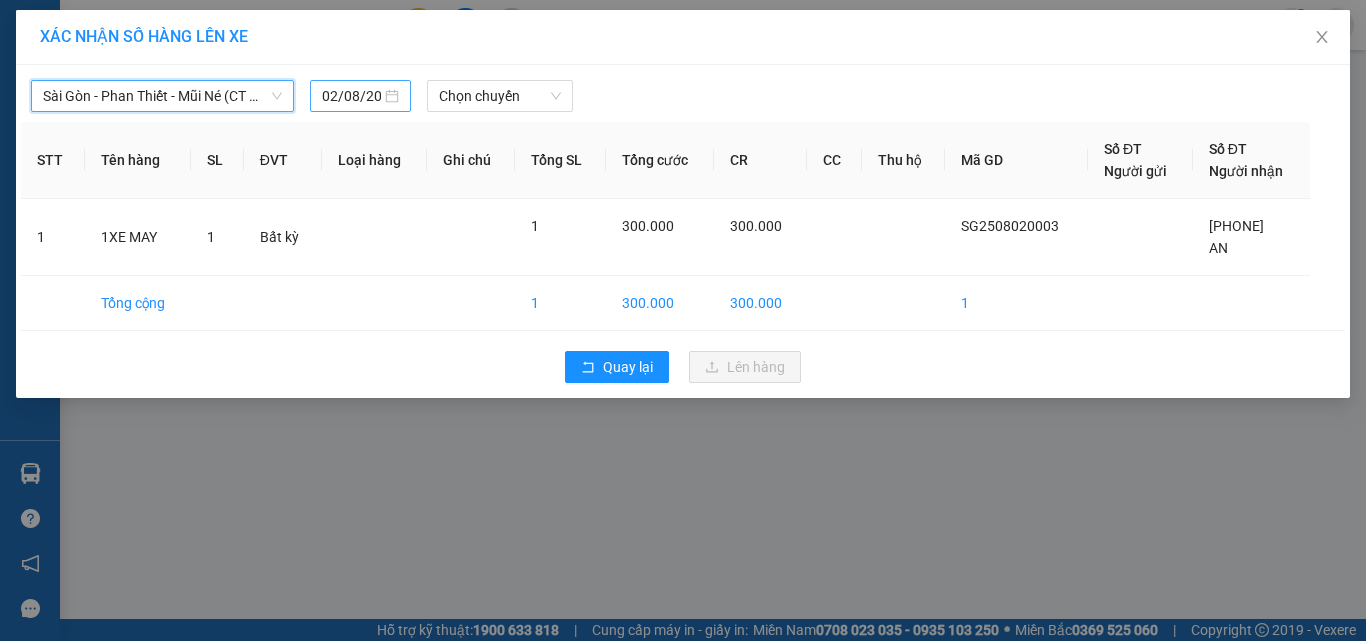 click on "02/08/2025" at bounding box center [351, 96] 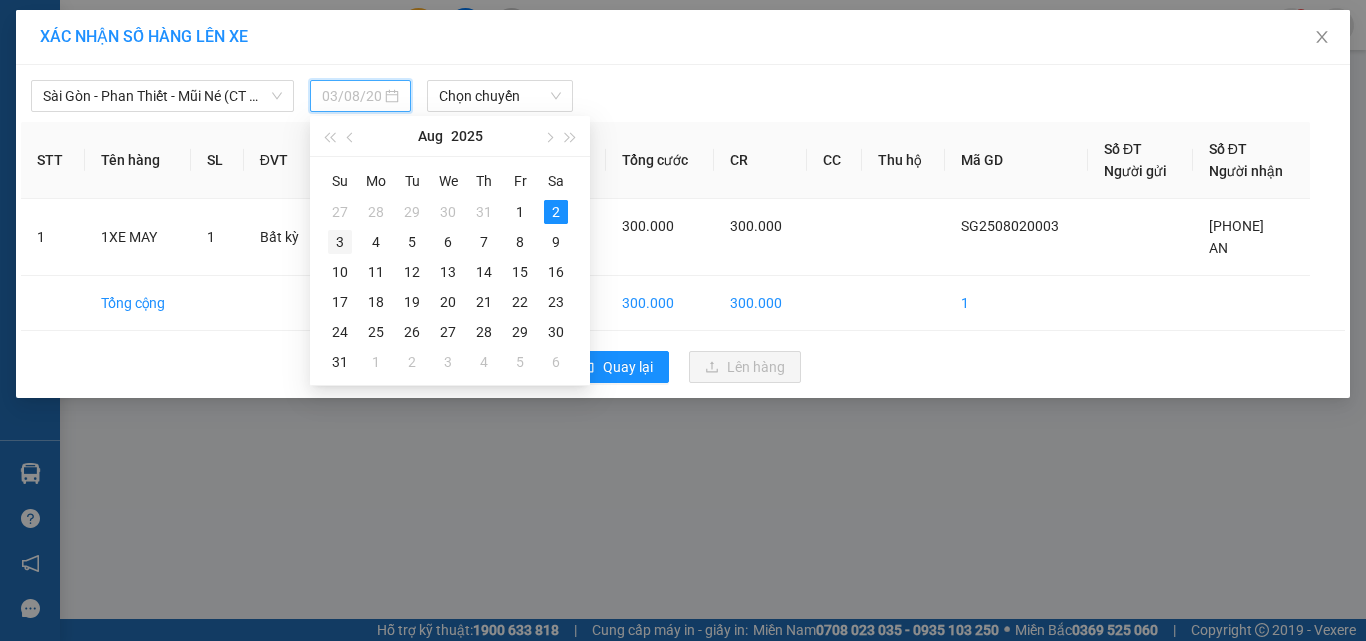 click on "3" at bounding box center [340, 242] 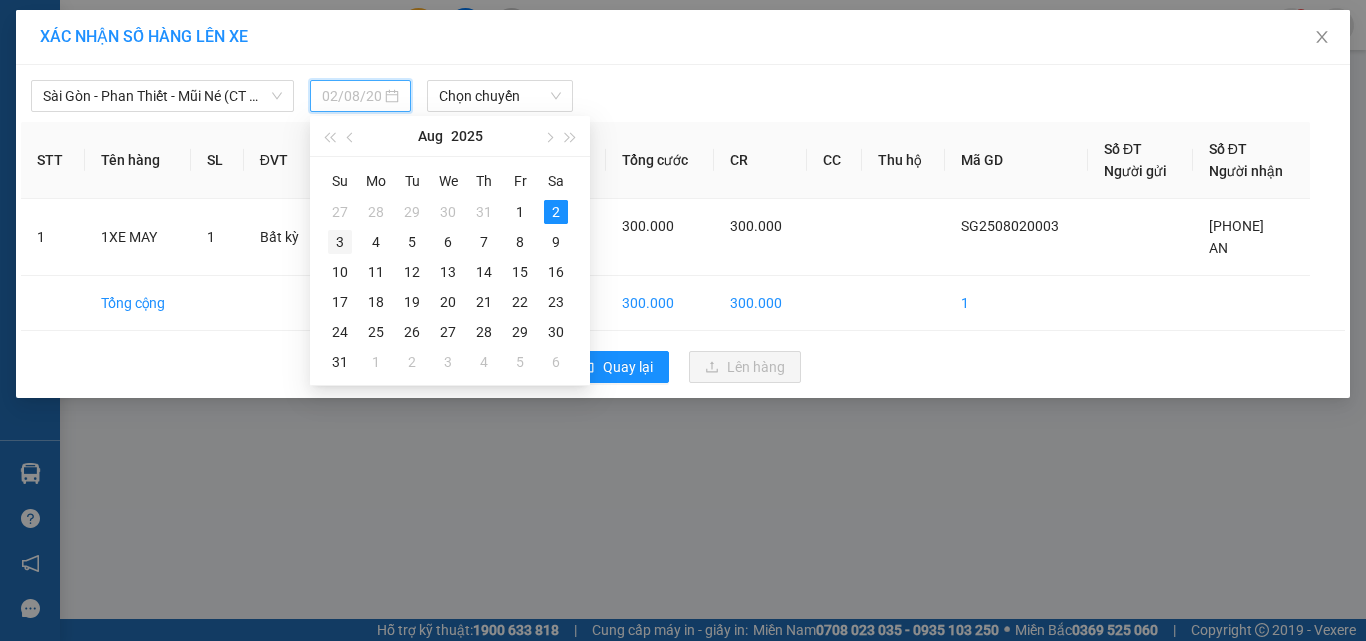 type on "03/08/2025" 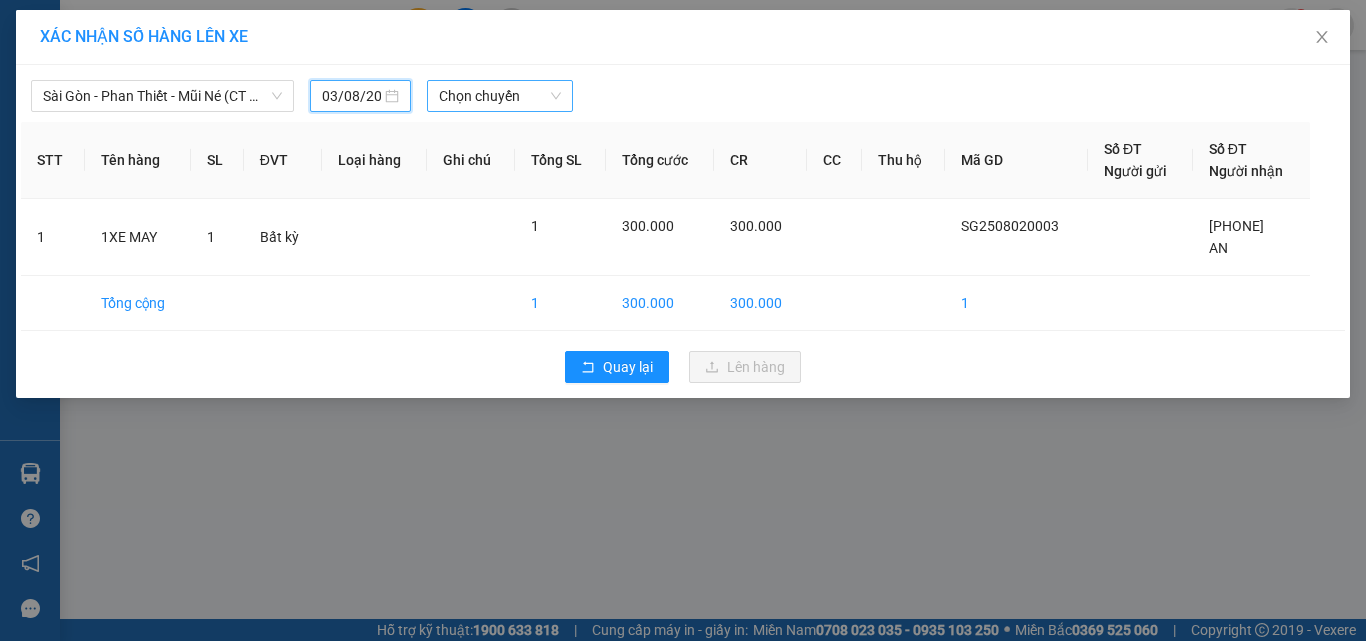 click on "Chọn chuyến" at bounding box center [500, 96] 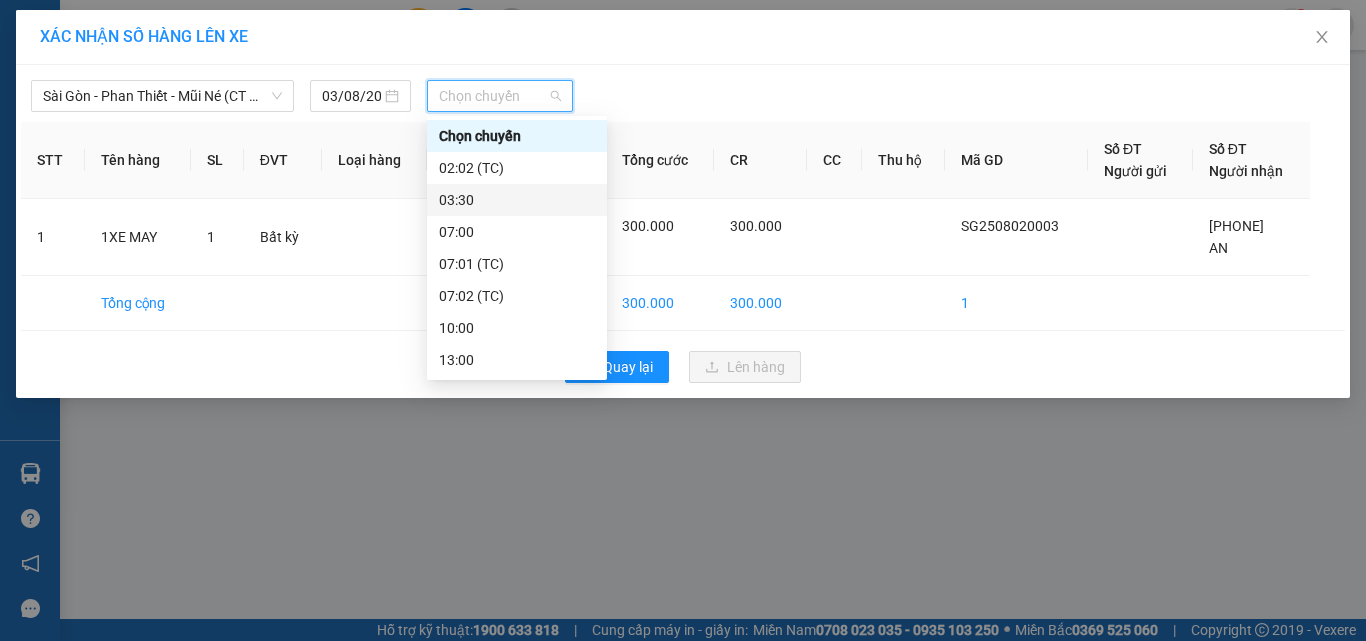 click on "03:30" at bounding box center (517, 200) 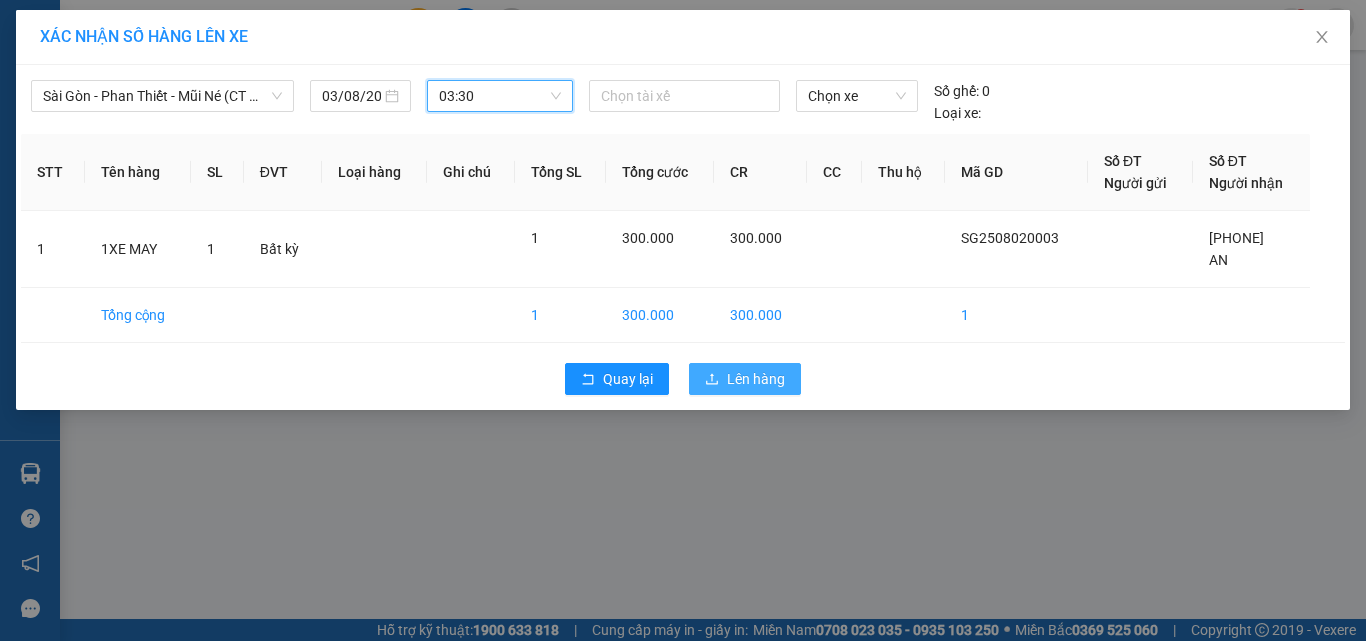 click on "Lên hàng" at bounding box center (745, 379) 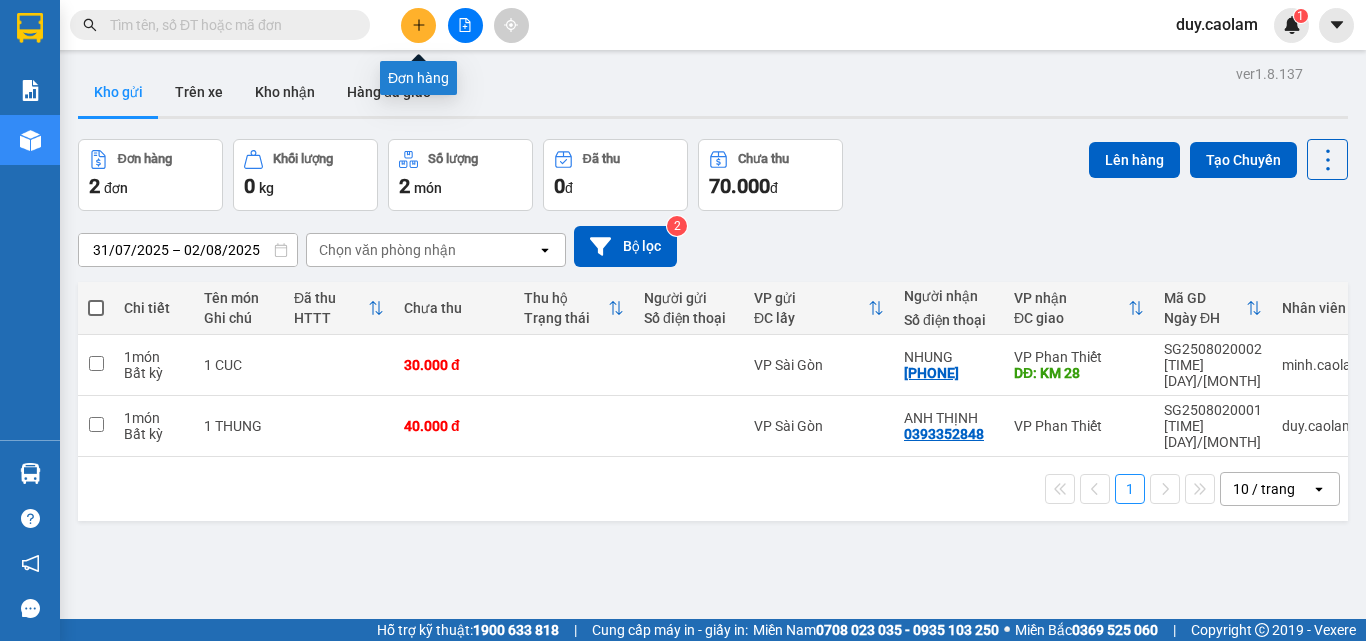 click at bounding box center (418, 25) 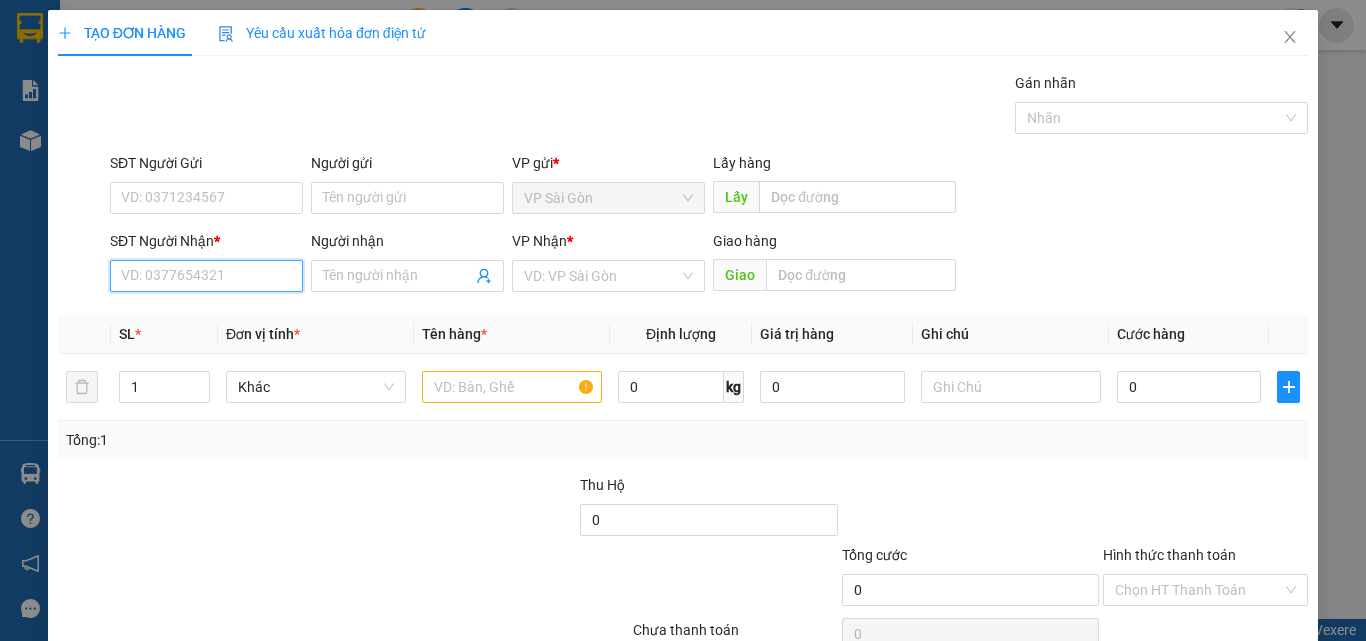 click on "SĐT Người Nhận  *" at bounding box center (206, 276) 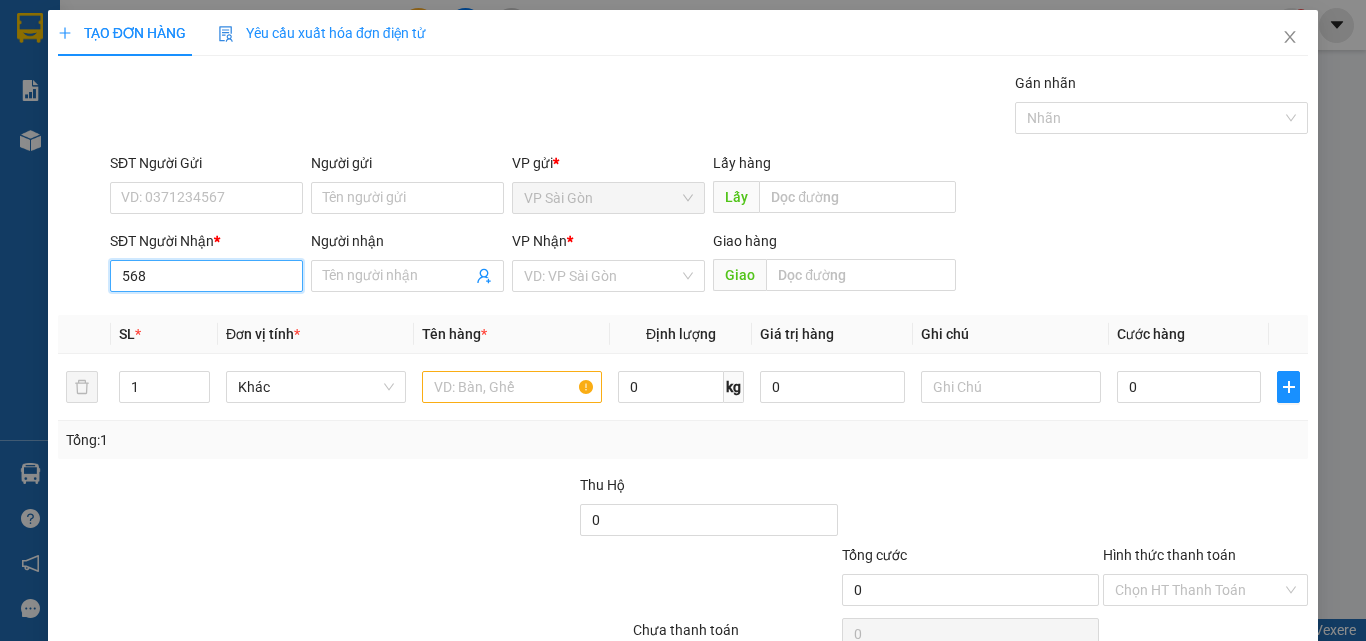 click on "568" at bounding box center [206, 276] 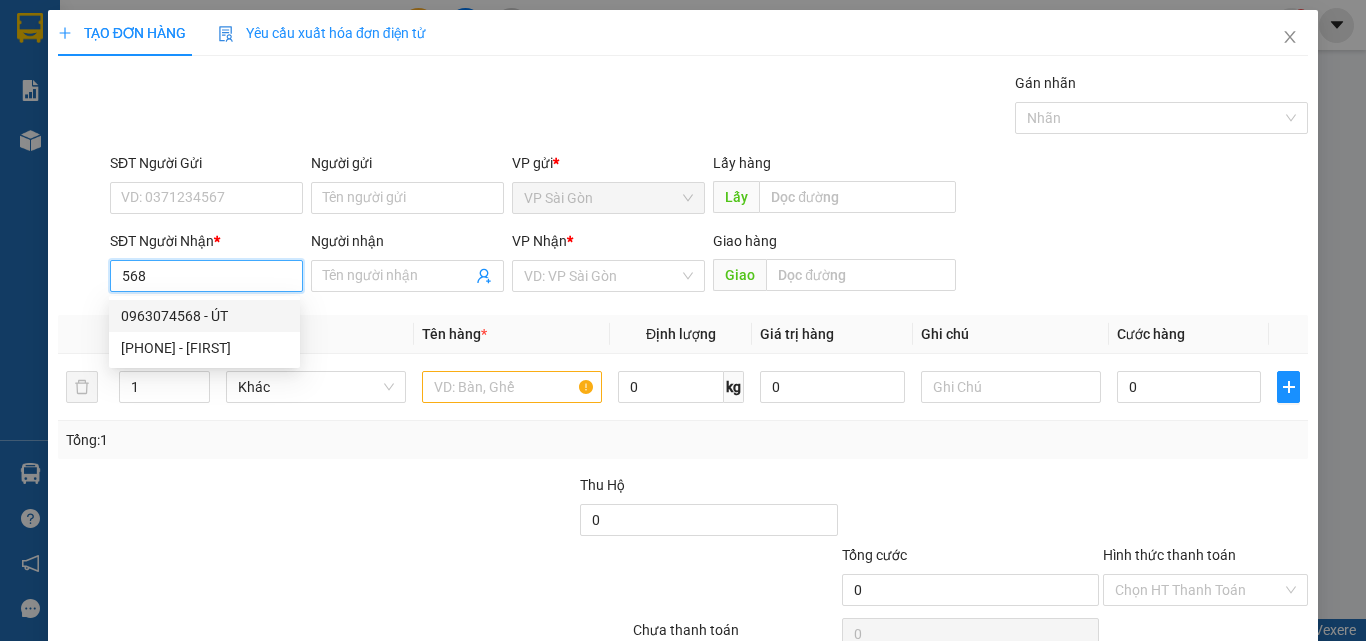 click on "0963074568 - ÚT" at bounding box center [204, 316] 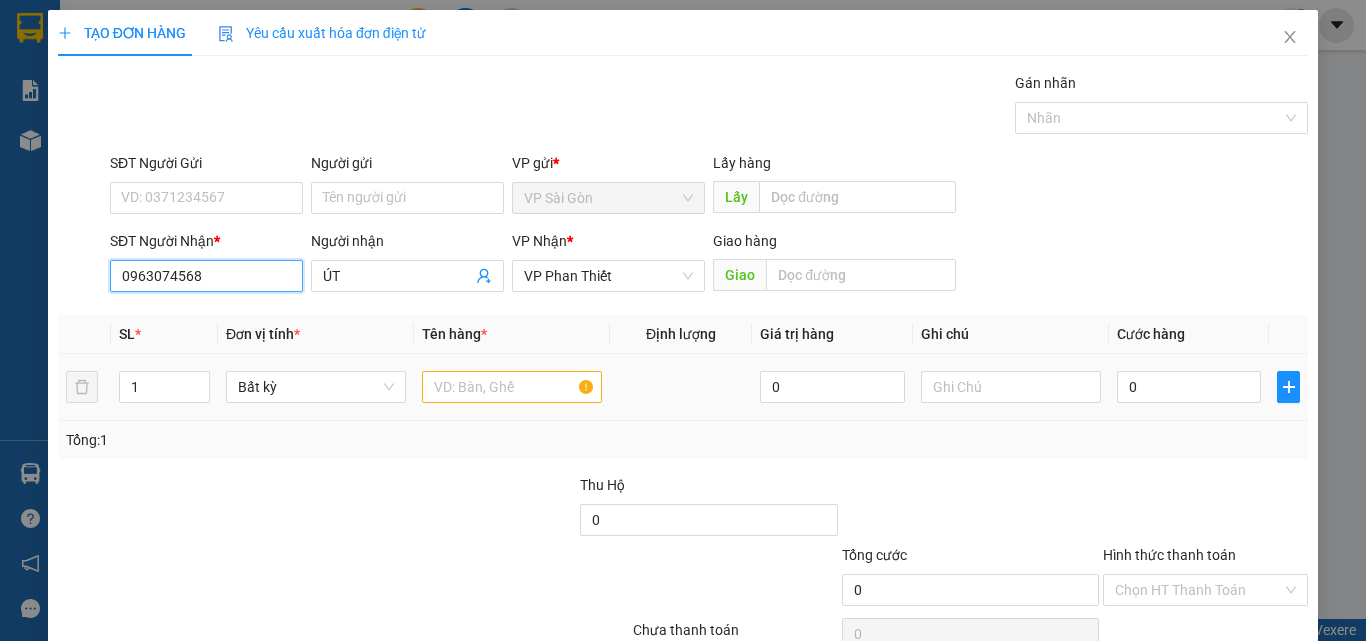 type on "0963074568" 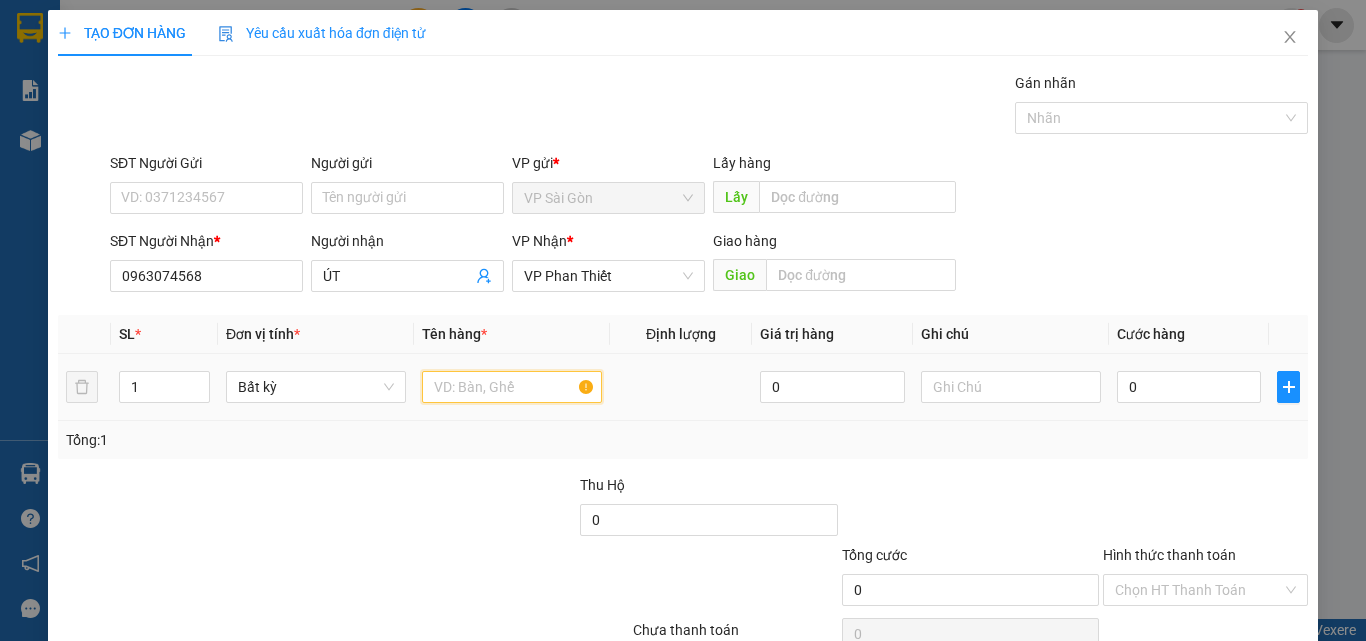 drag, startPoint x: 491, startPoint y: 395, endPoint x: 488, endPoint y: 409, distance: 14.3178215 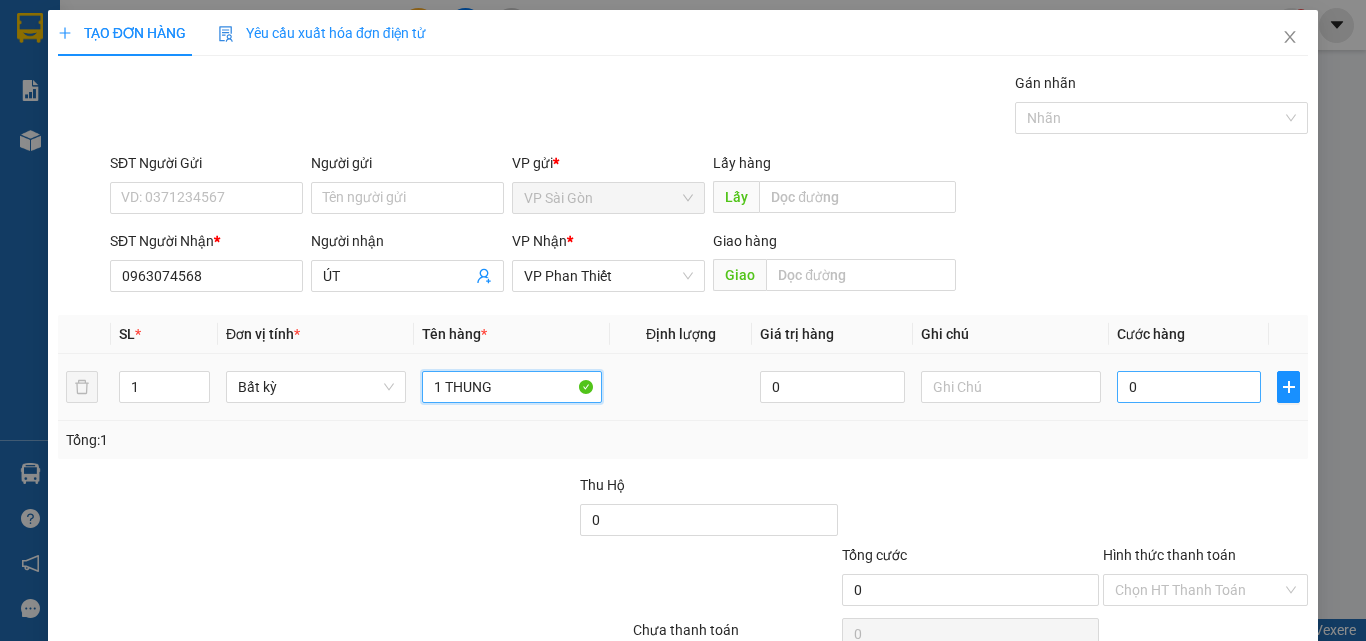 type on "1 THUNG" 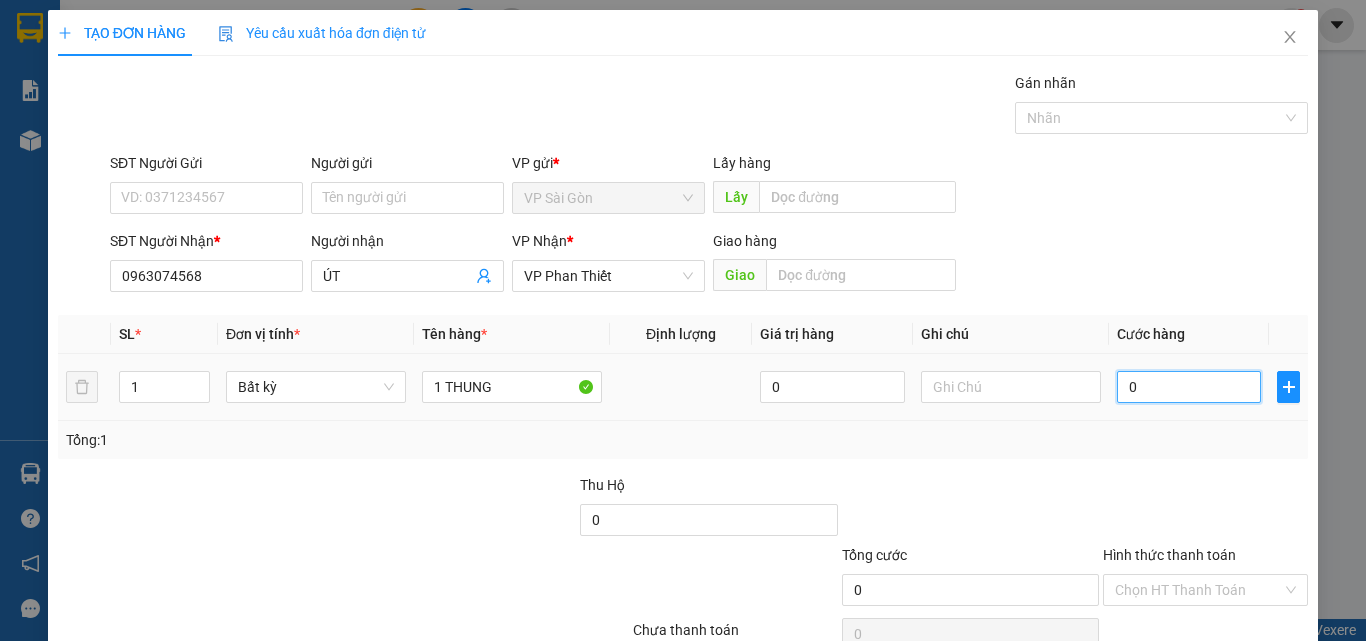 click on "0" at bounding box center [1189, 387] 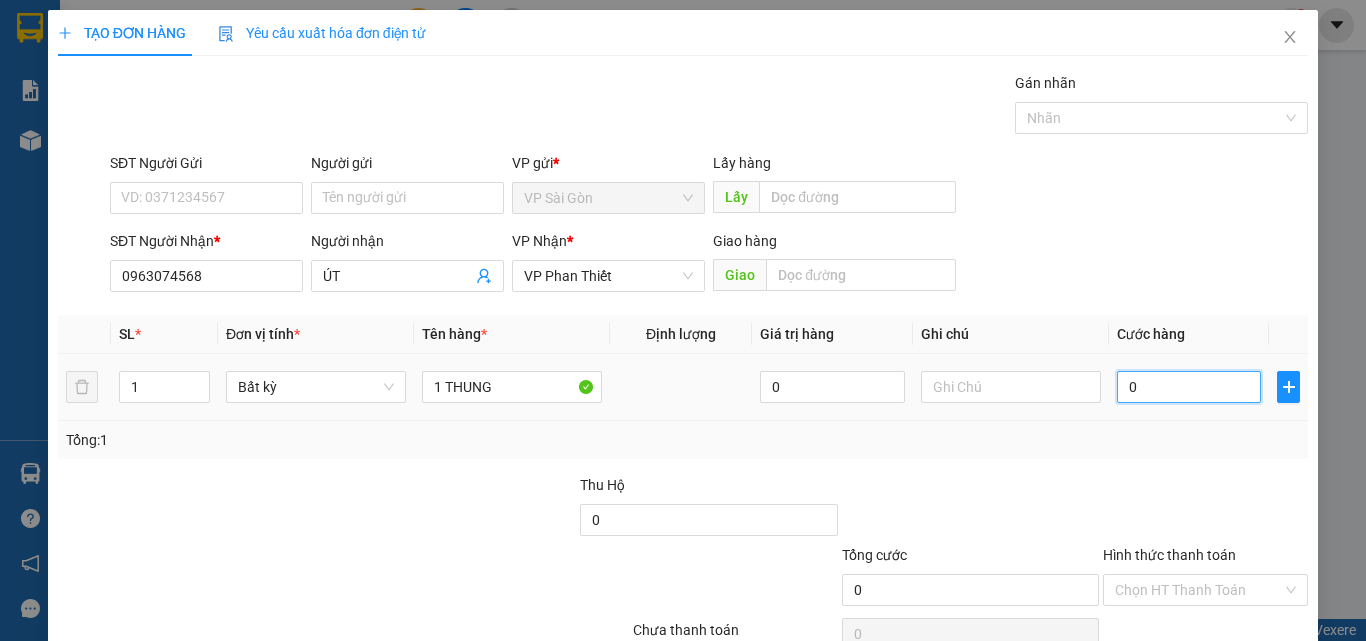 type on "1" 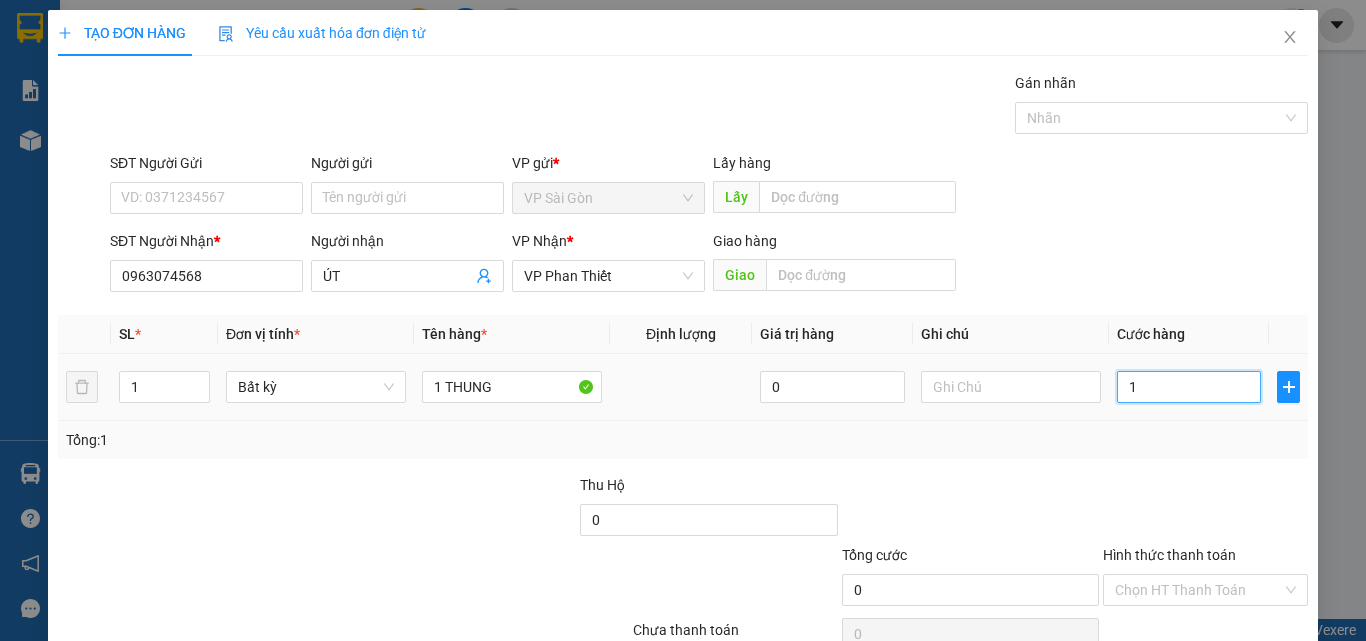 type on "1" 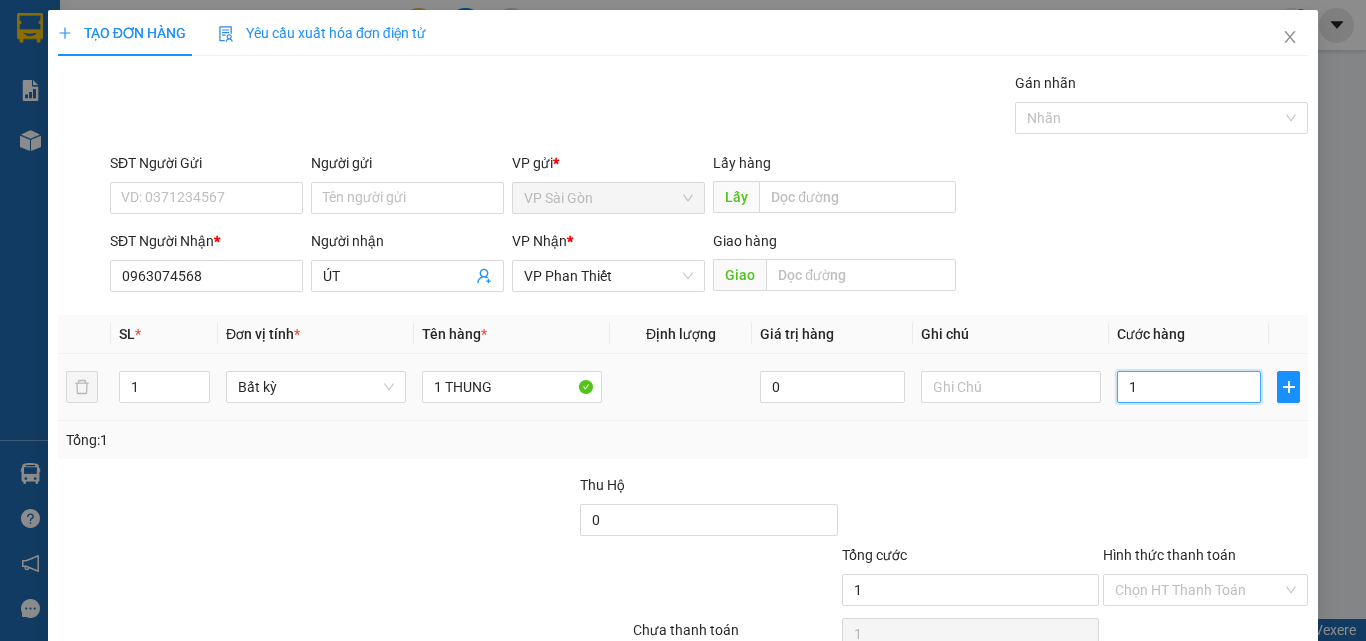 type on "15" 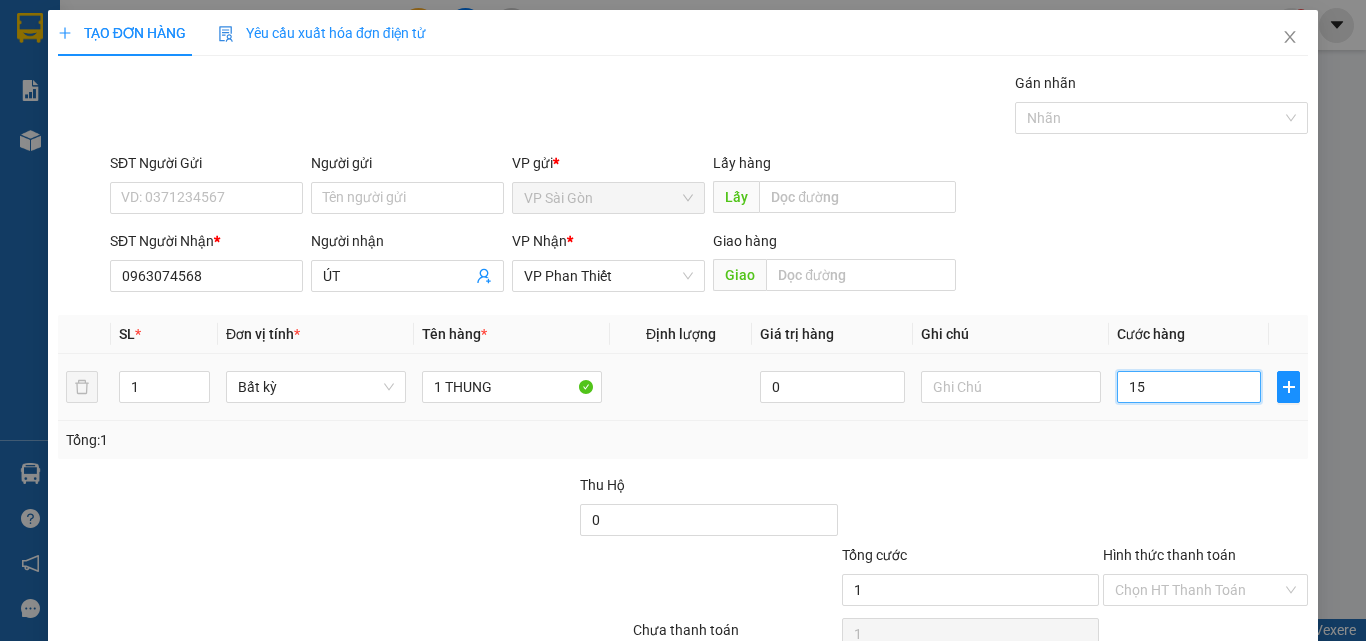 type on "15" 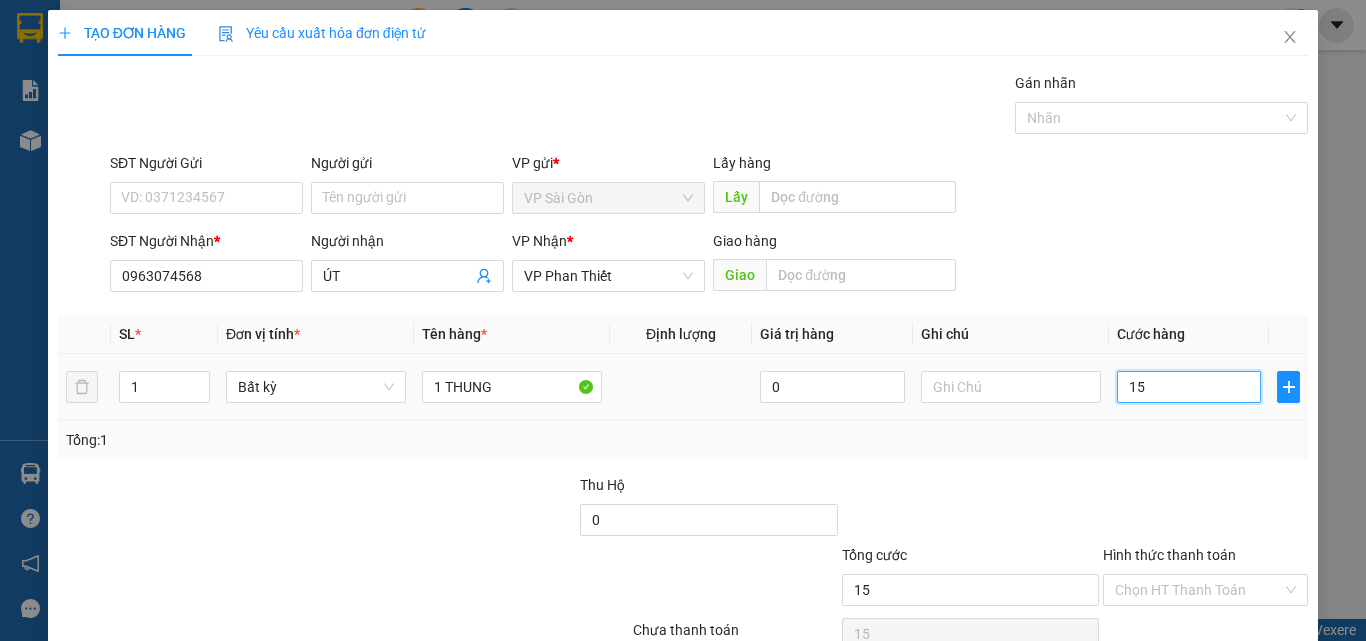 type on "150" 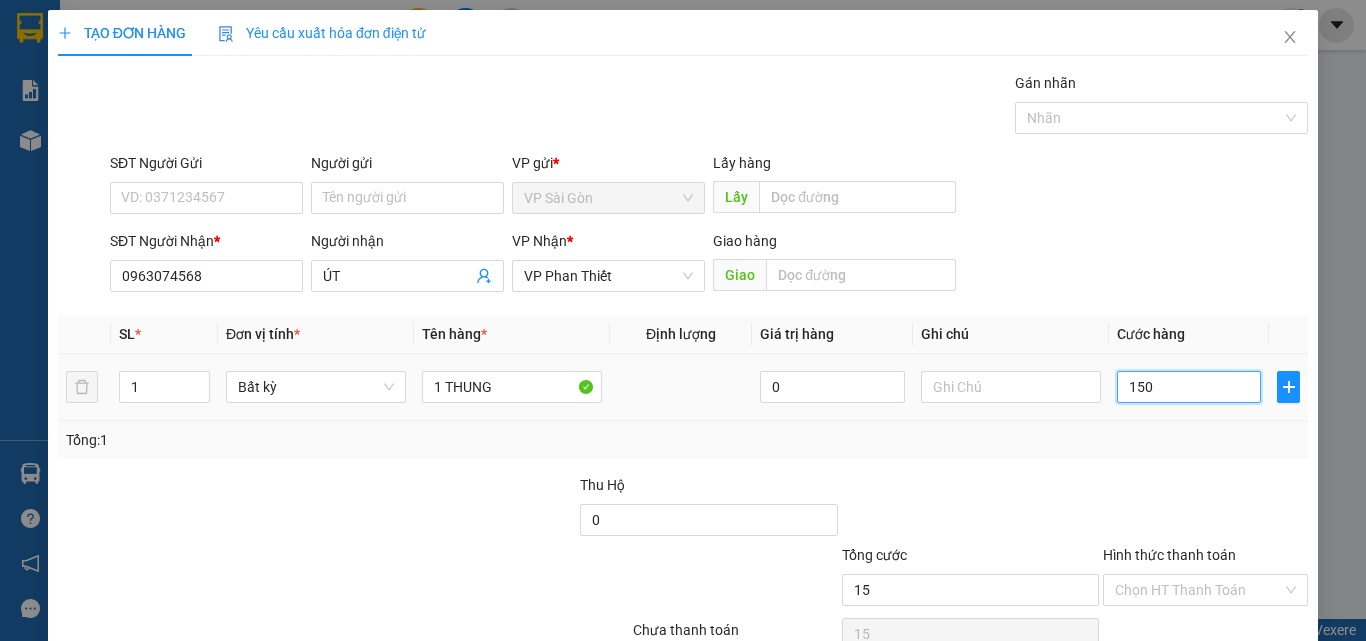 type on "150" 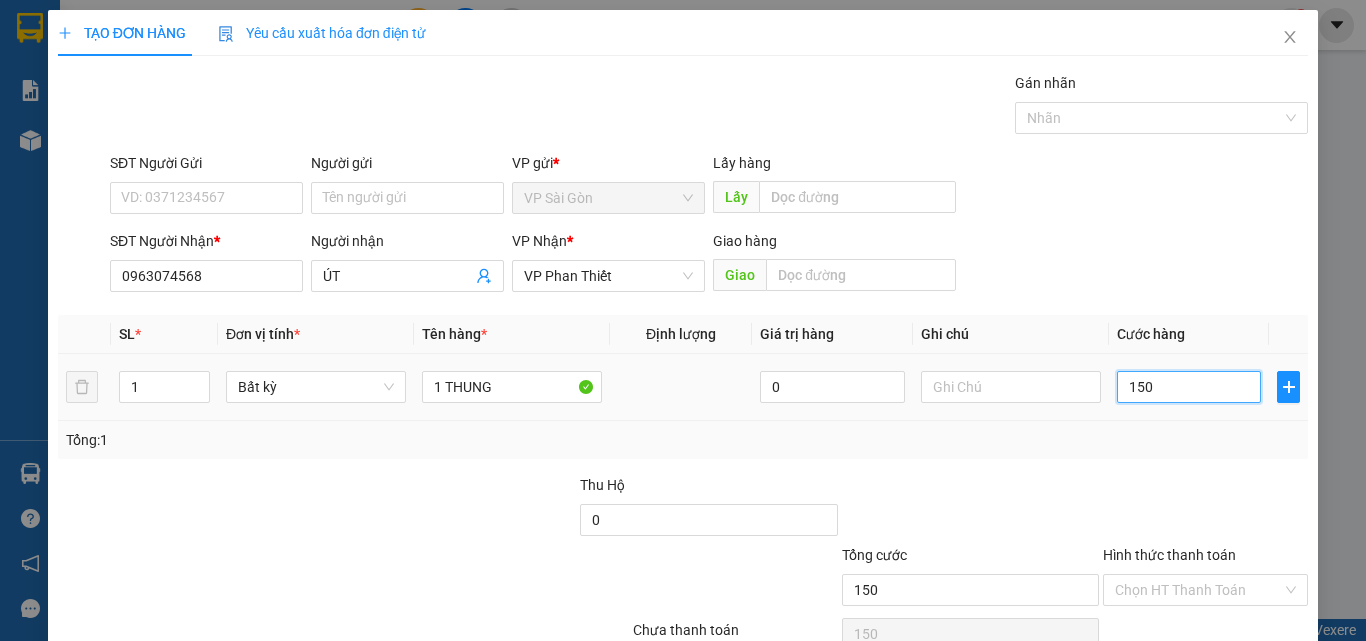 type on "1.500" 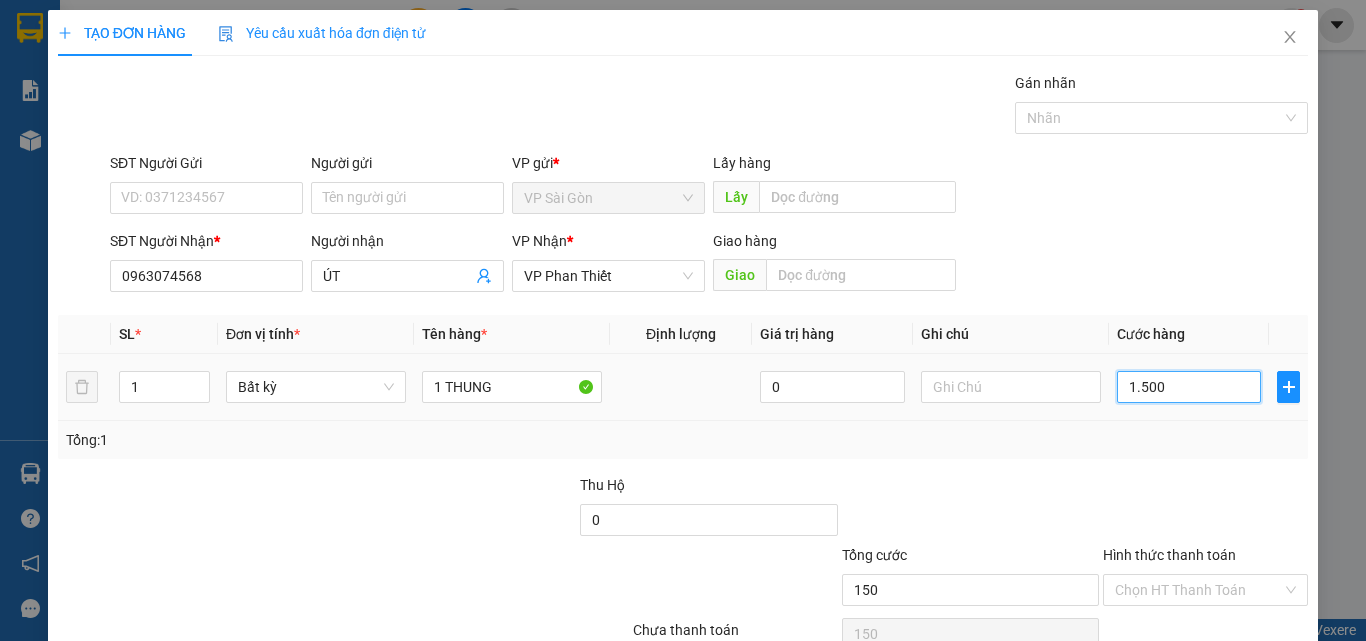 type on "1.500" 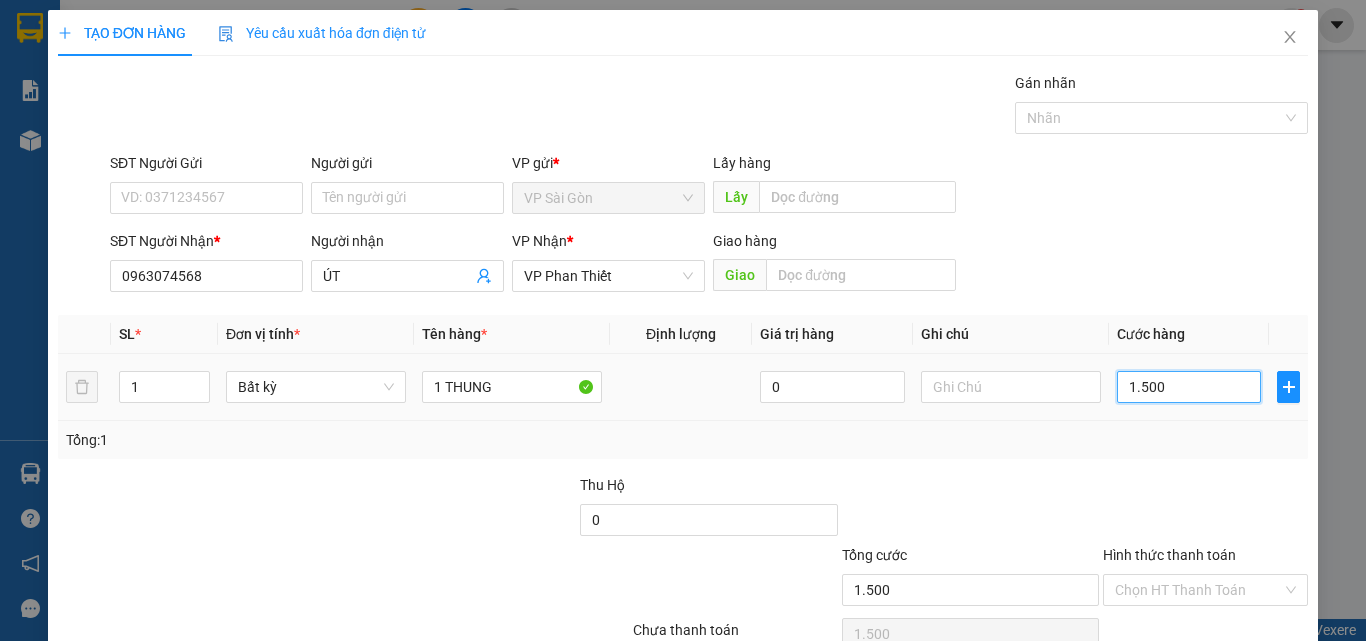 type on "15.000" 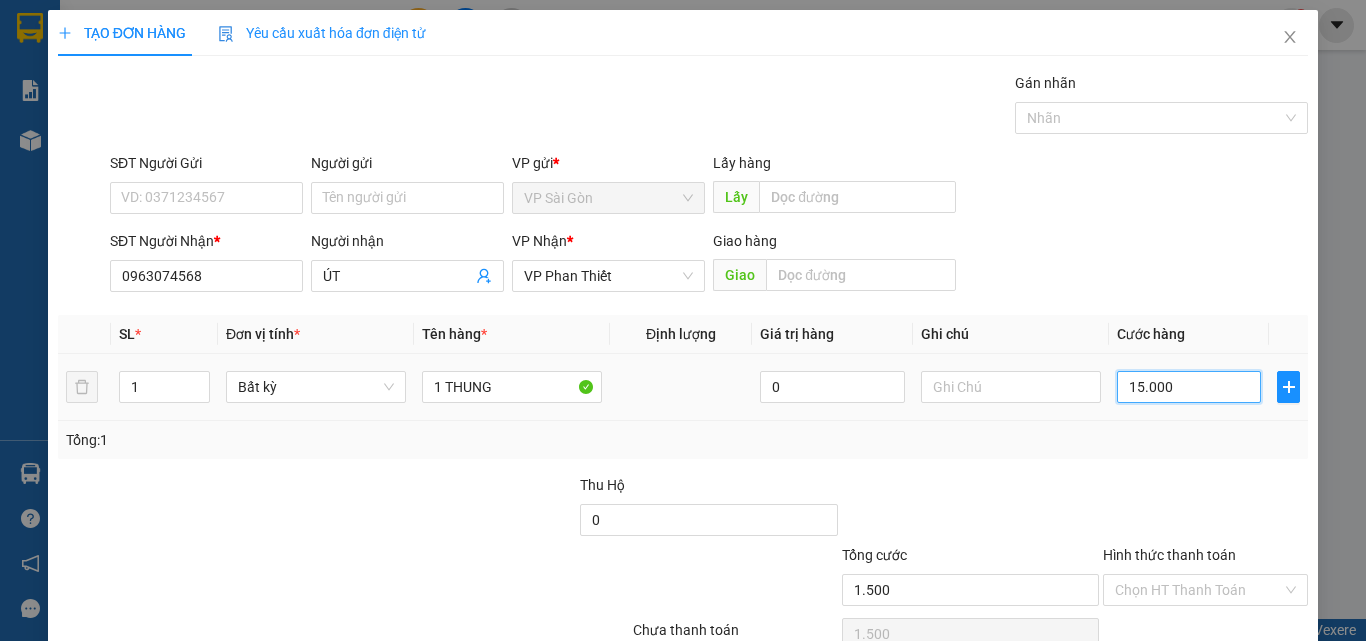 type on "15.000" 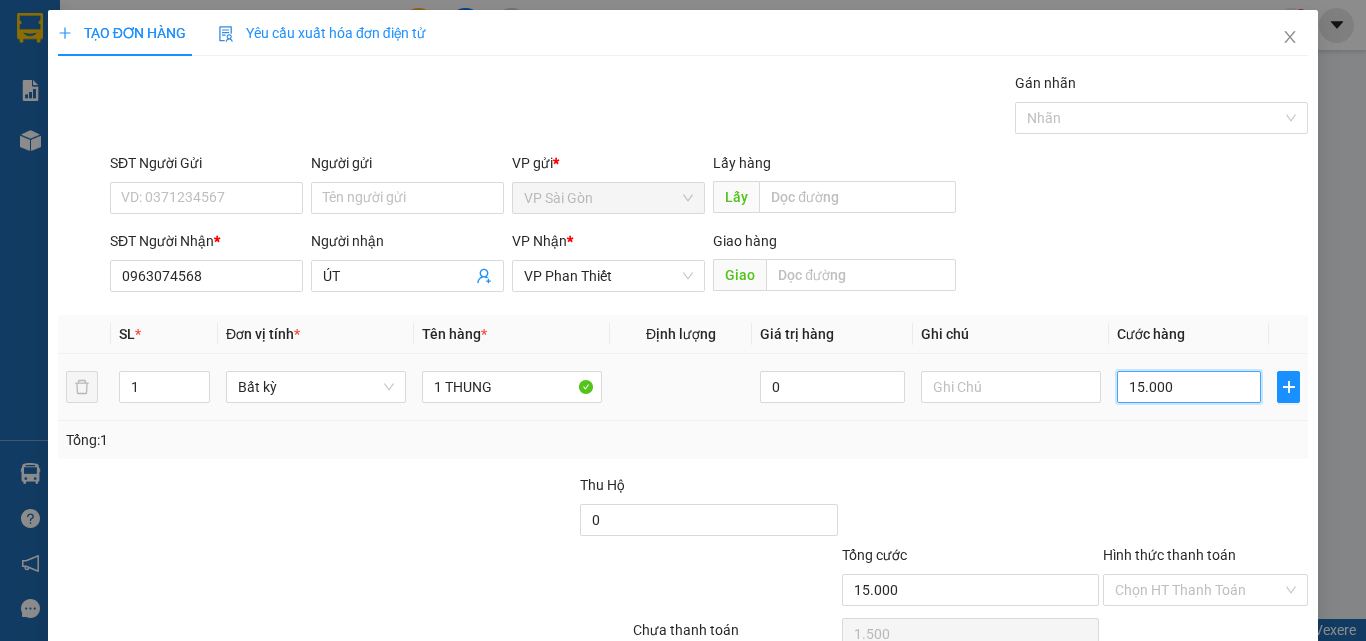 type on "15.000" 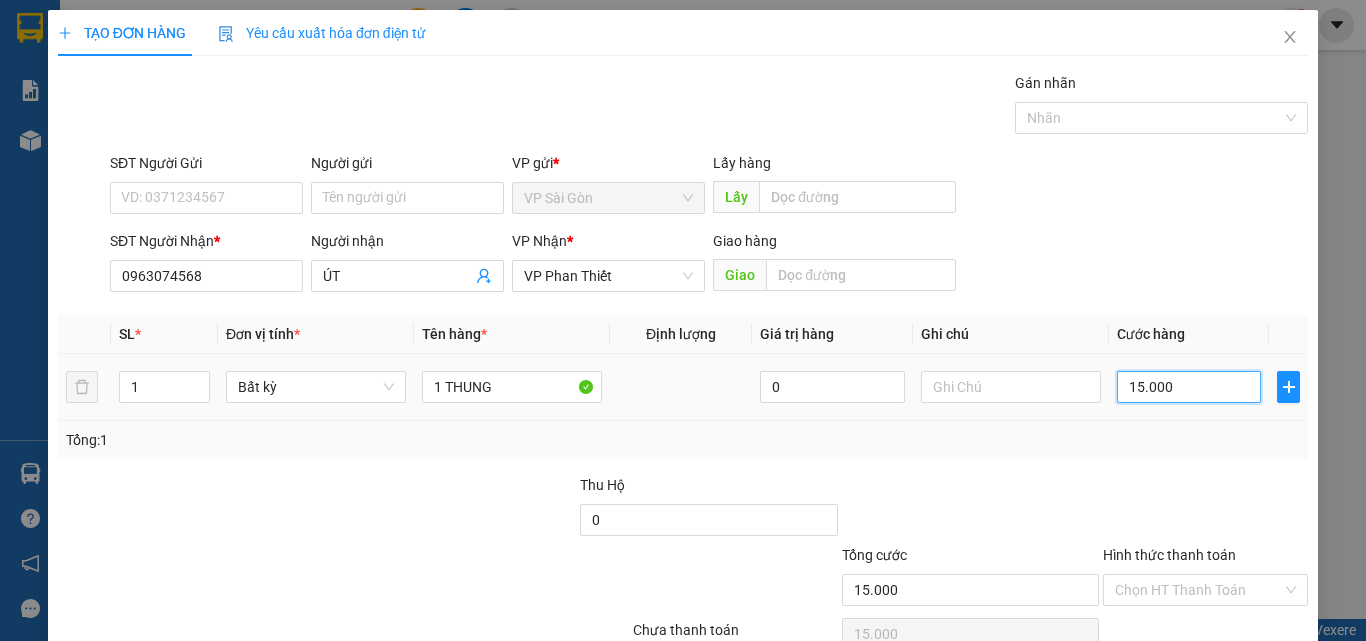 type on "150.000" 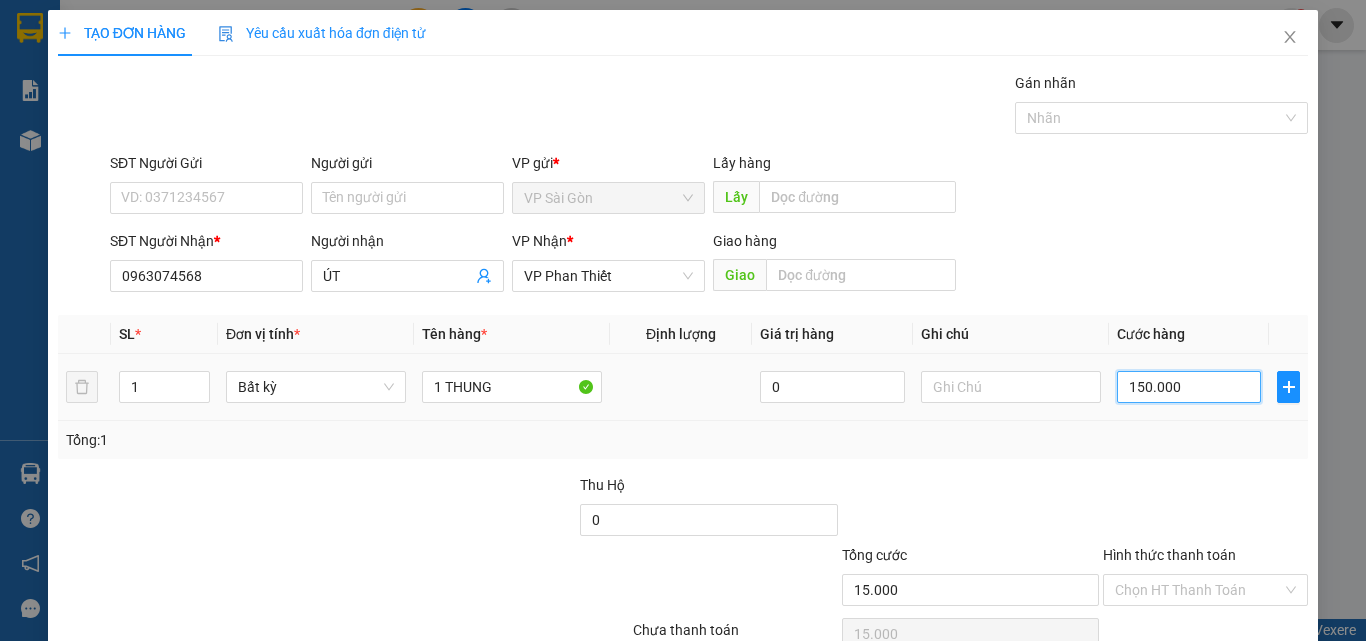 type on "150.000" 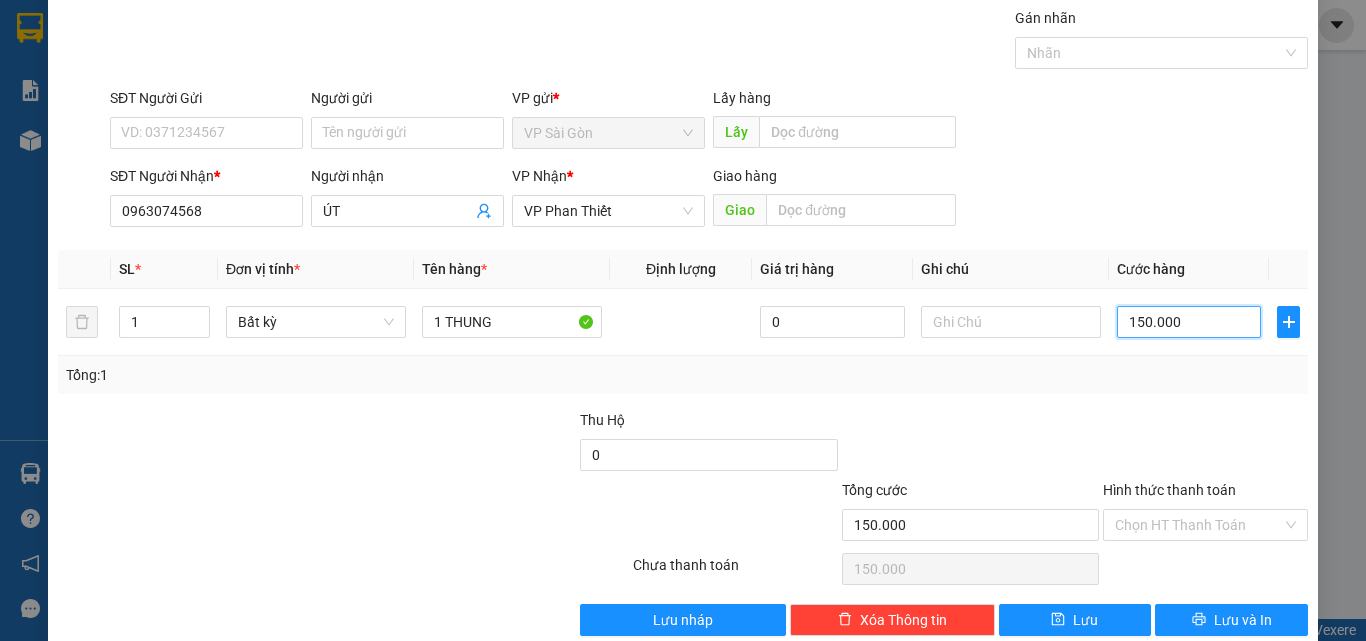 scroll, scrollTop: 99, scrollLeft: 0, axis: vertical 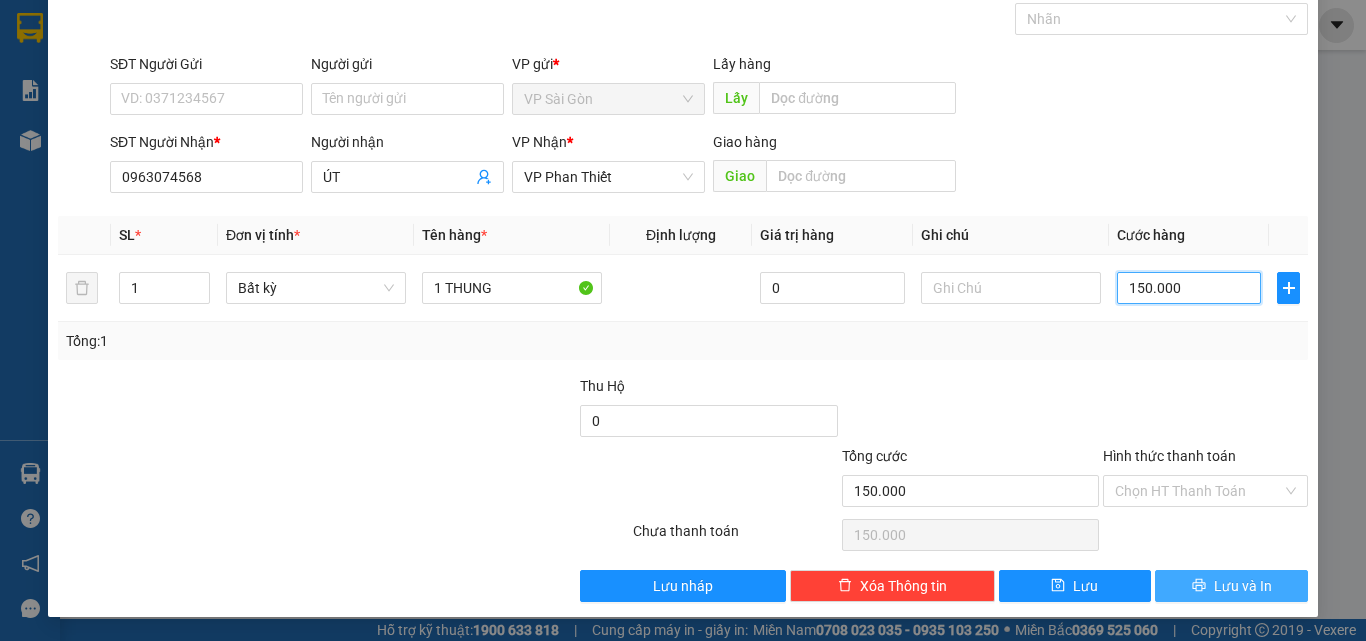 type on "150.000" 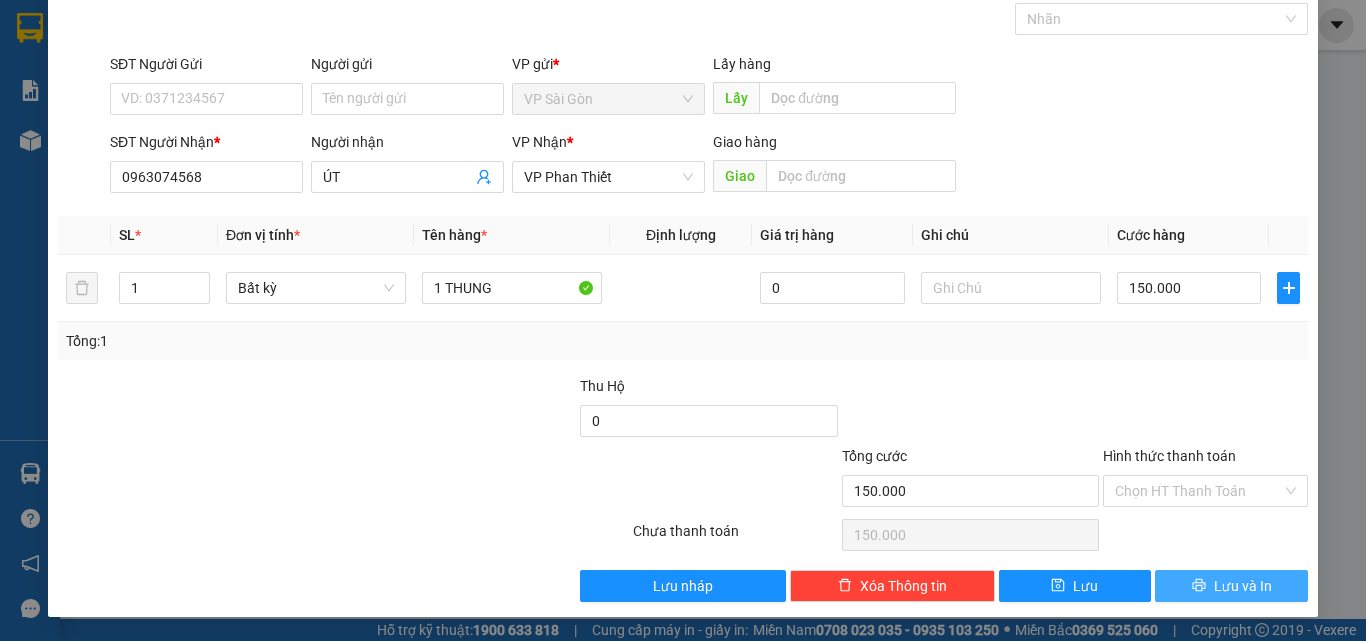click on "Lưu và In" at bounding box center (1243, 586) 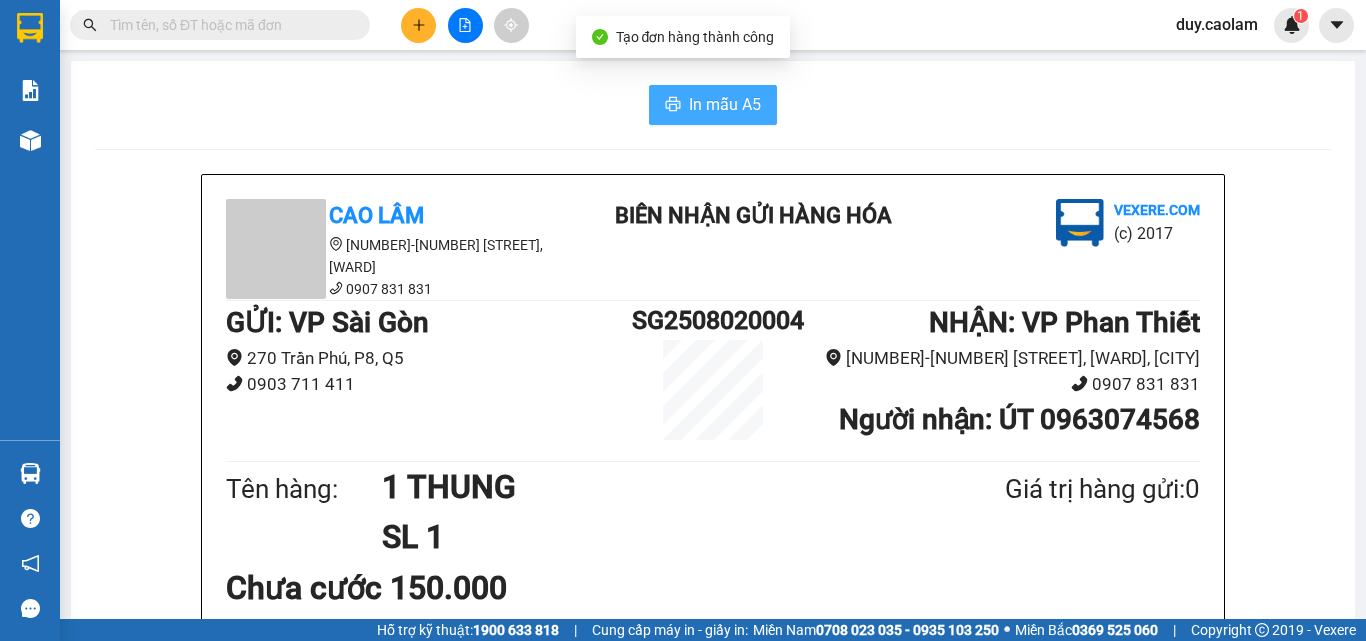 click on "In mẫu A5" at bounding box center [713, 105] 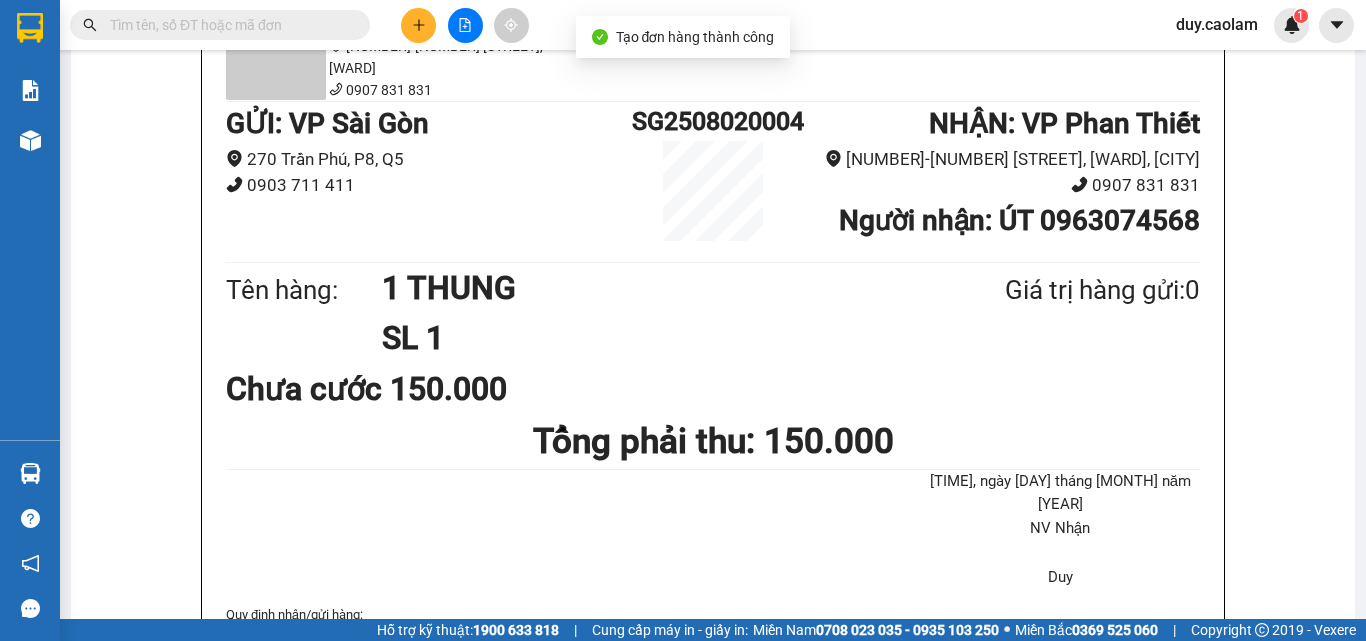 scroll, scrollTop: 600, scrollLeft: 0, axis: vertical 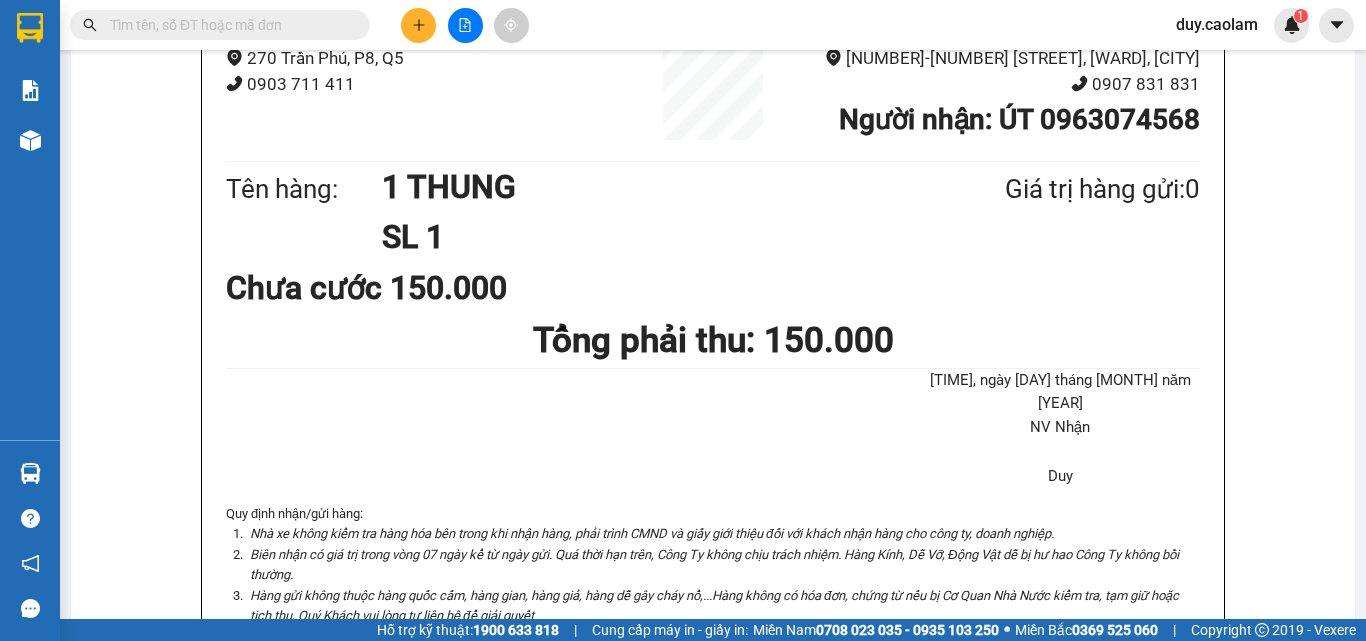 click at bounding box center (418, 25) 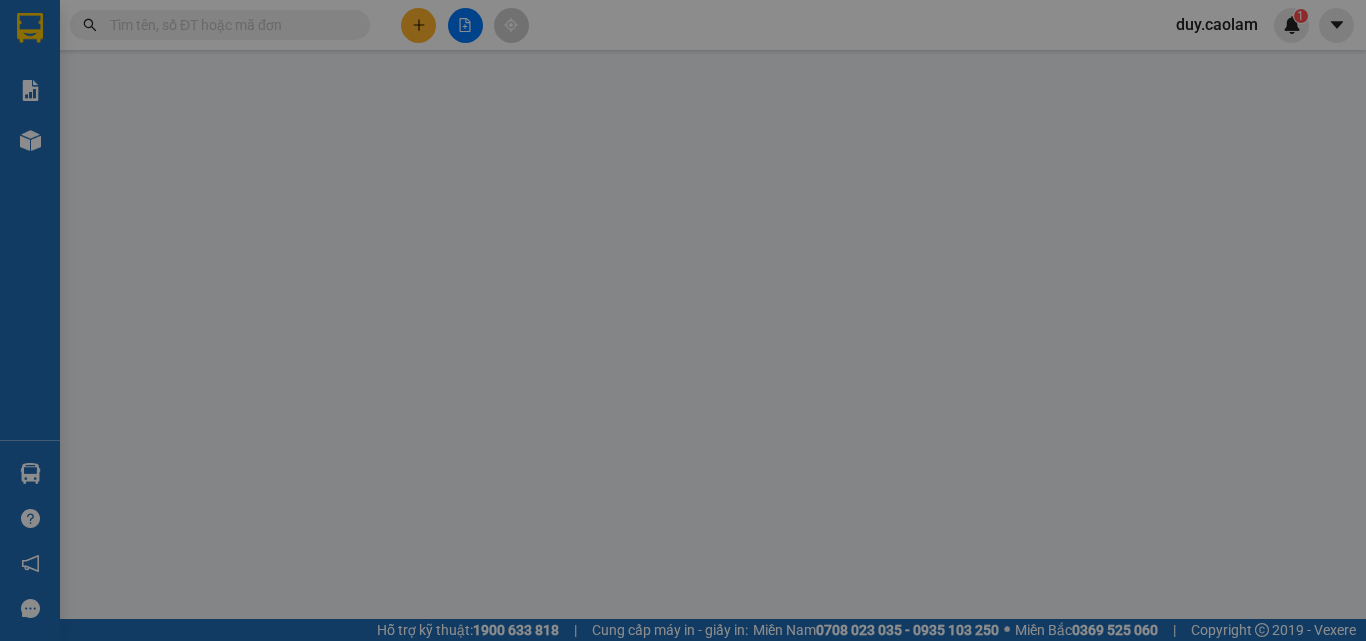 scroll, scrollTop: 0, scrollLeft: 0, axis: both 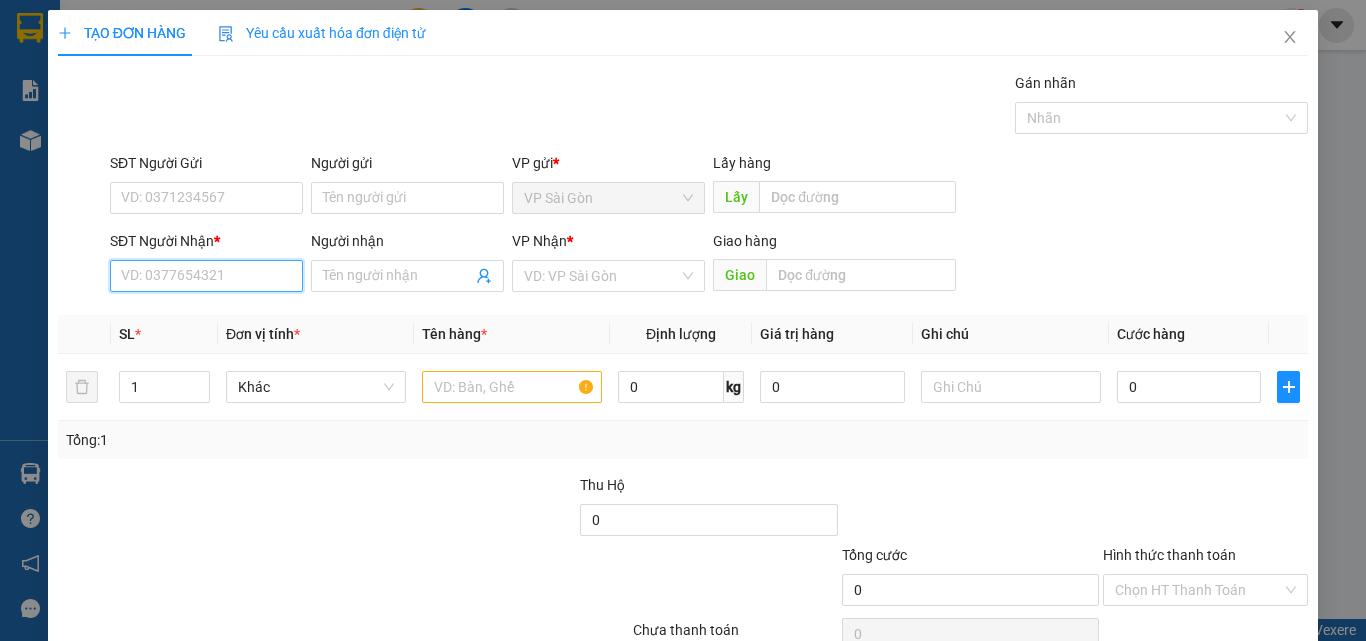 click on "SĐT Người Nhận  *" at bounding box center (206, 276) 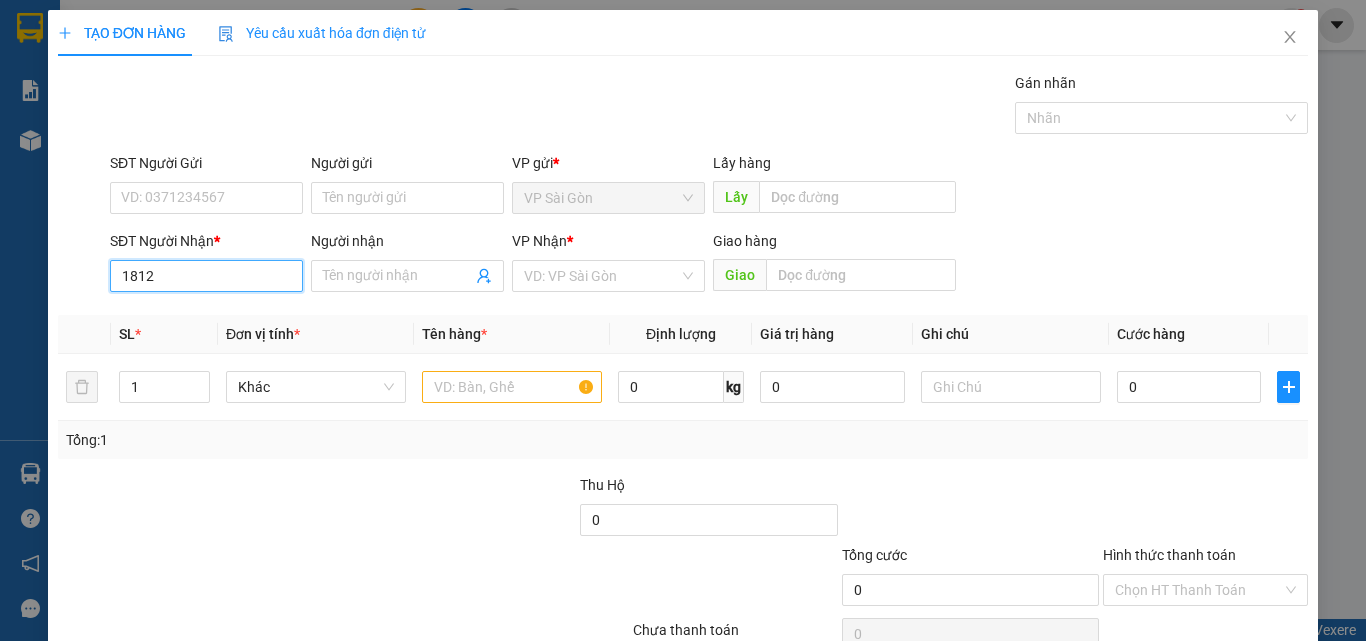 click on "1812" at bounding box center (206, 276) 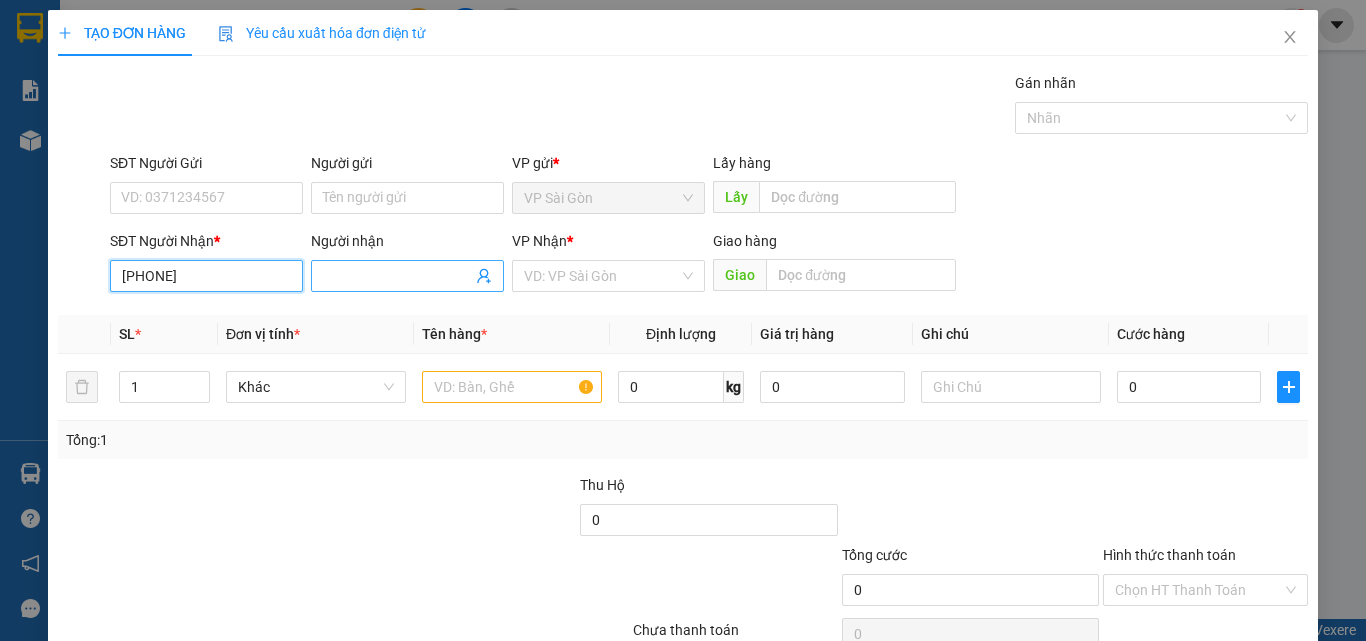 type on "[PHONE]" 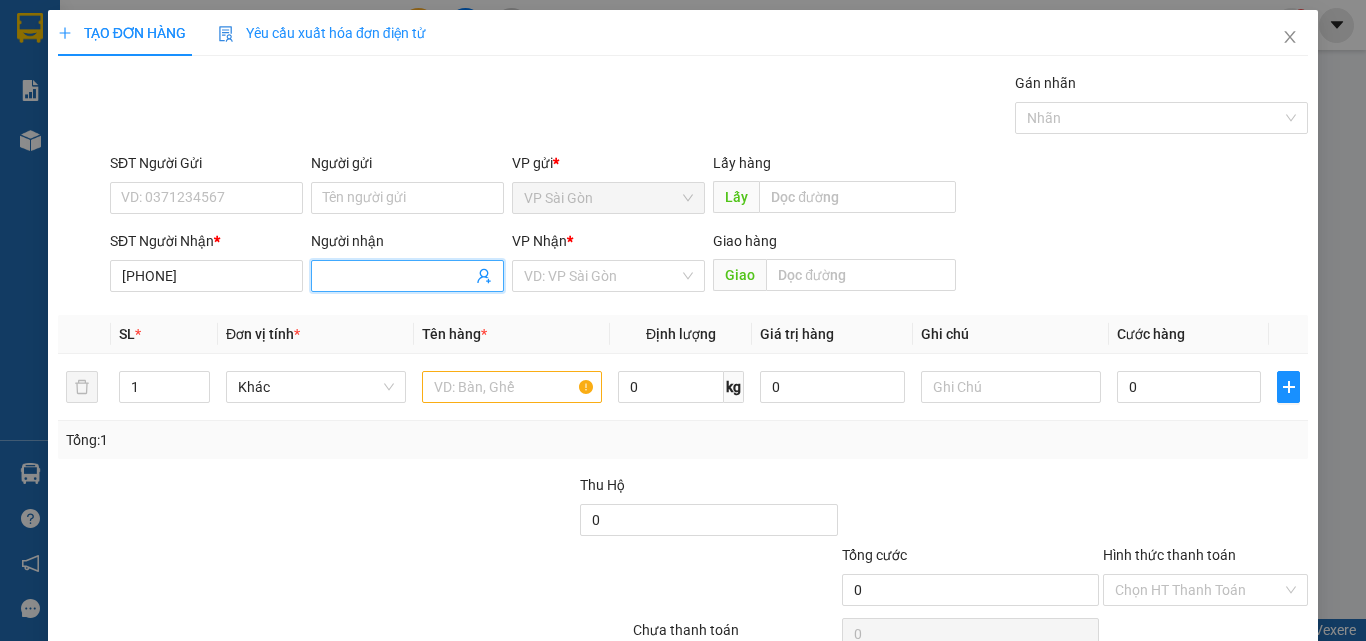 click on "Người nhận" at bounding box center [397, 276] 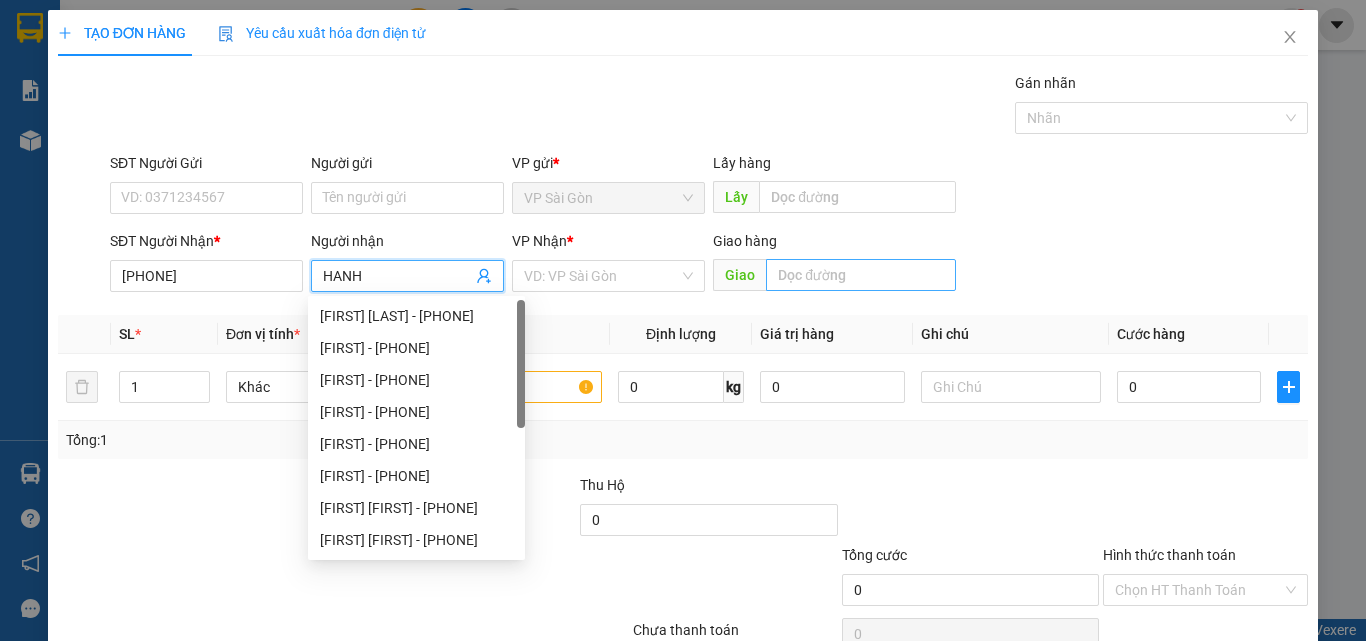 type on "HANH" 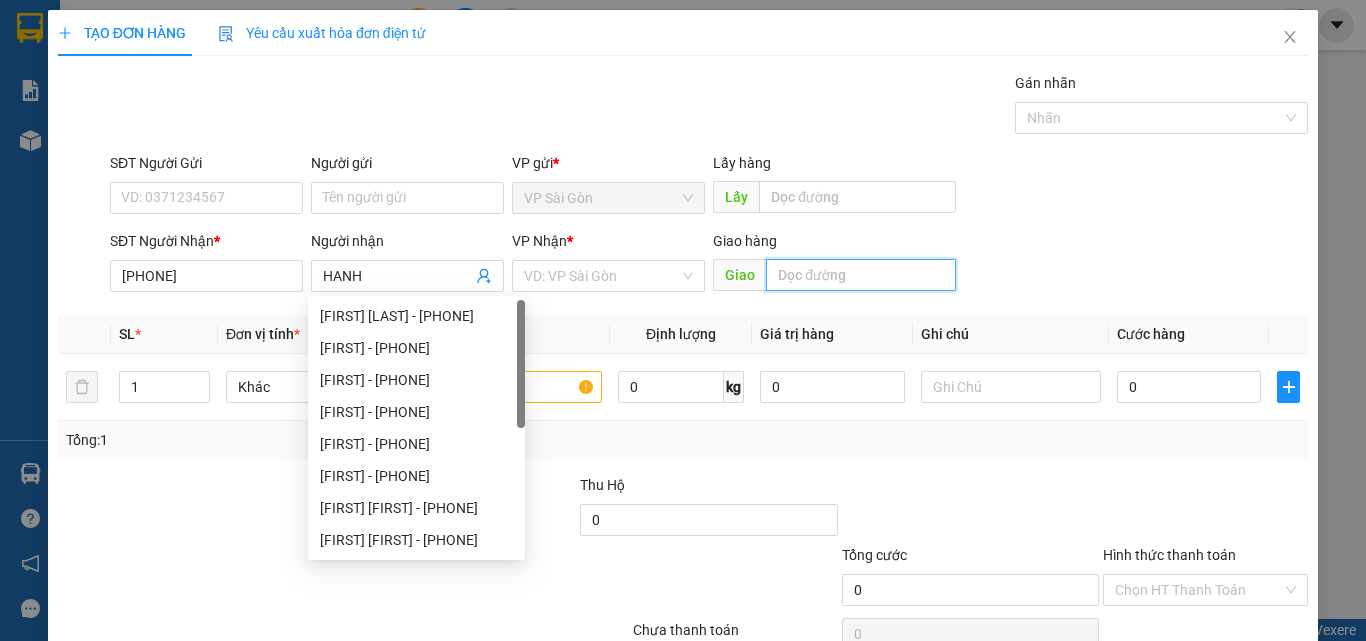 click at bounding box center (861, 275) 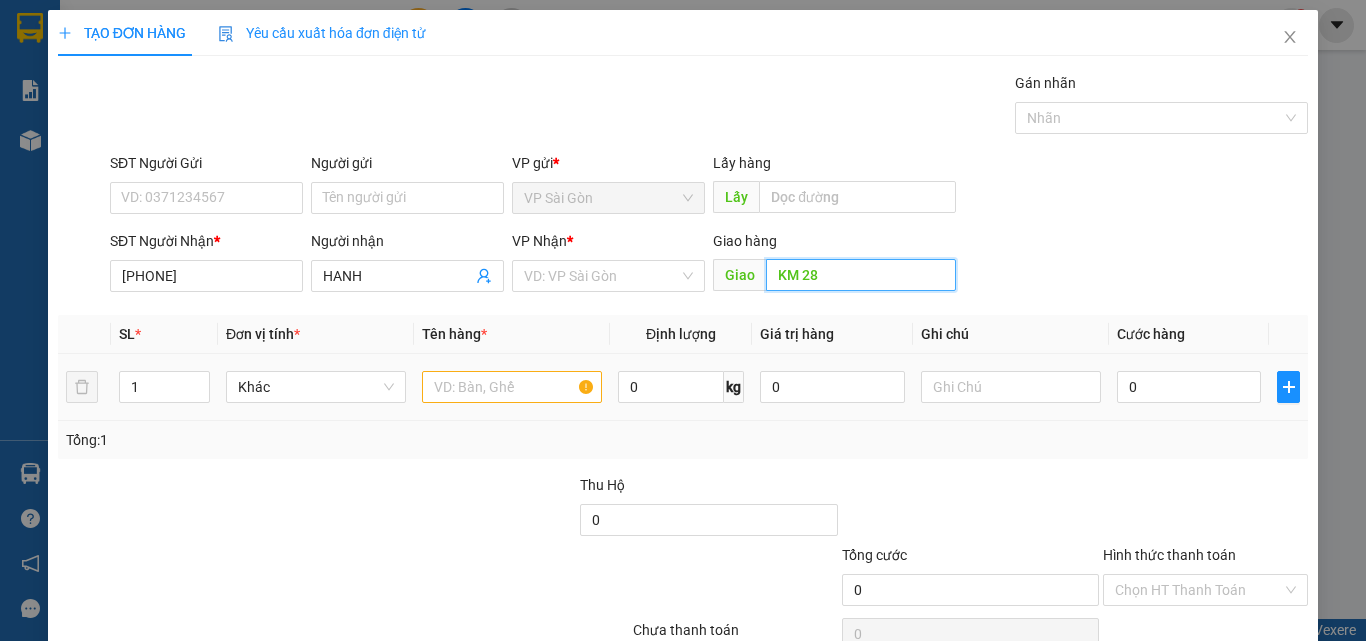 type on "KM 28" 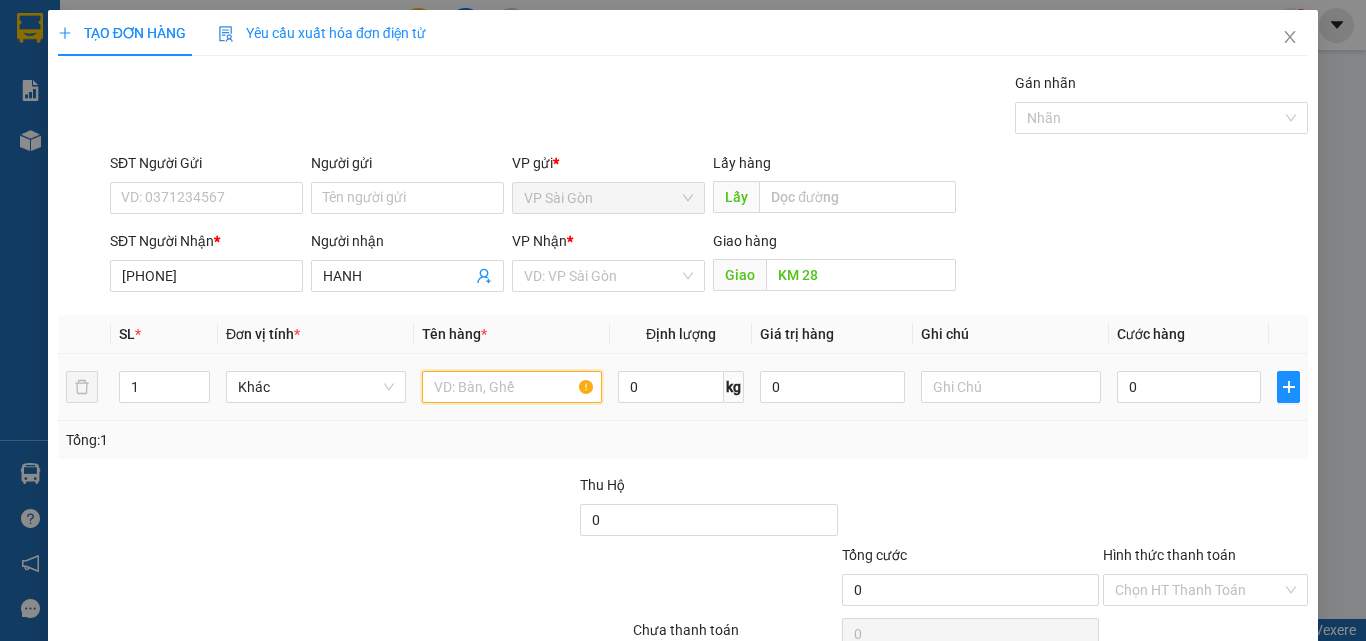 click at bounding box center [512, 387] 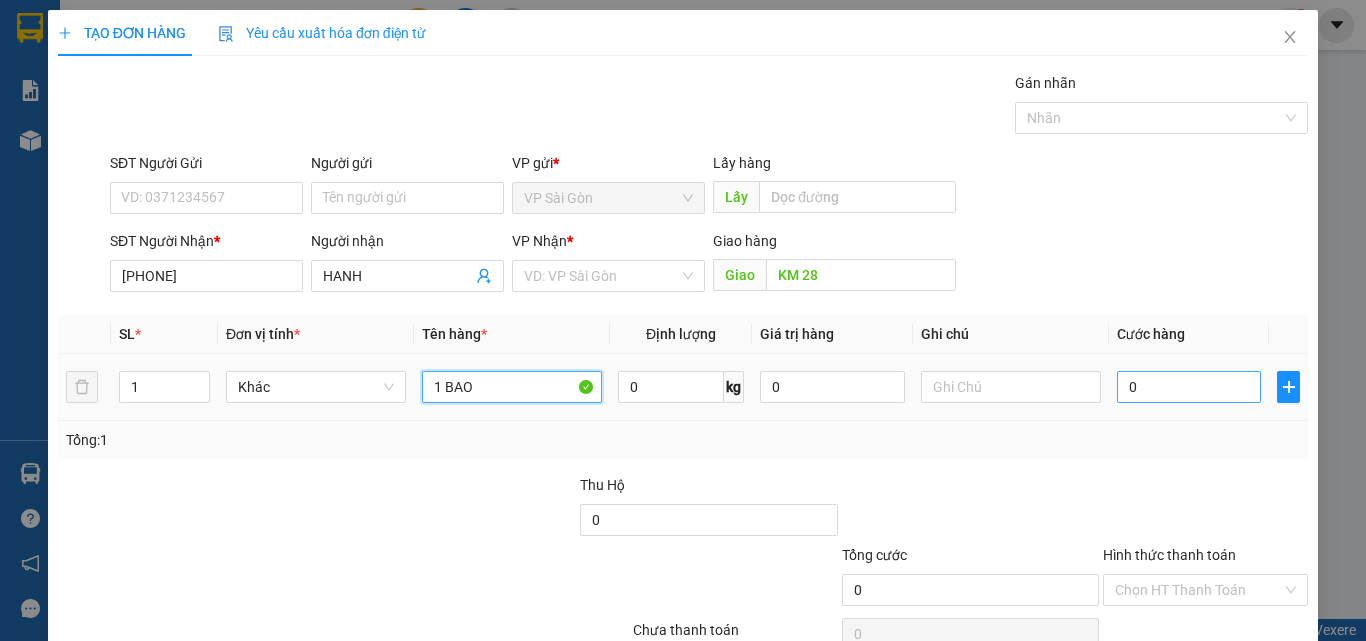 type on "1 BAO" 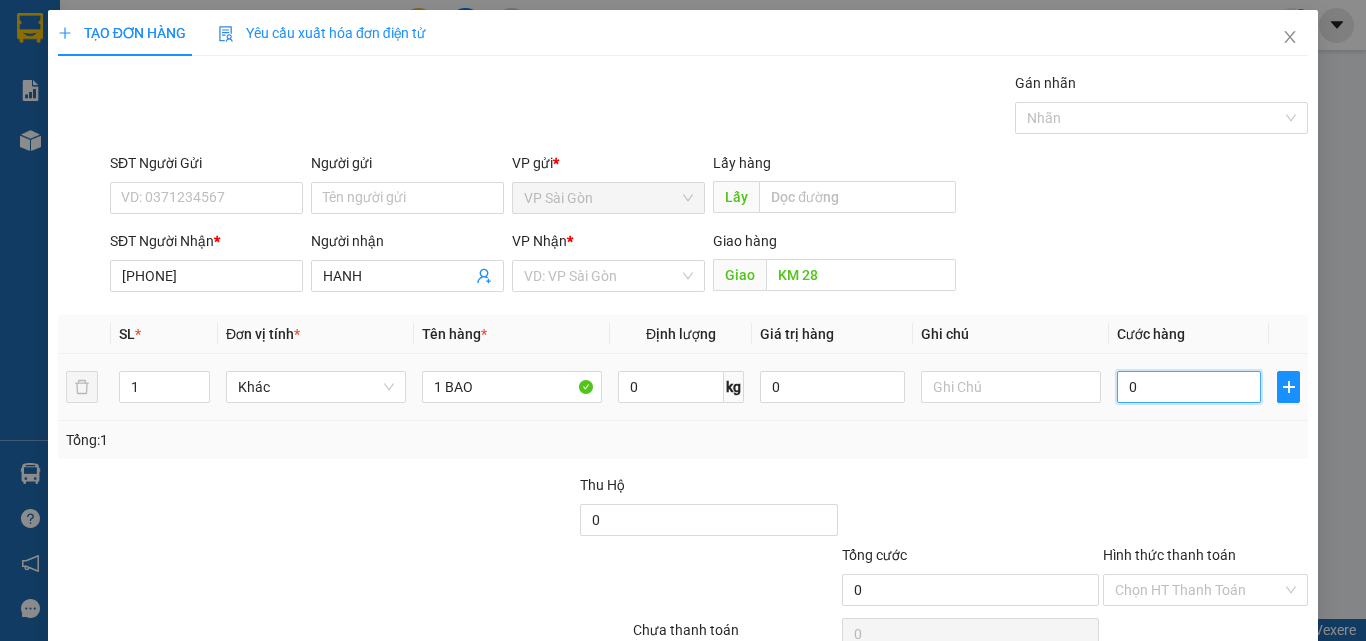 click on "0" at bounding box center (1189, 387) 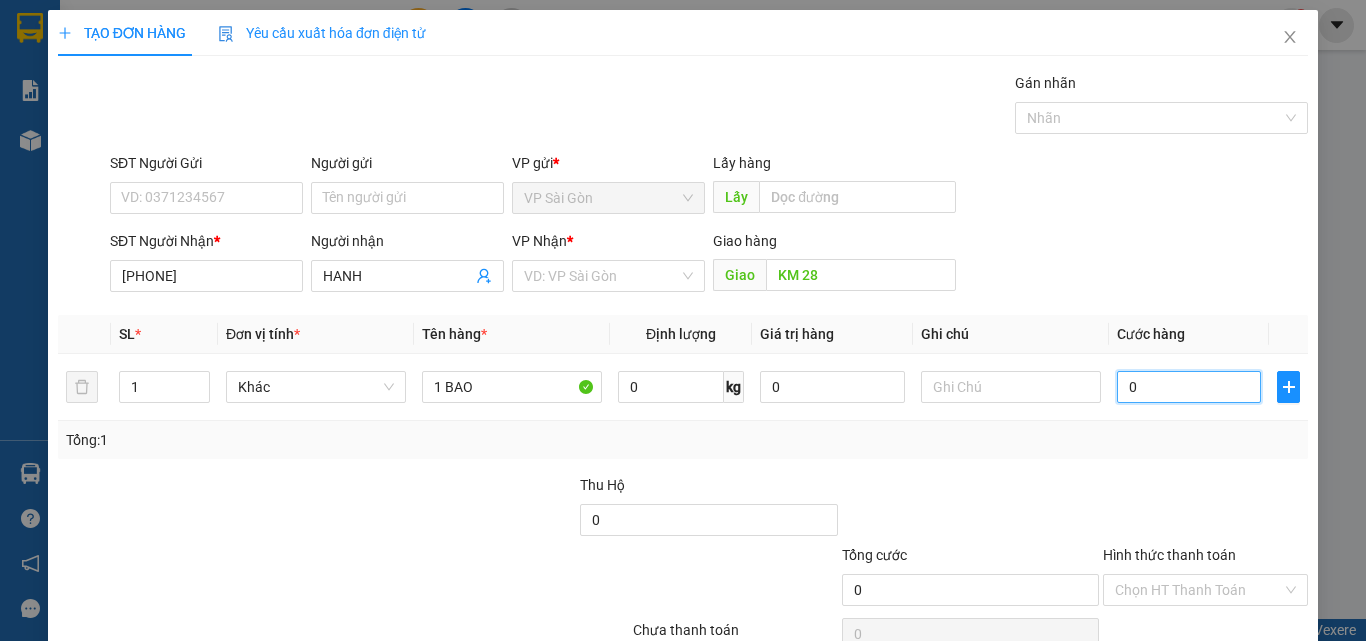 type on "05" 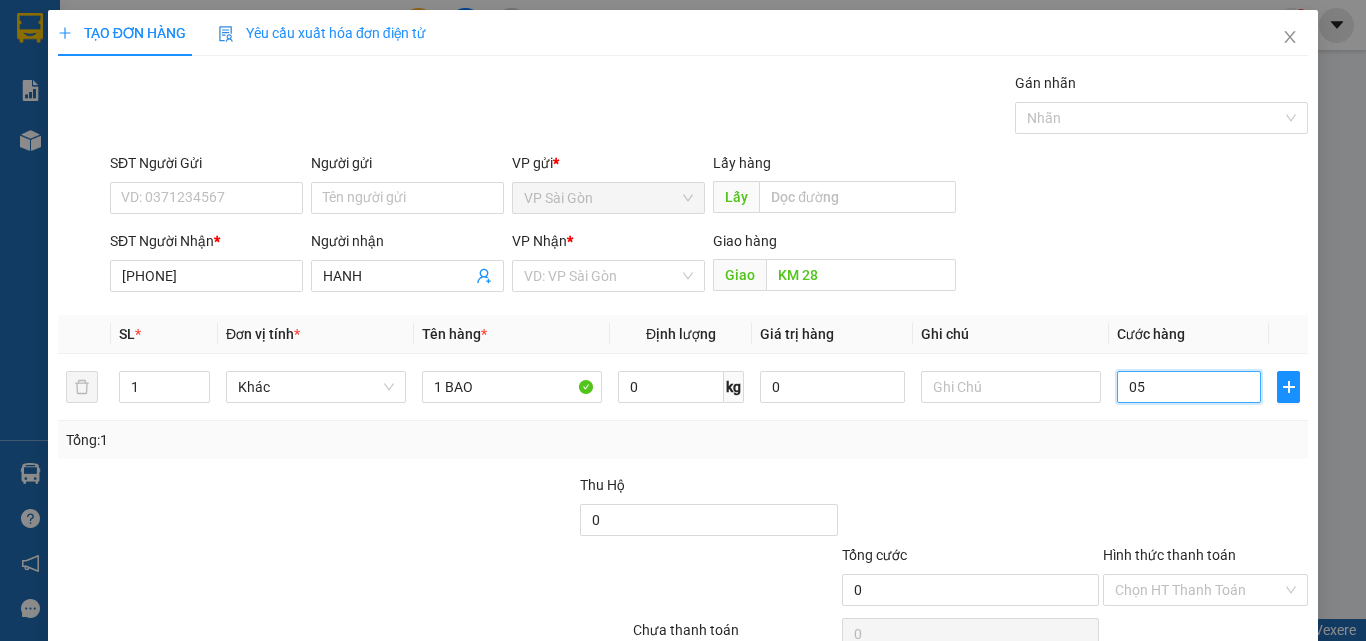 type on "5" 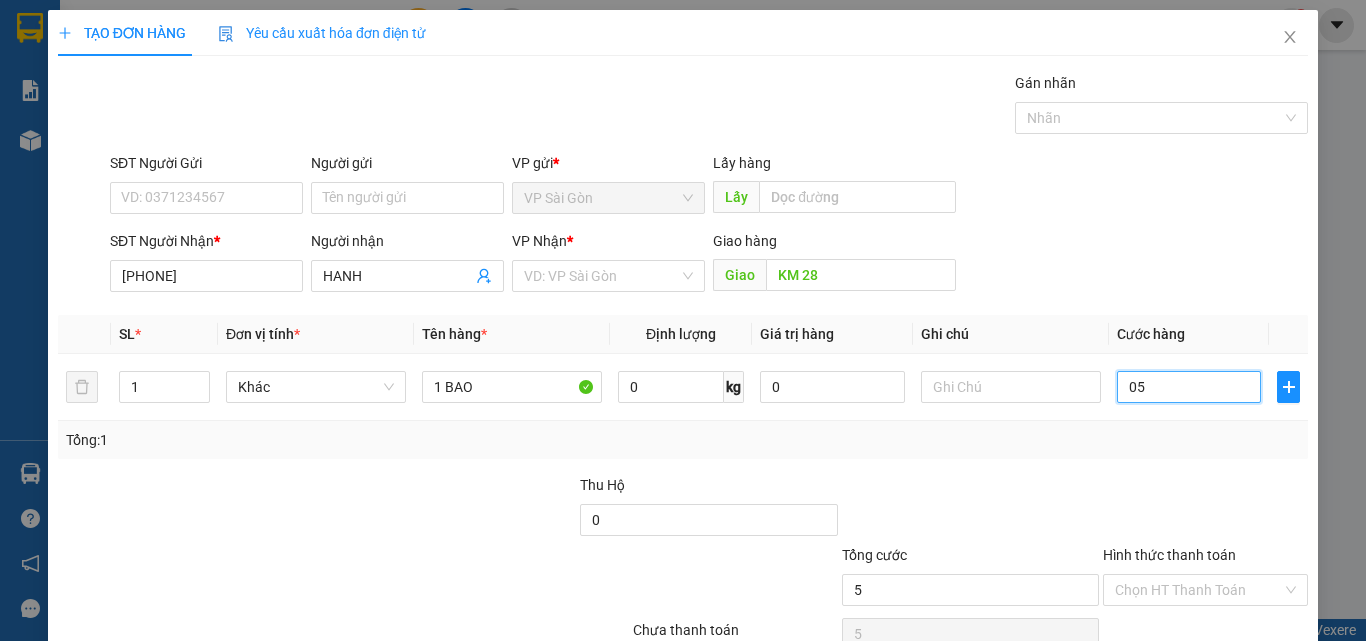 type on "050" 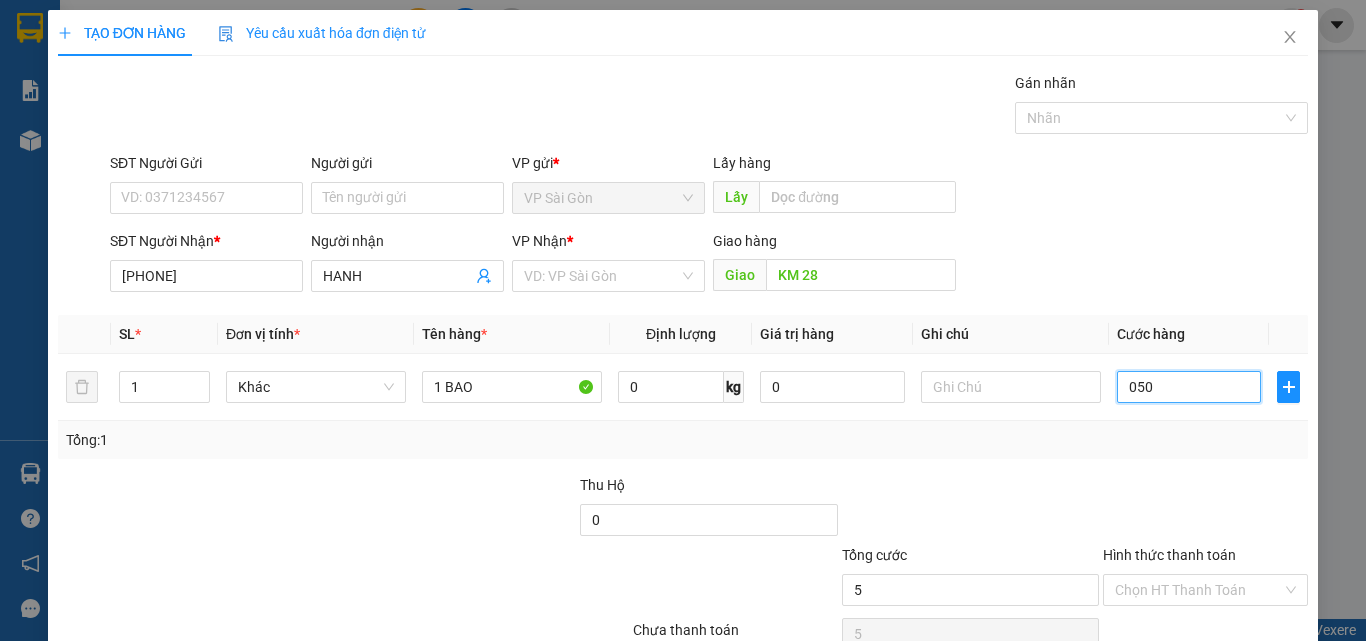 type on "50" 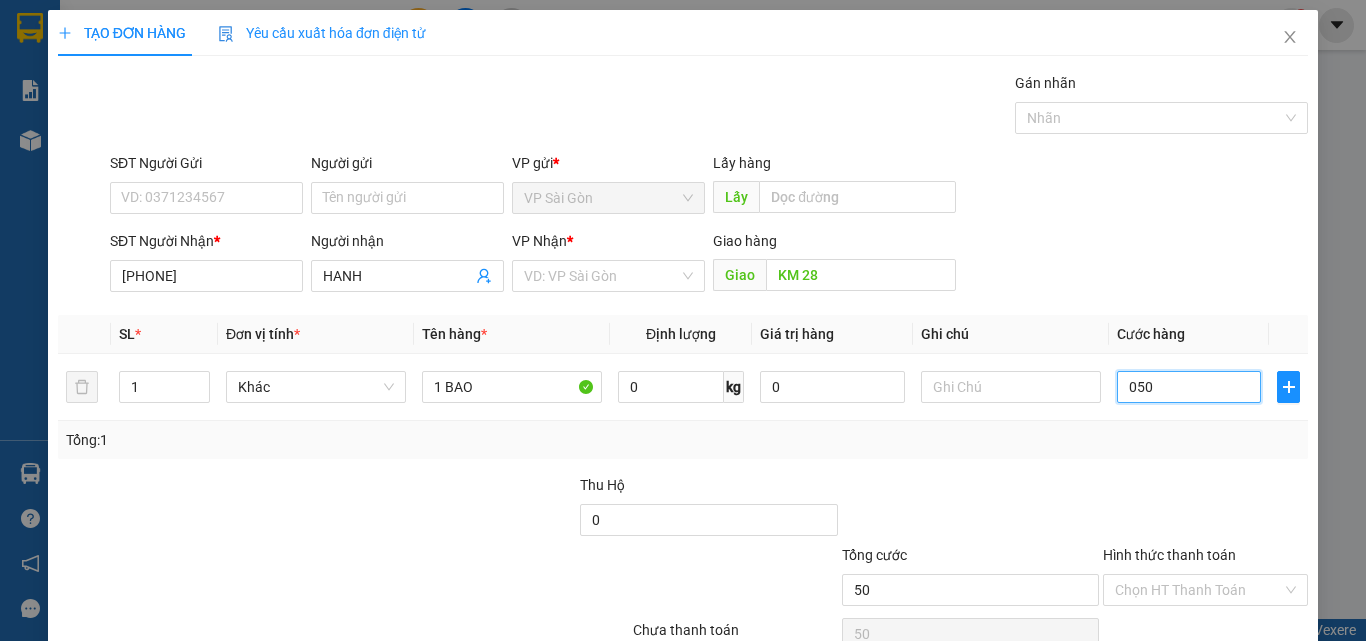 type on "0.500" 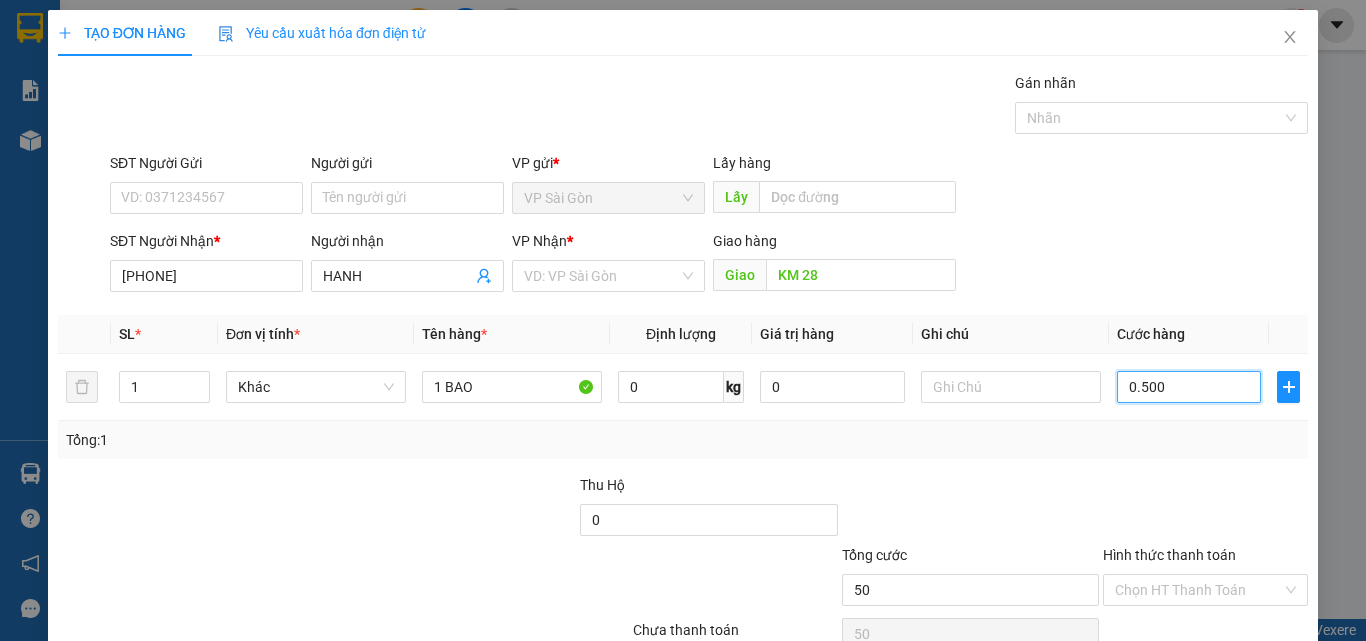 type on "500" 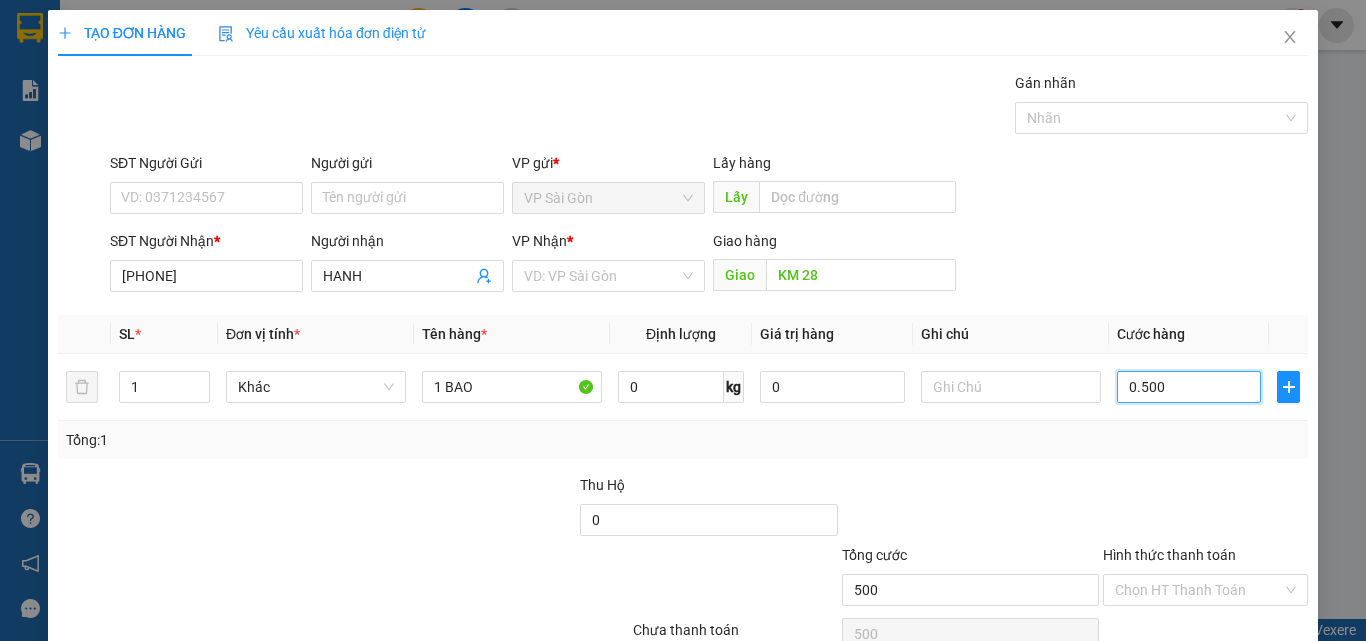type on "05.000" 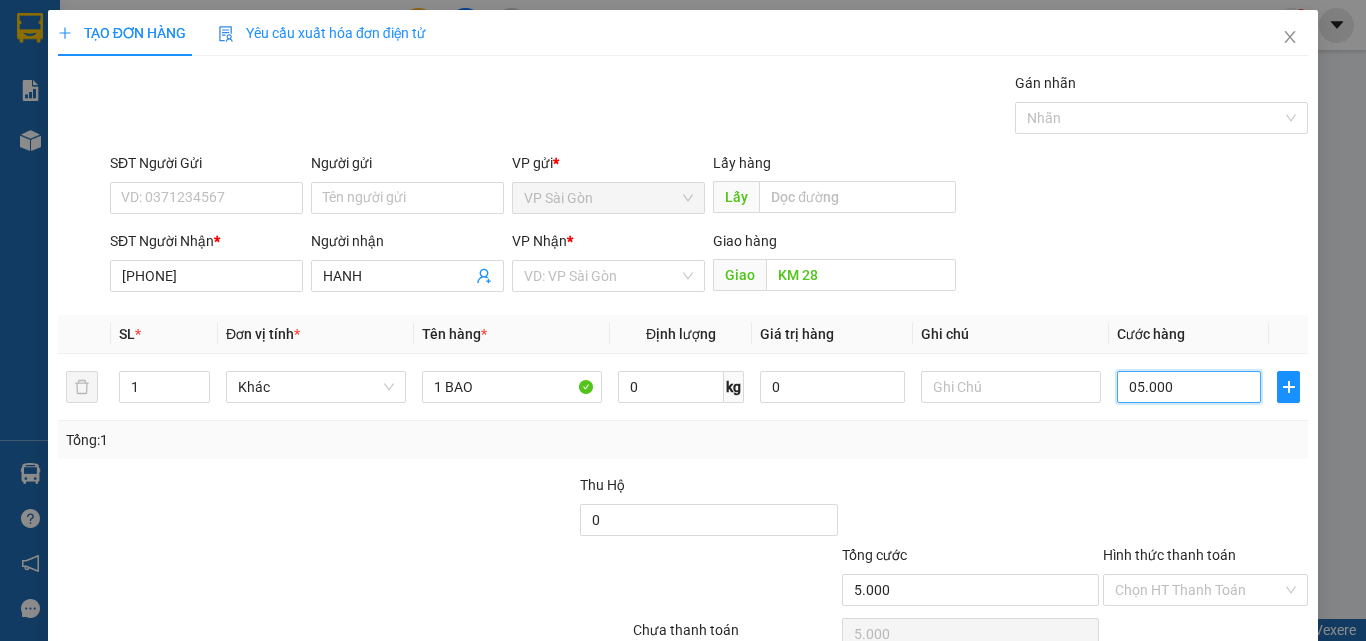 type on "050.000" 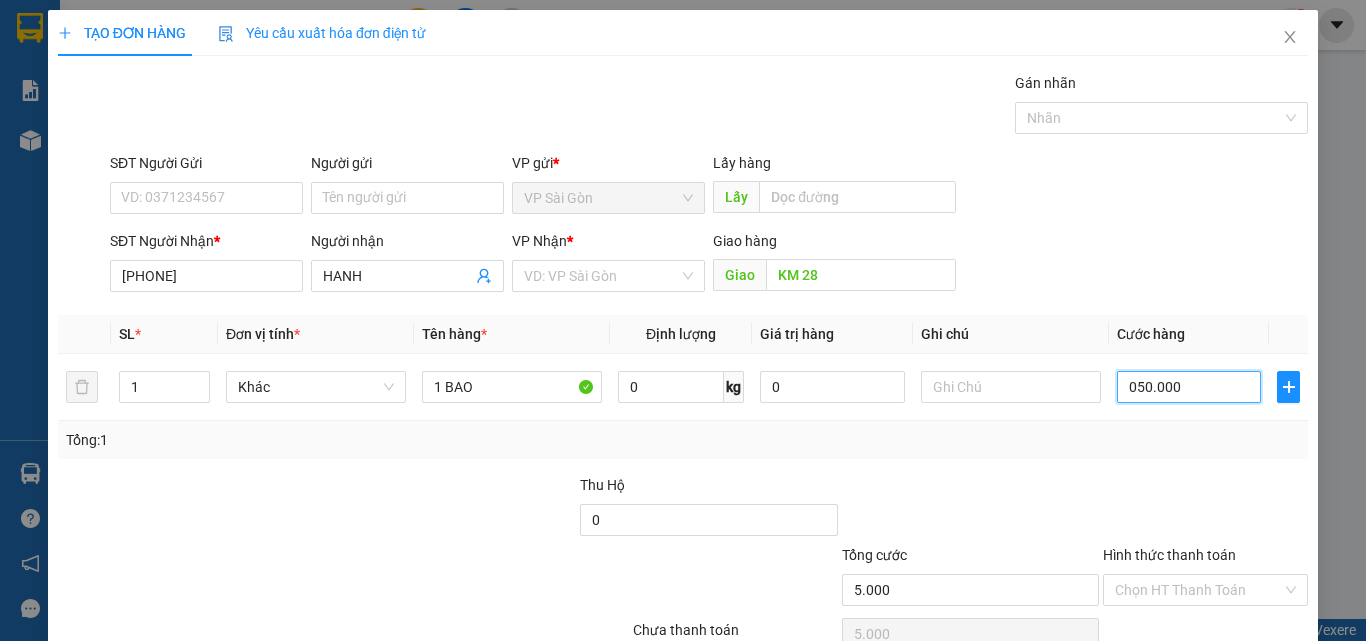 type on "50.000" 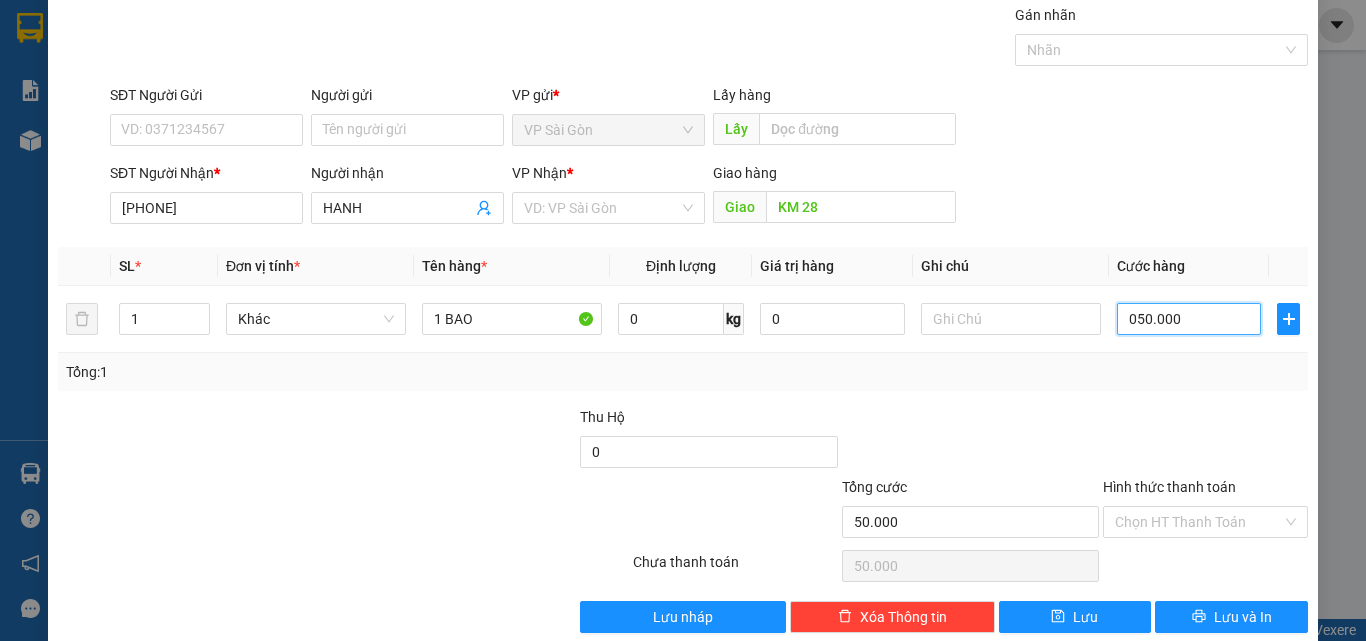 scroll, scrollTop: 99, scrollLeft: 0, axis: vertical 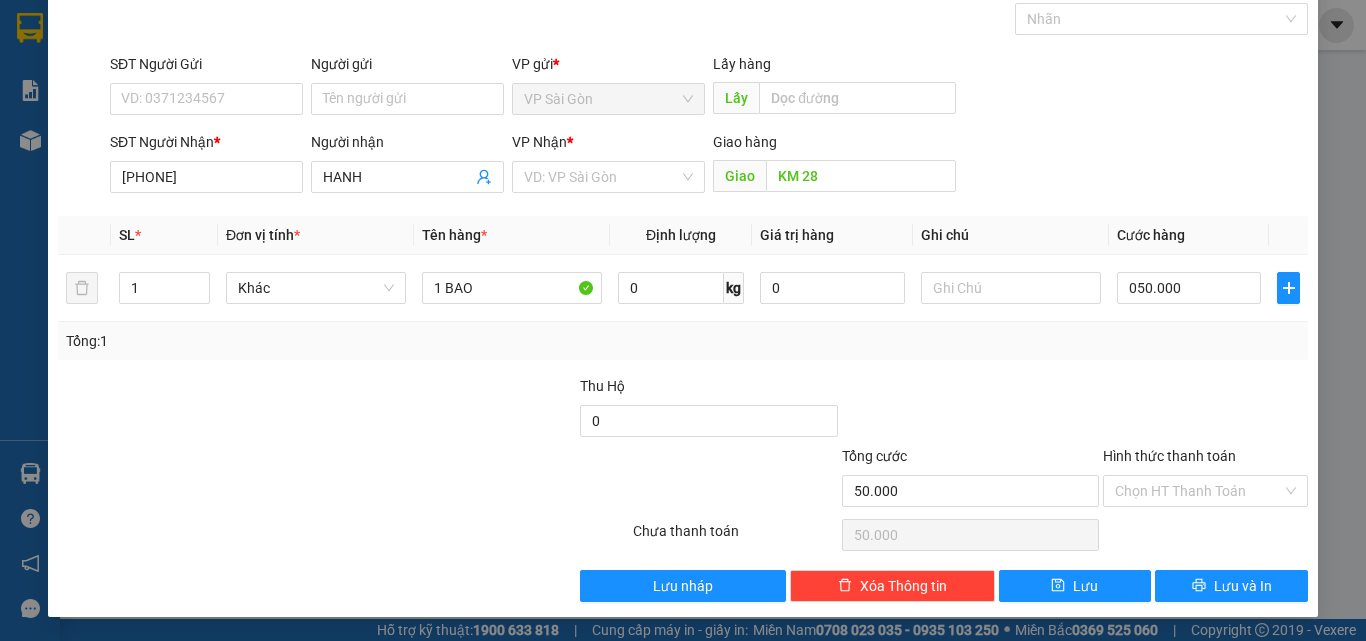 type on "50.000" 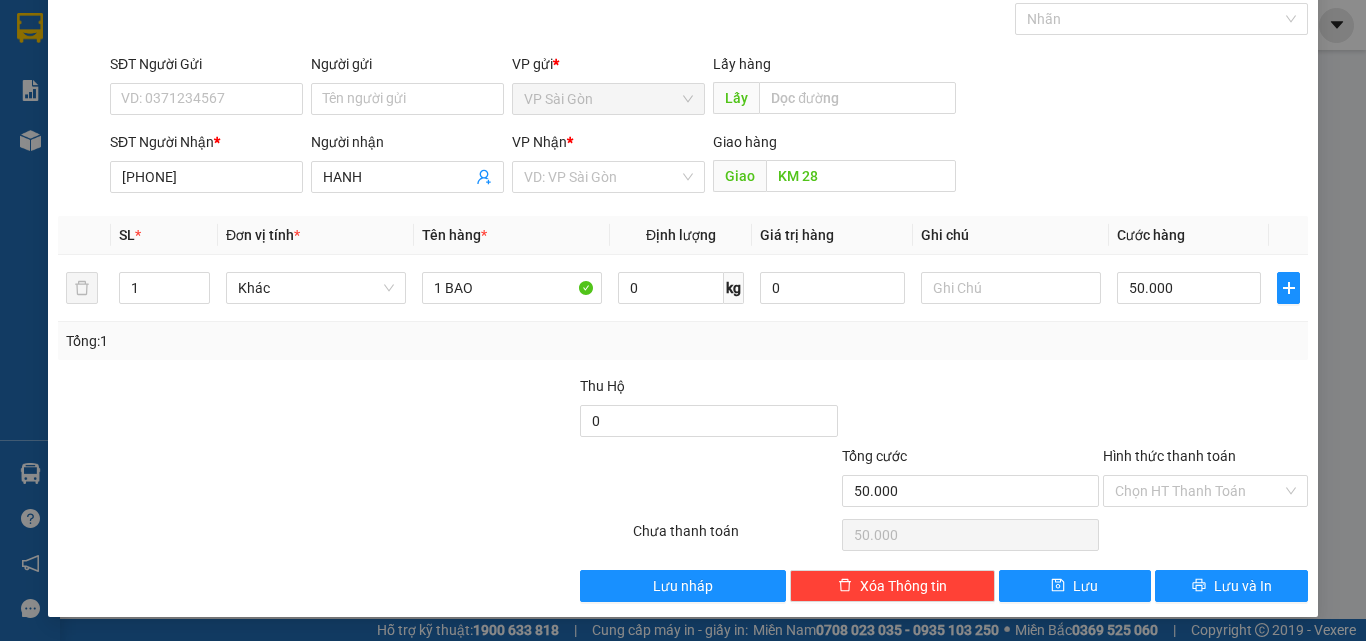 click on "Hình thức thanh toán" at bounding box center (1169, 456) 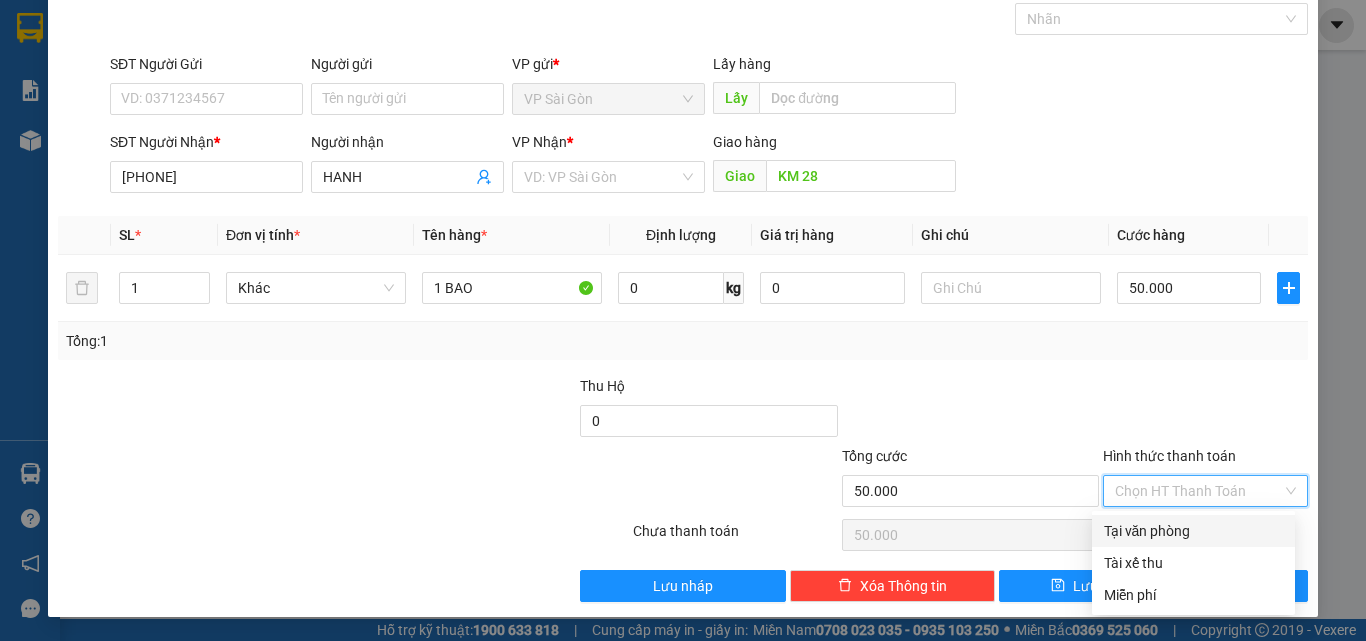 click on "Tại văn phòng" at bounding box center [1193, 531] 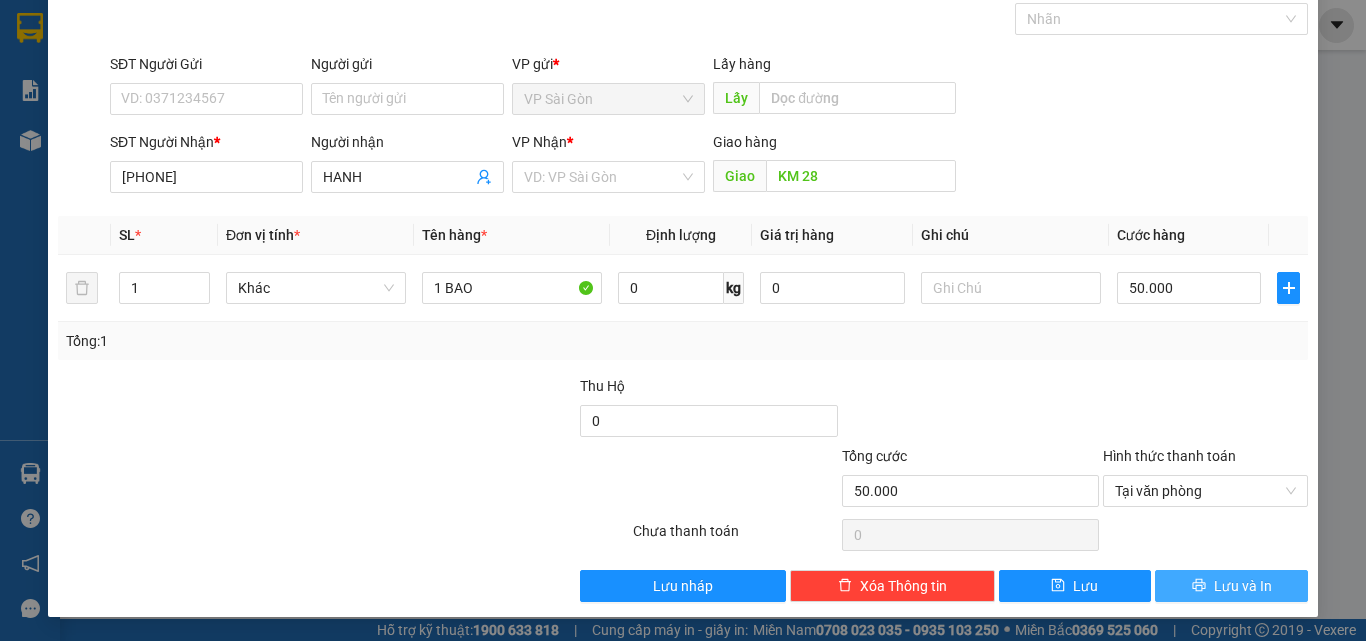 click on "Lưu và In" at bounding box center [1243, 586] 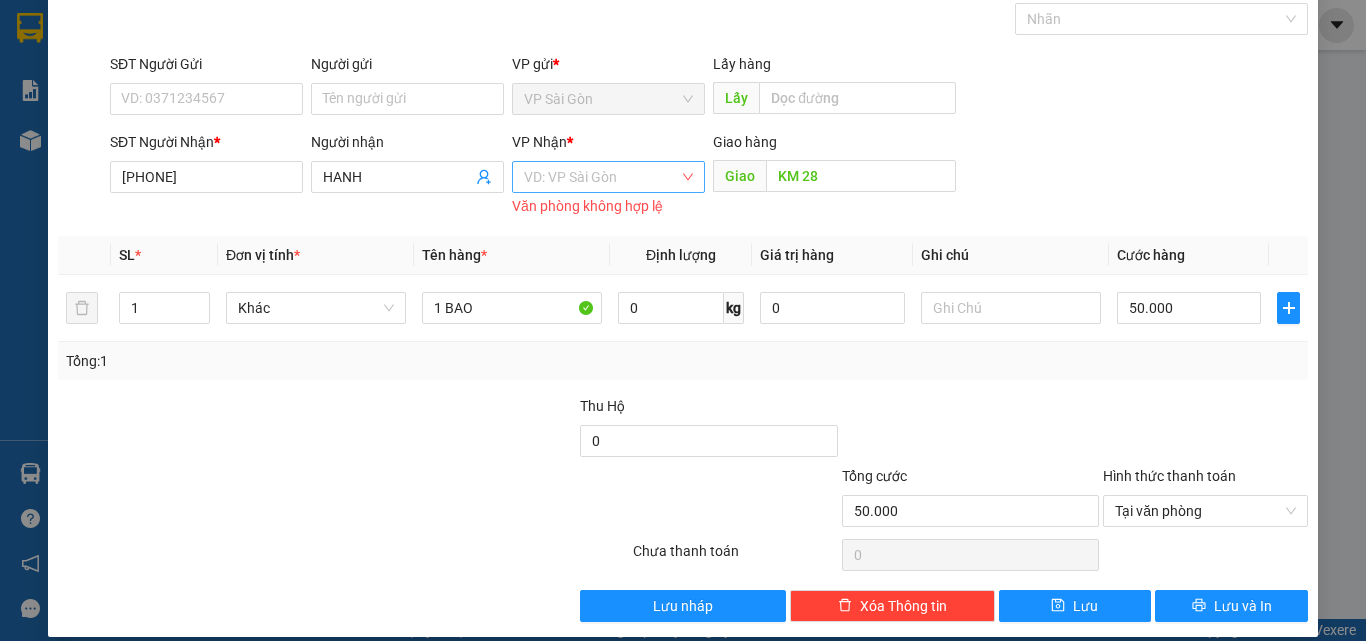 click at bounding box center (601, 177) 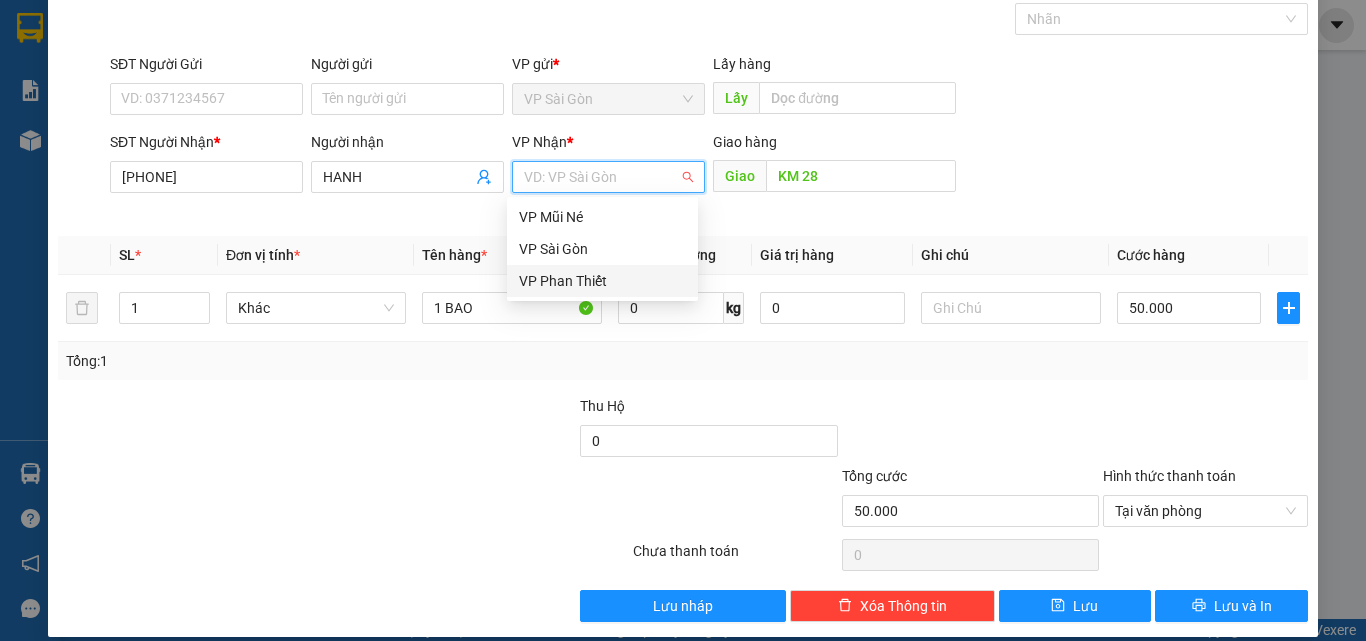 click on "VP Phan Thiết" at bounding box center [602, 281] 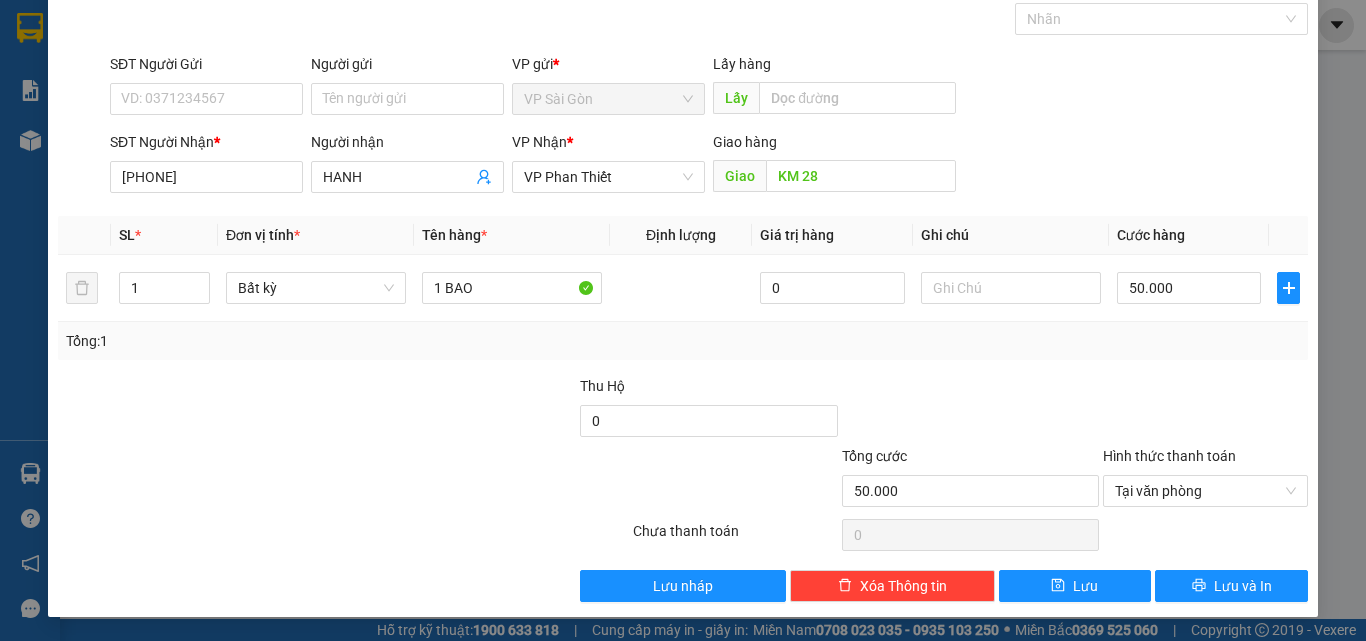 click on "Hình thức thanh toán" at bounding box center [1169, 456] 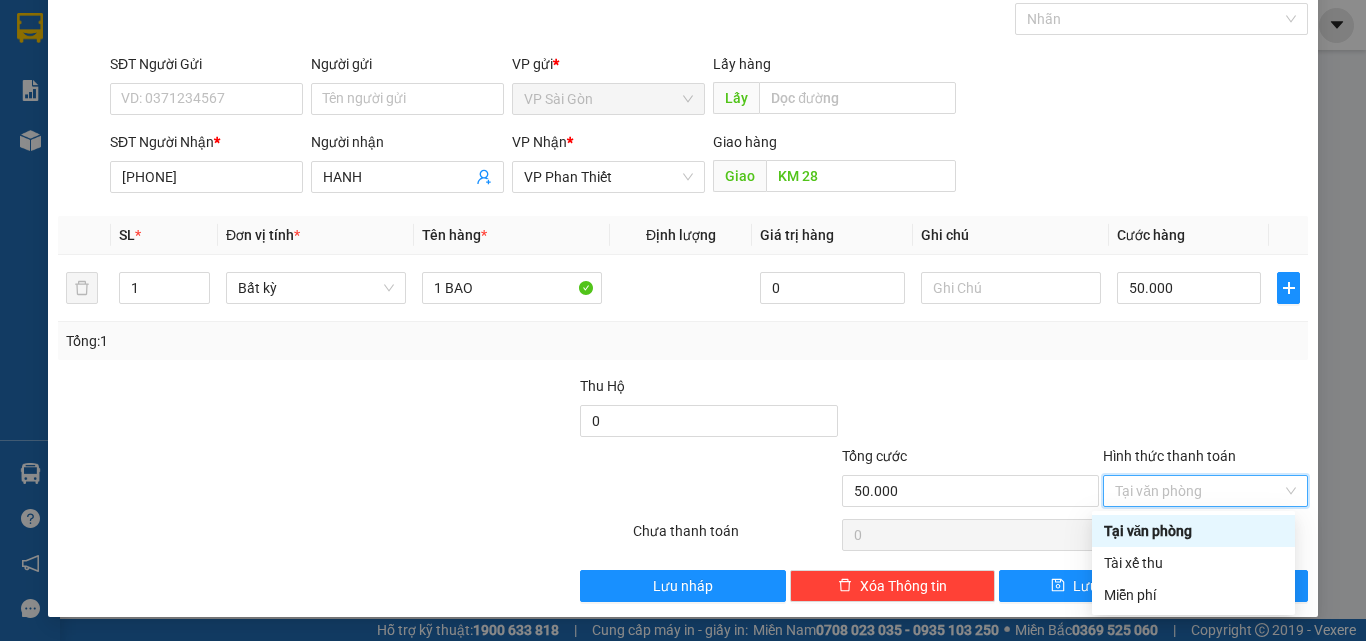 click on "Tại văn phòng" at bounding box center [1193, 531] 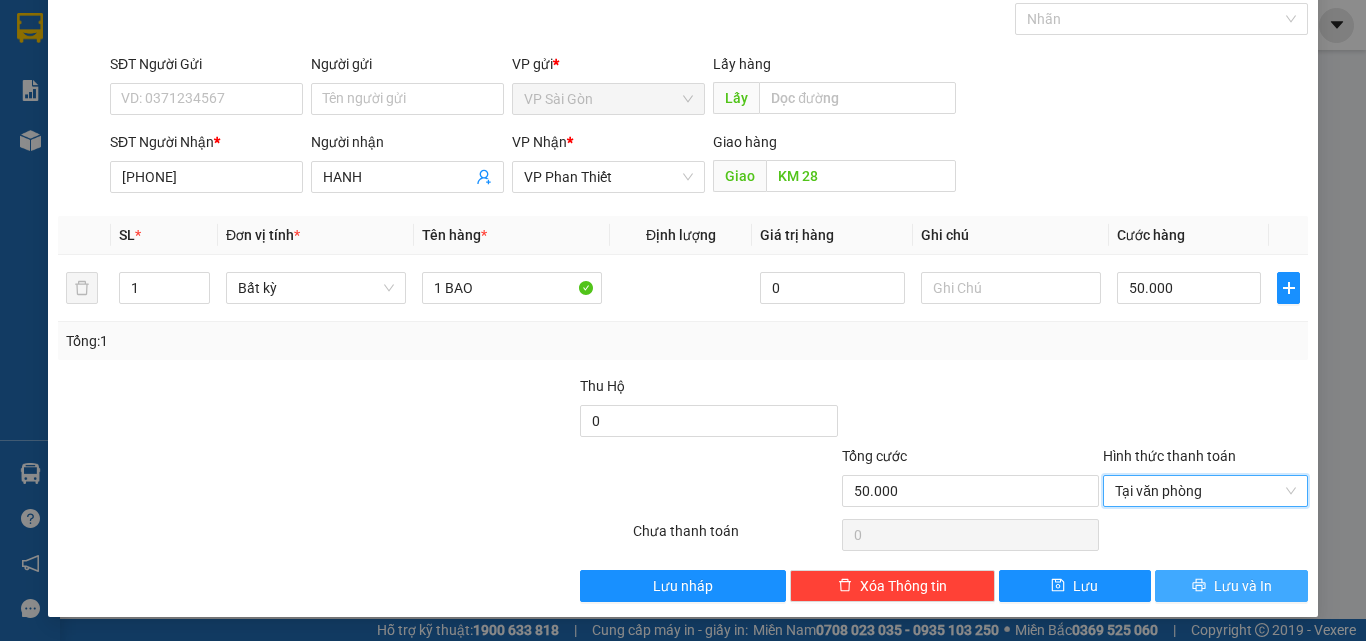 click on "Lưu và In" at bounding box center [1231, 586] 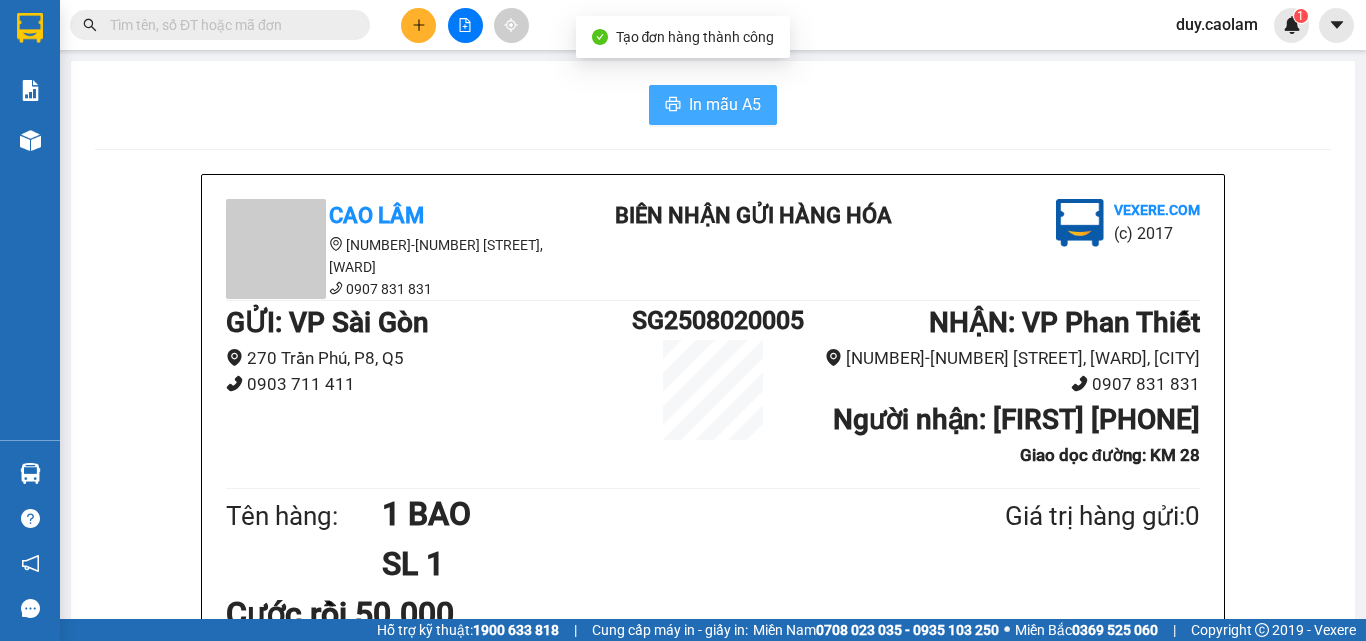 click on "In mẫu A5" at bounding box center [725, 104] 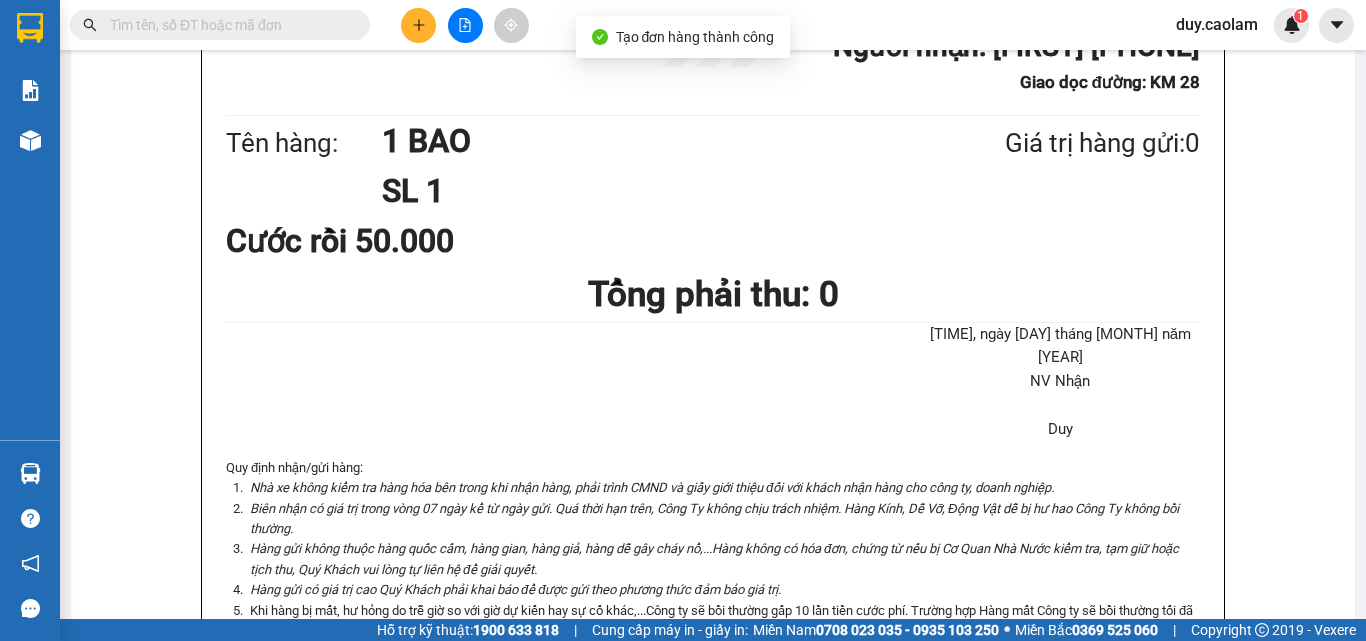 scroll, scrollTop: 500, scrollLeft: 0, axis: vertical 